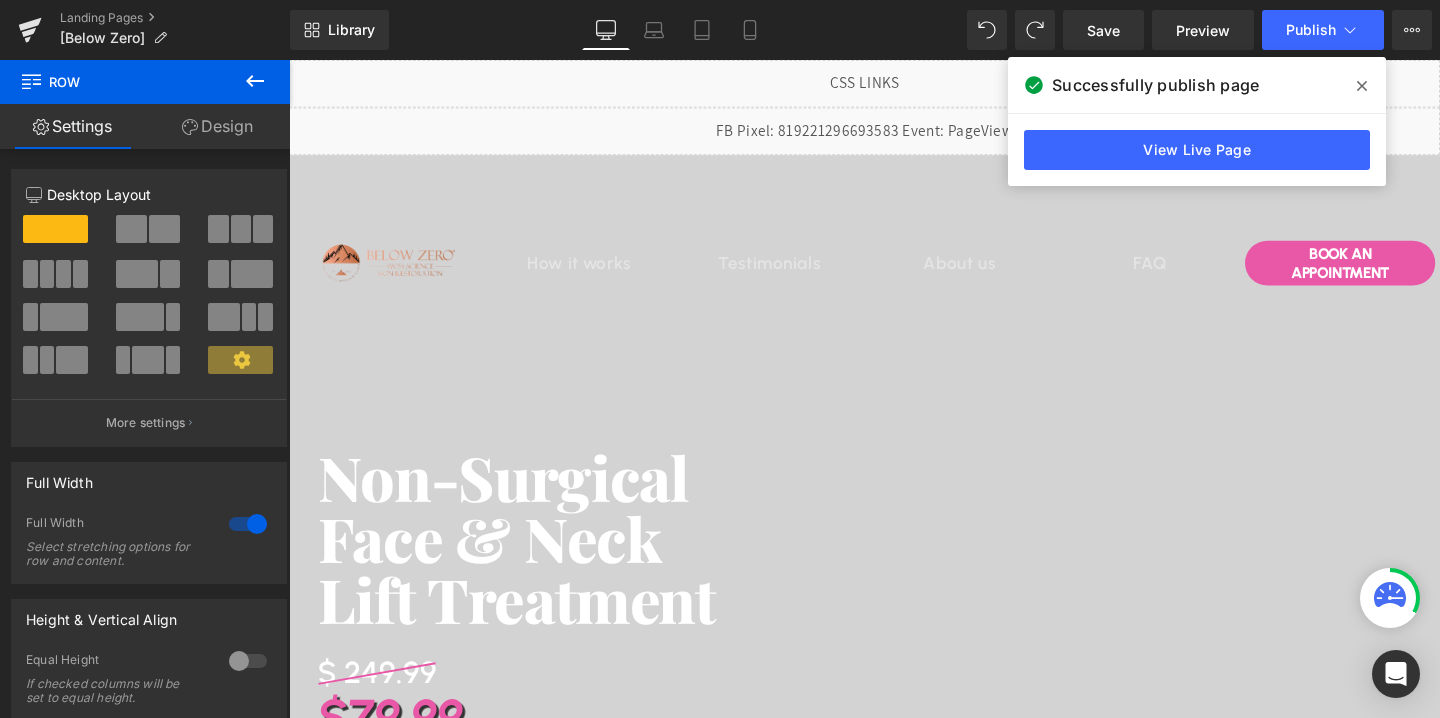scroll, scrollTop: 2374, scrollLeft: 0, axis: vertical 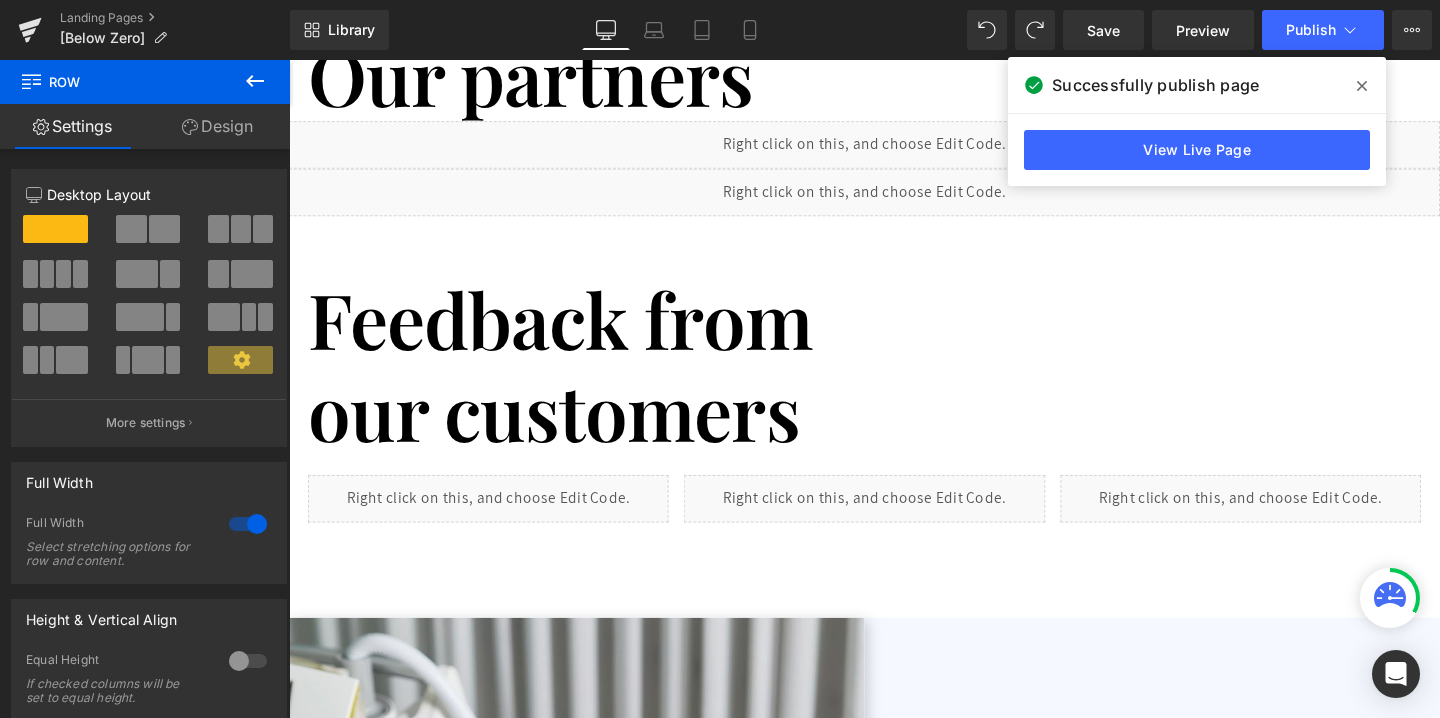 click on "Design" at bounding box center [217, 126] 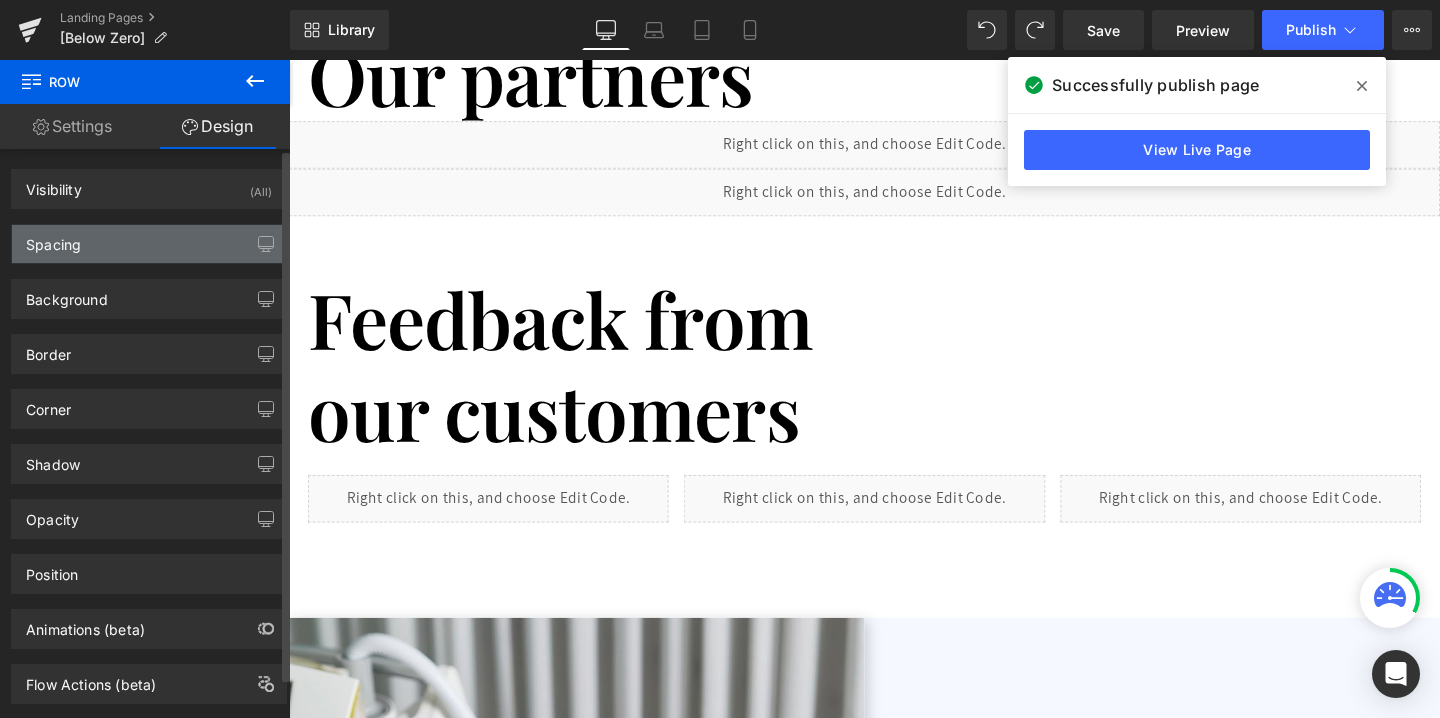 click on "Spacing" at bounding box center [149, 244] 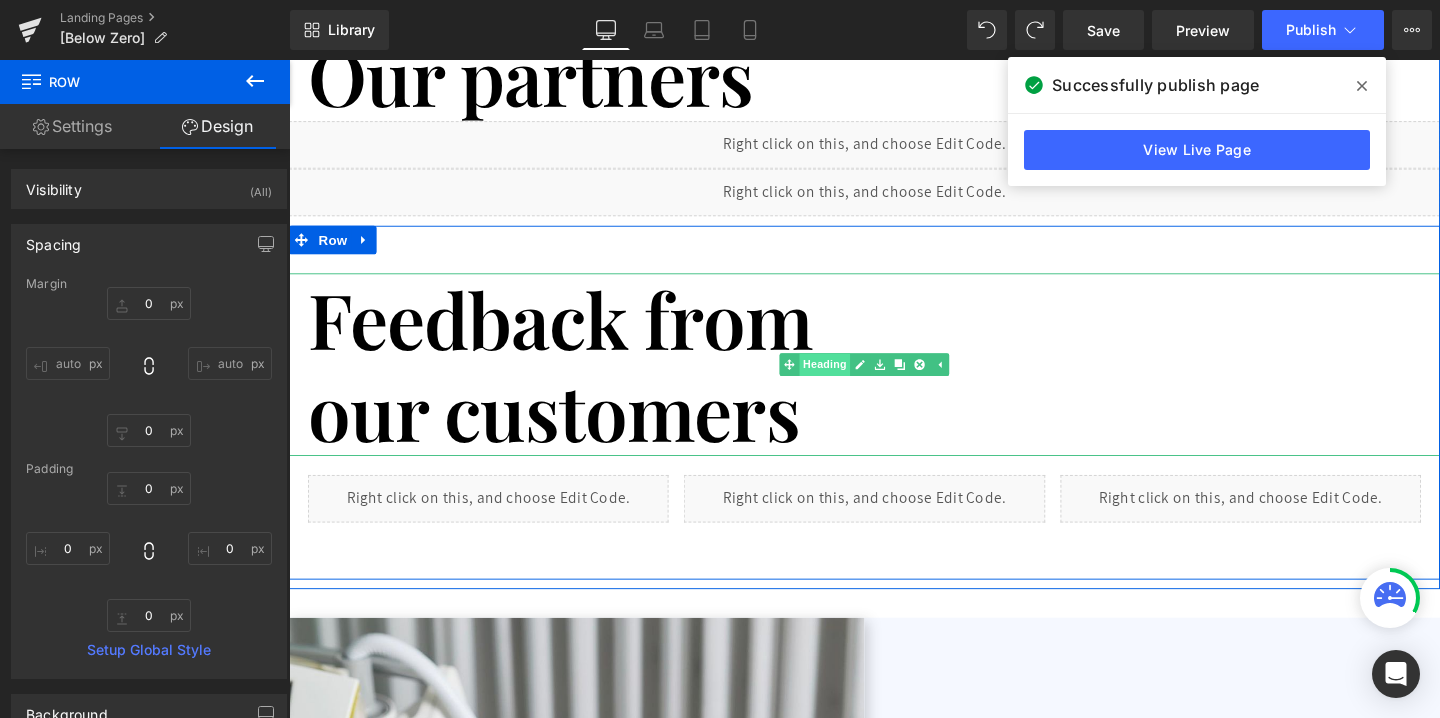 click on "Heading" at bounding box center [852, 380] 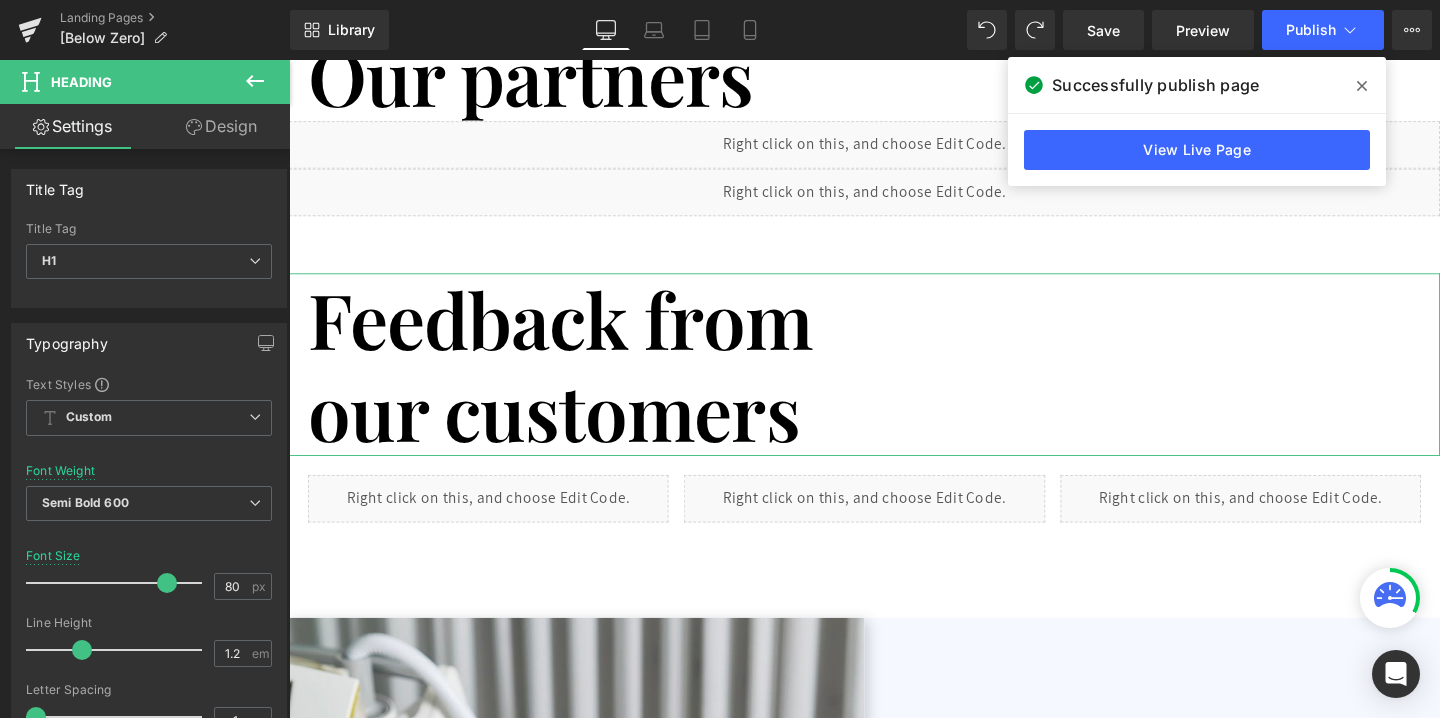 click on "Design" at bounding box center (221, 126) 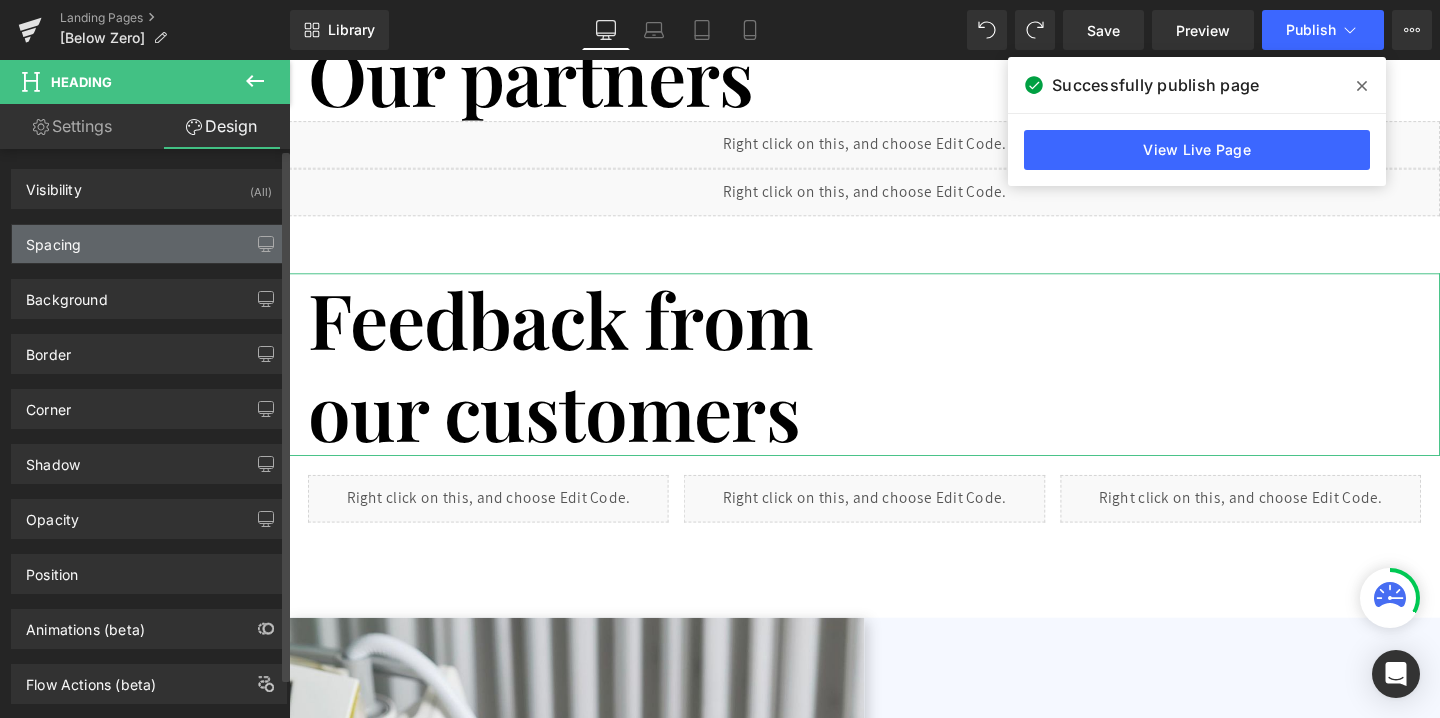 click on "Spacing" at bounding box center [149, 244] 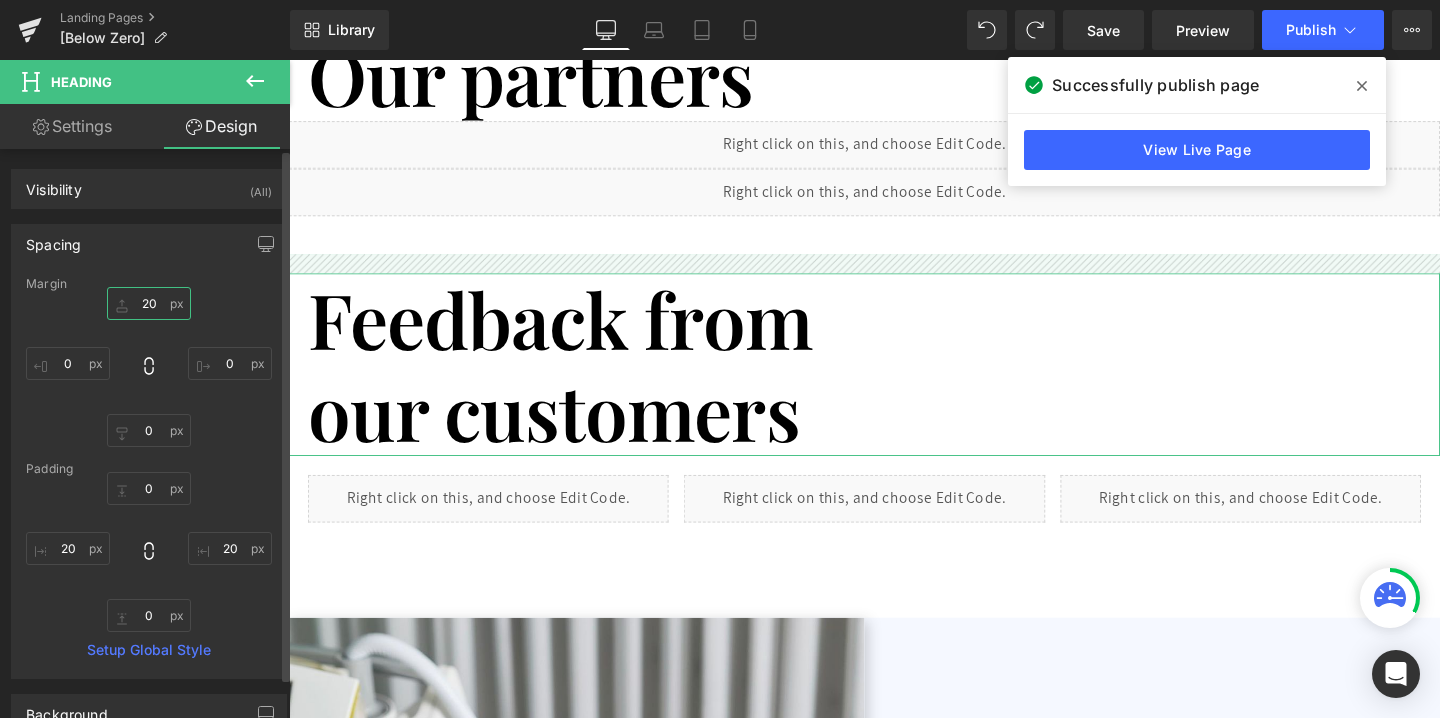 click on "20" at bounding box center (149, 303) 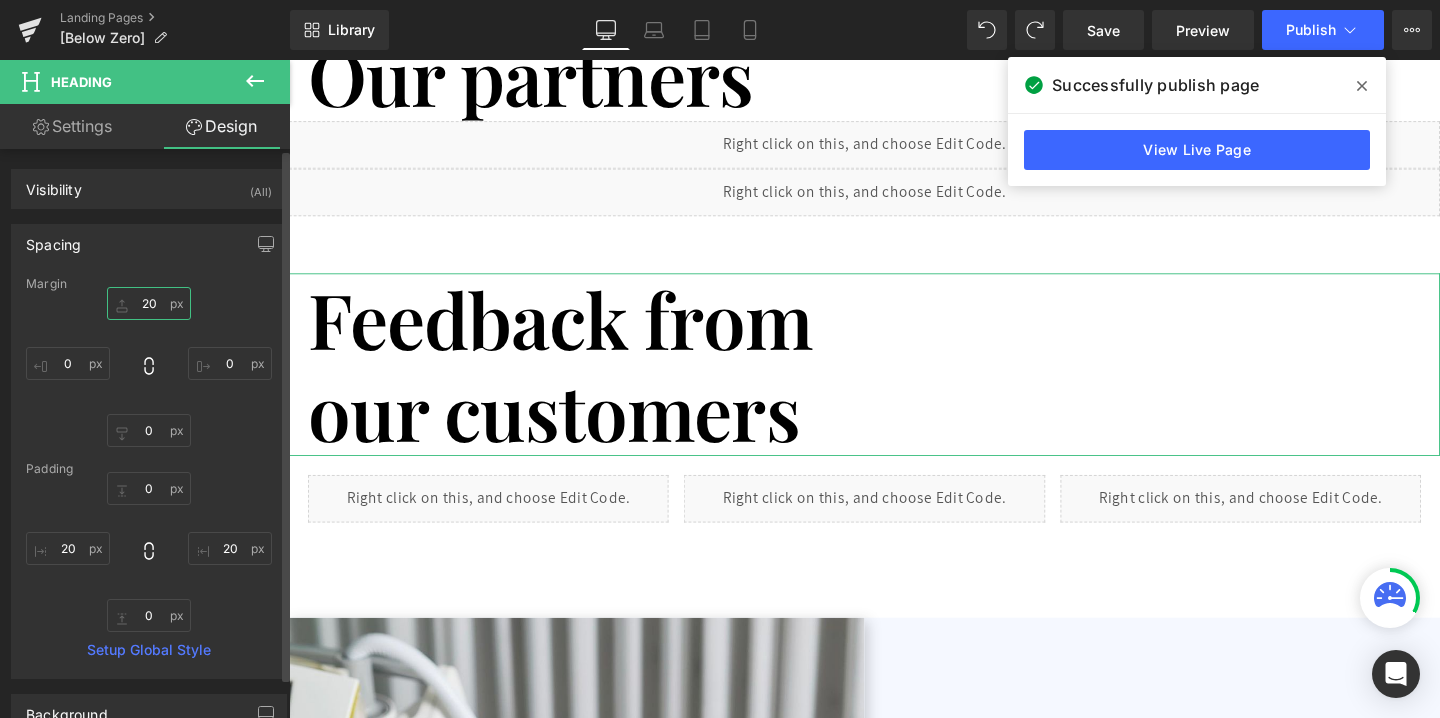 click on "20" at bounding box center (149, 303) 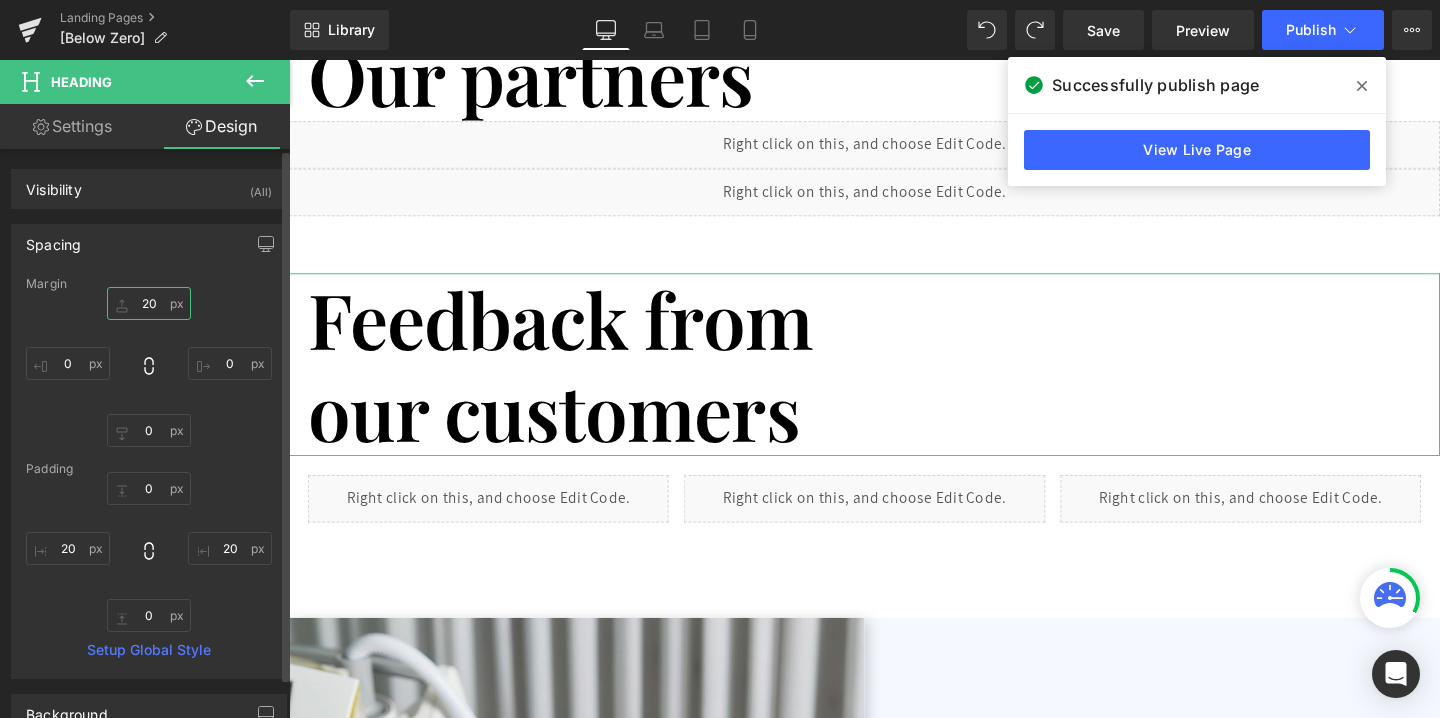 click on "20" at bounding box center (149, 303) 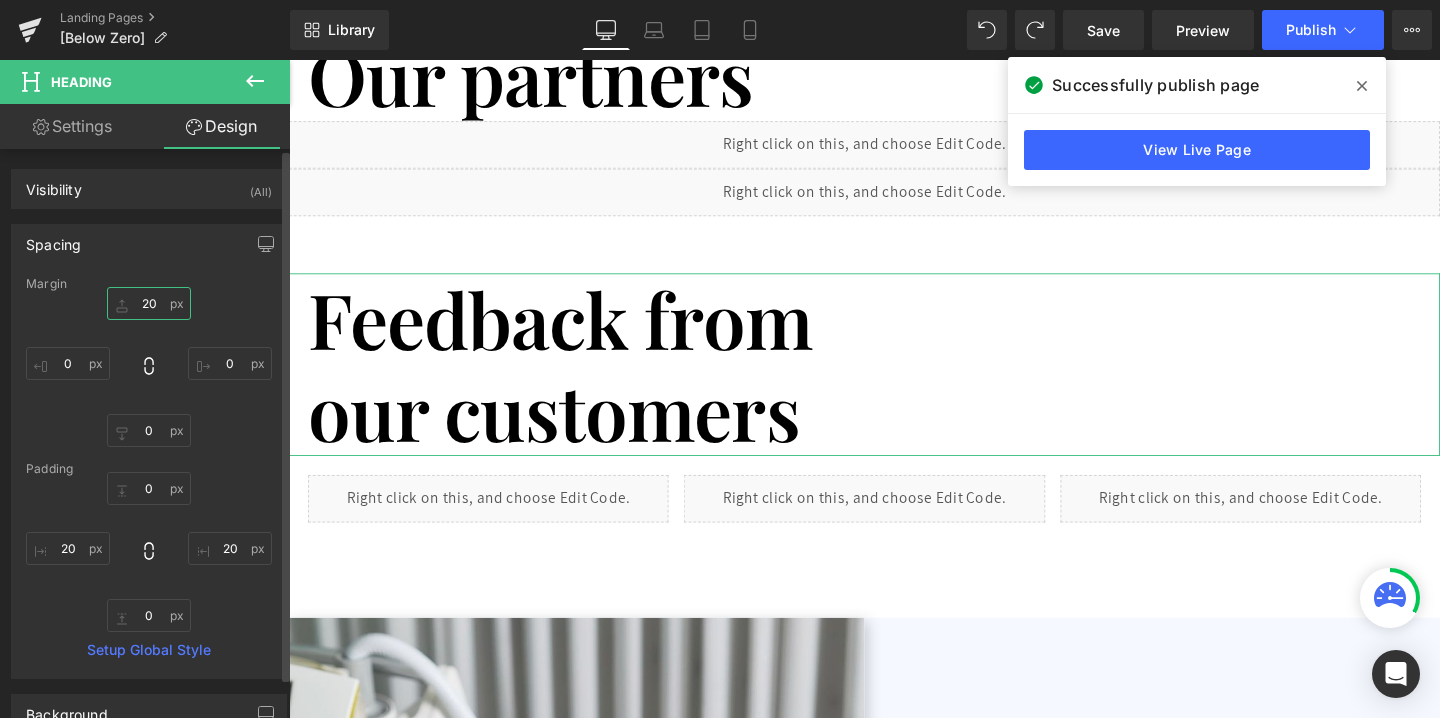 type 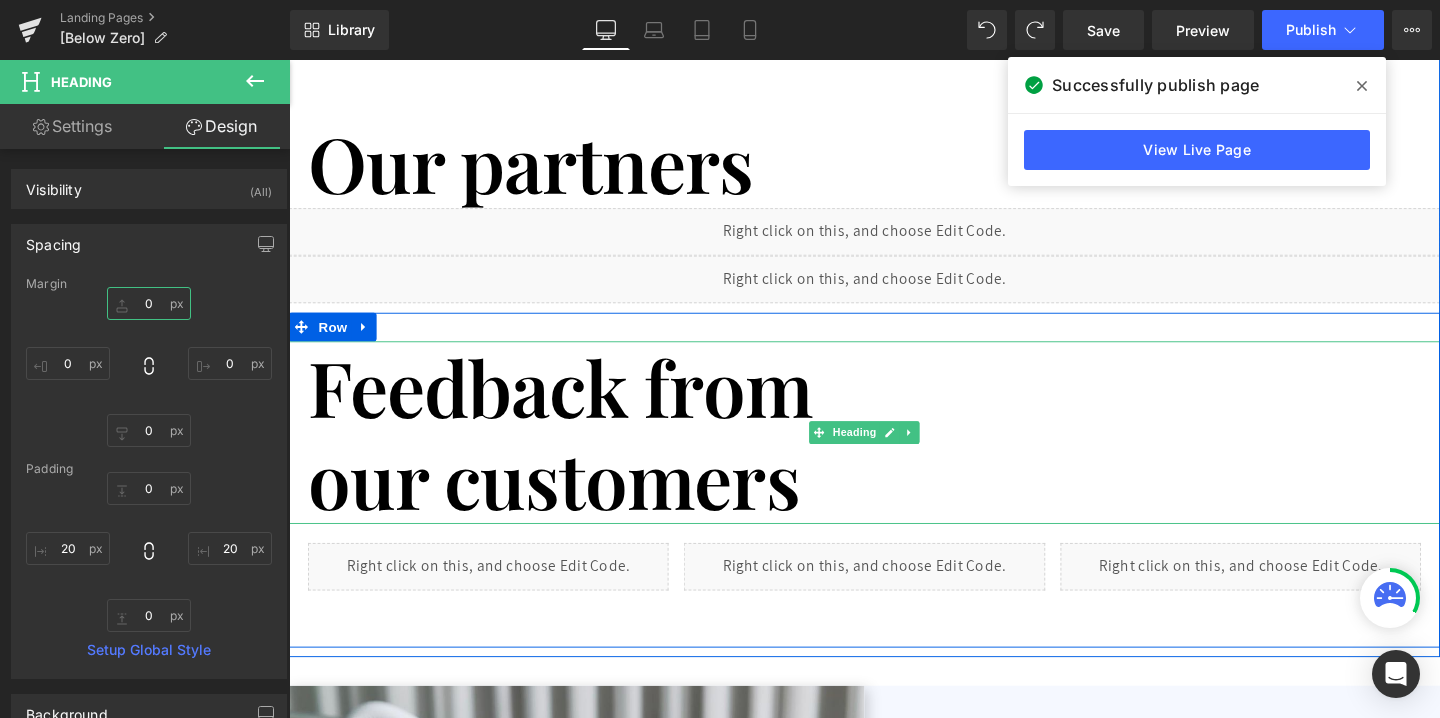 scroll, scrollTop: 2268, scrollLeft: 0, axis: vertical 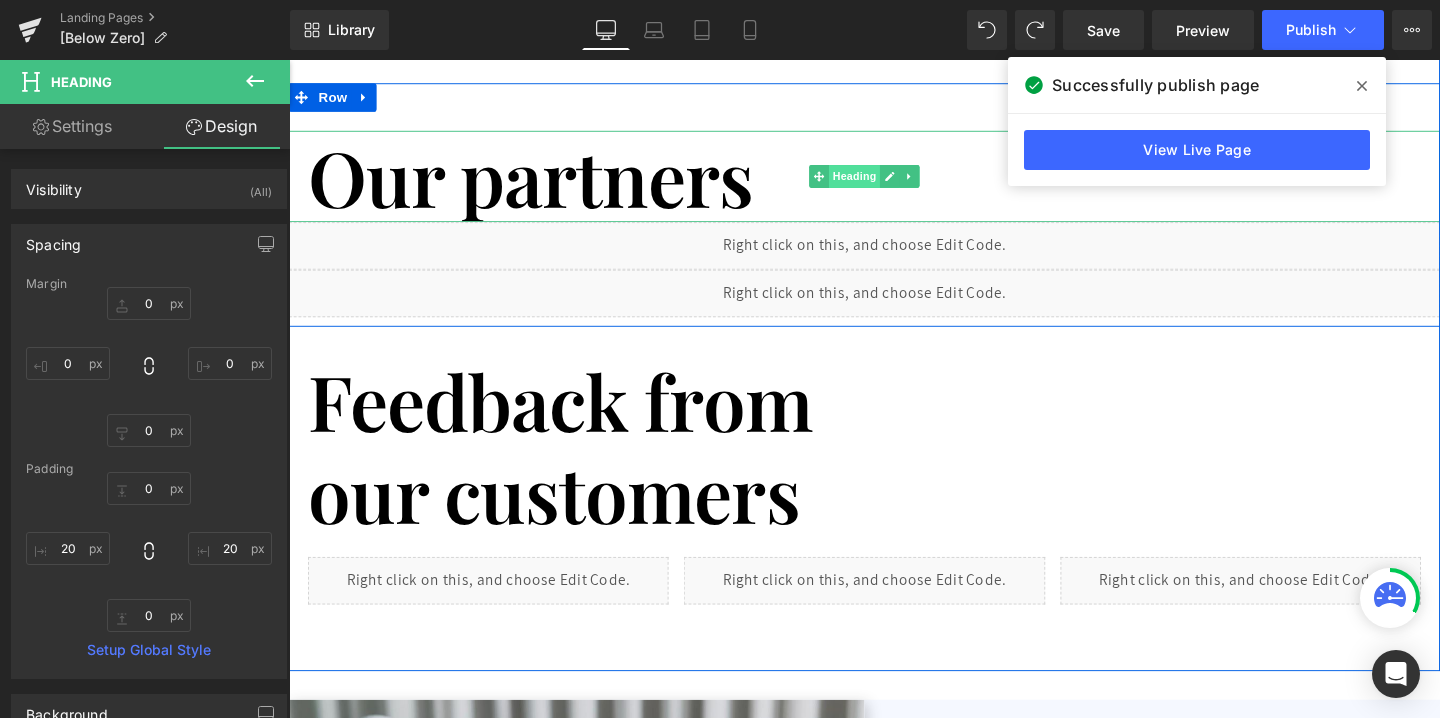 click on "Heading" at bounding box center (884, 182) 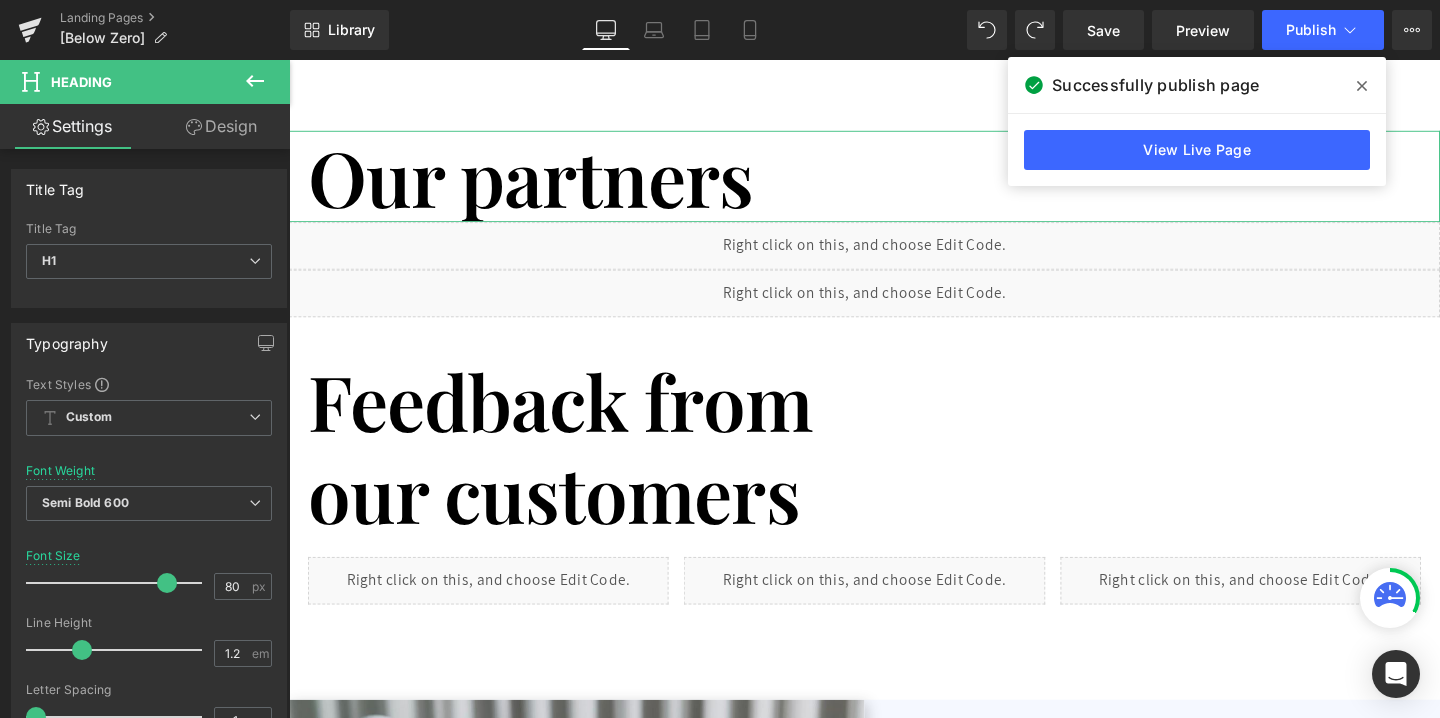 click on "Design" at bounding box center (221, 126) 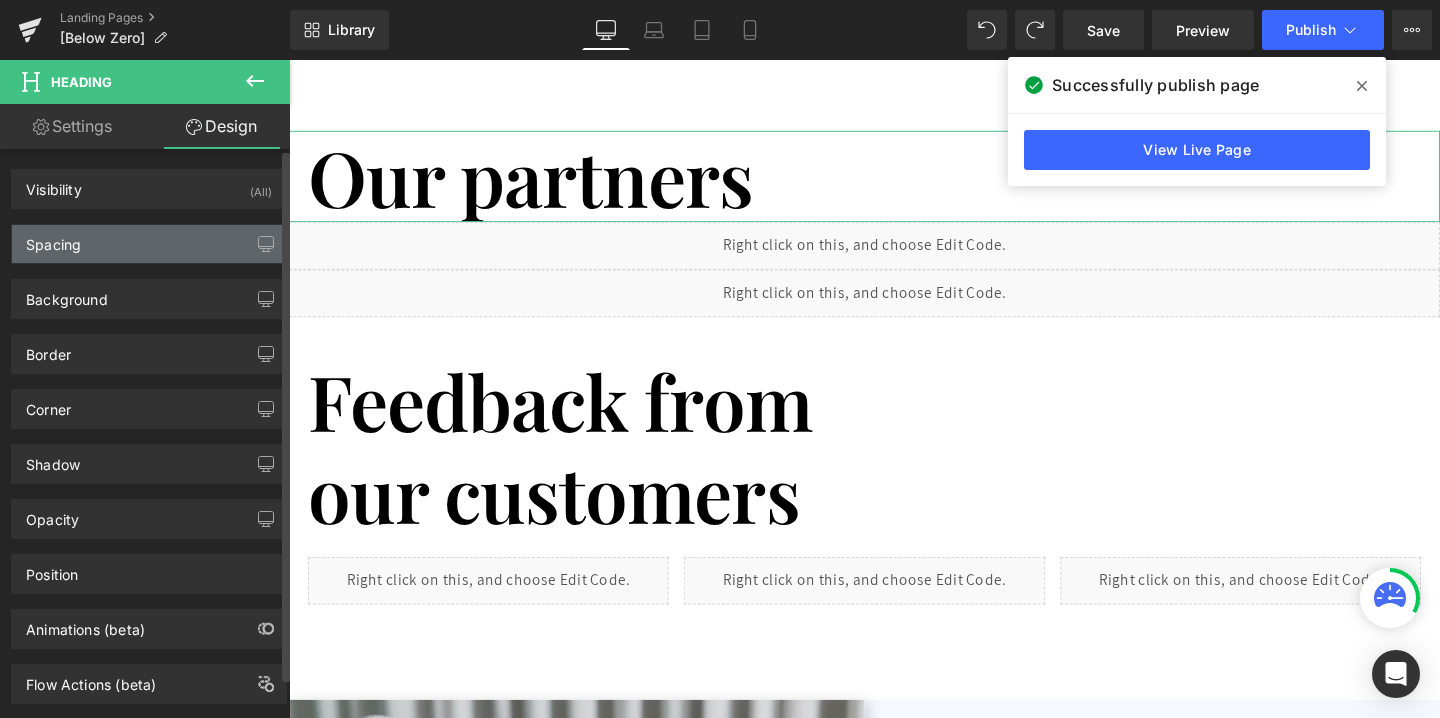 click on "Spacing" at bounding box center (149, 244) 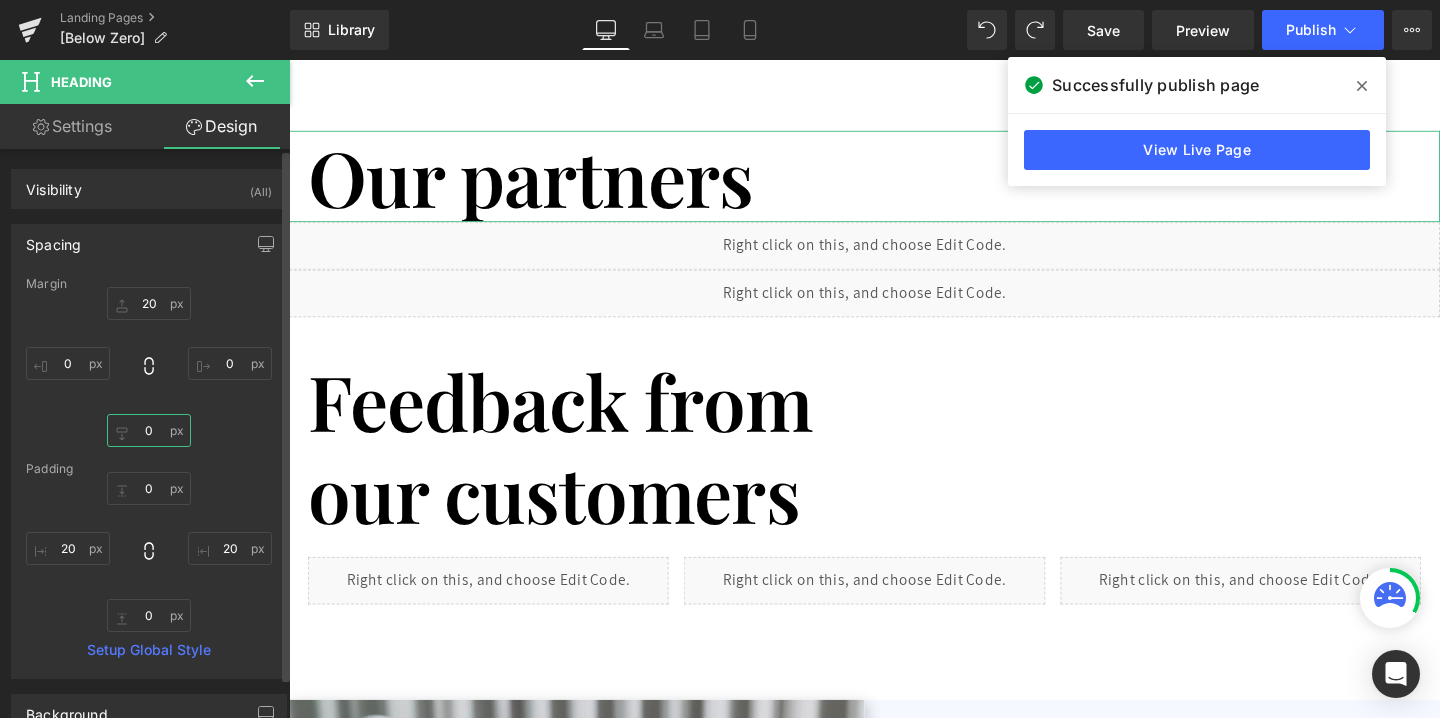 click on "0" at bounding box center (149, 430) 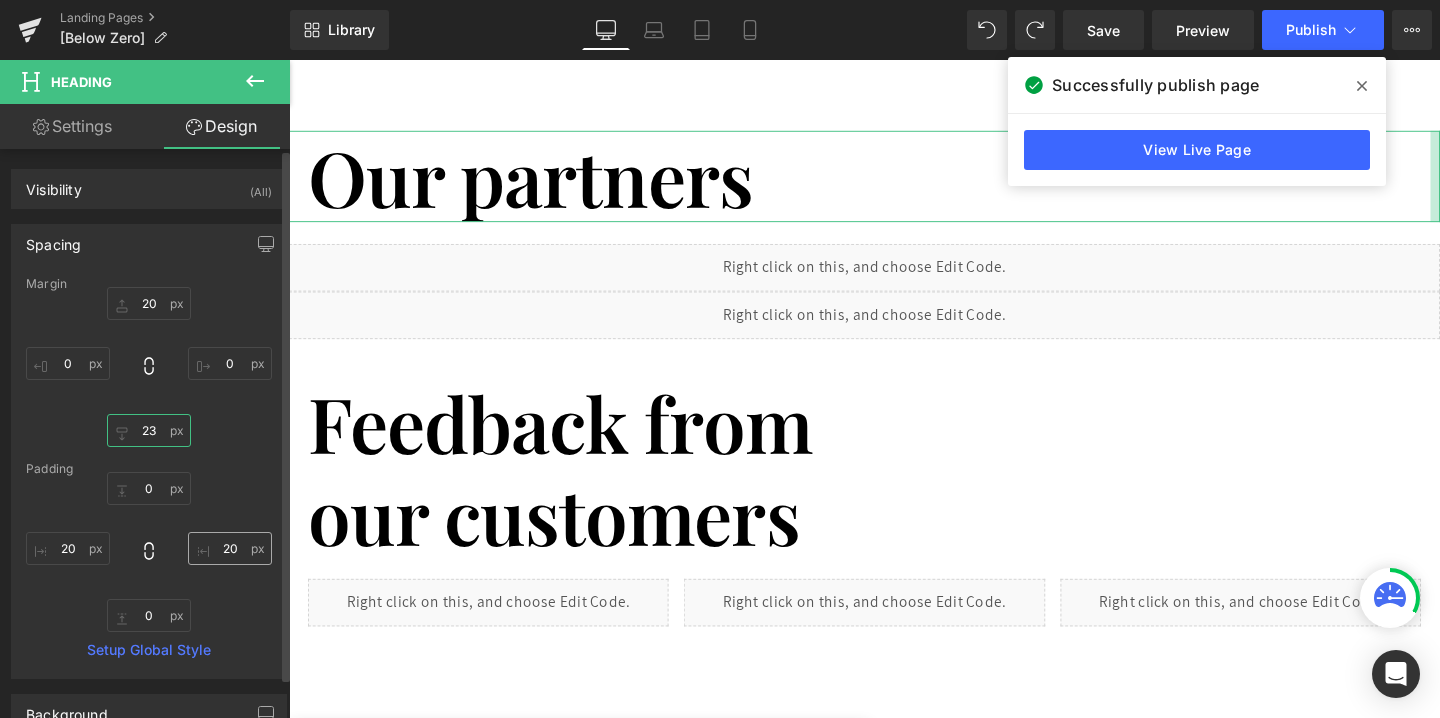 type on "2" 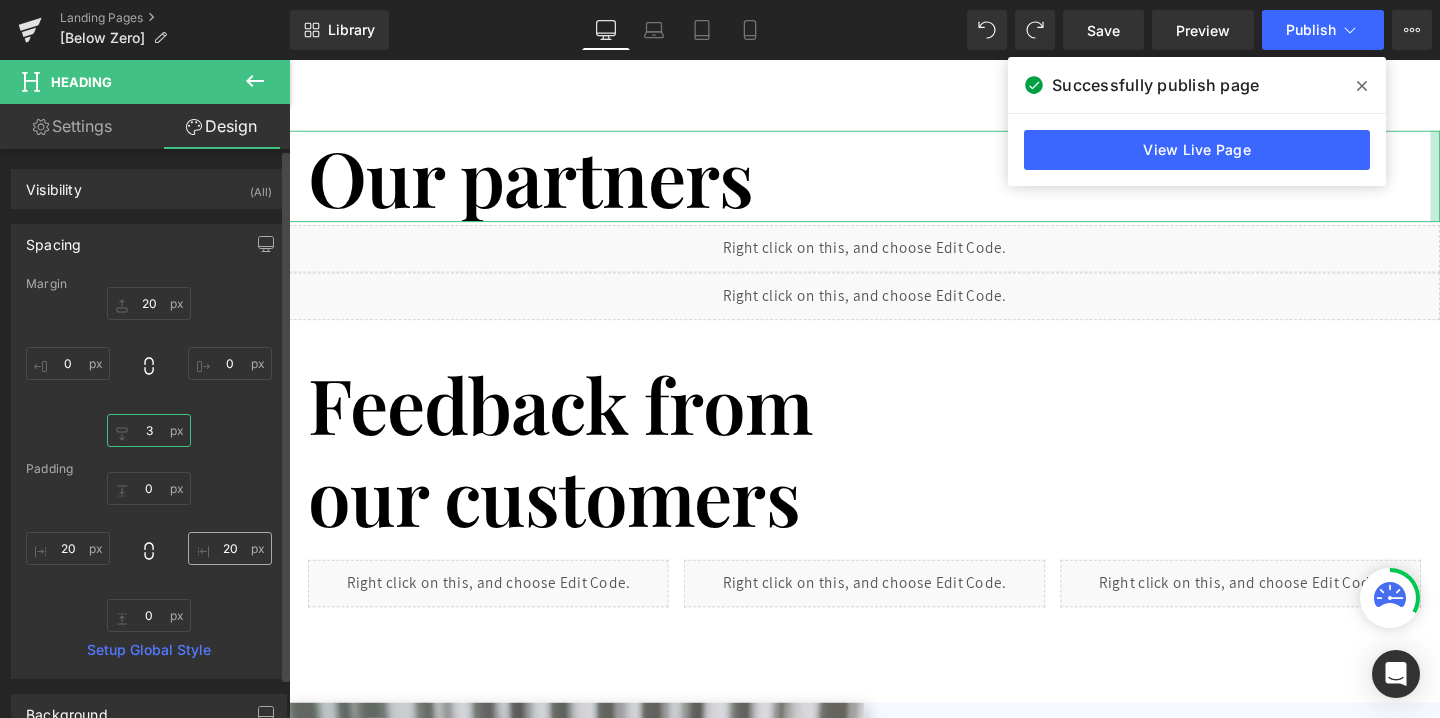 type on "30" 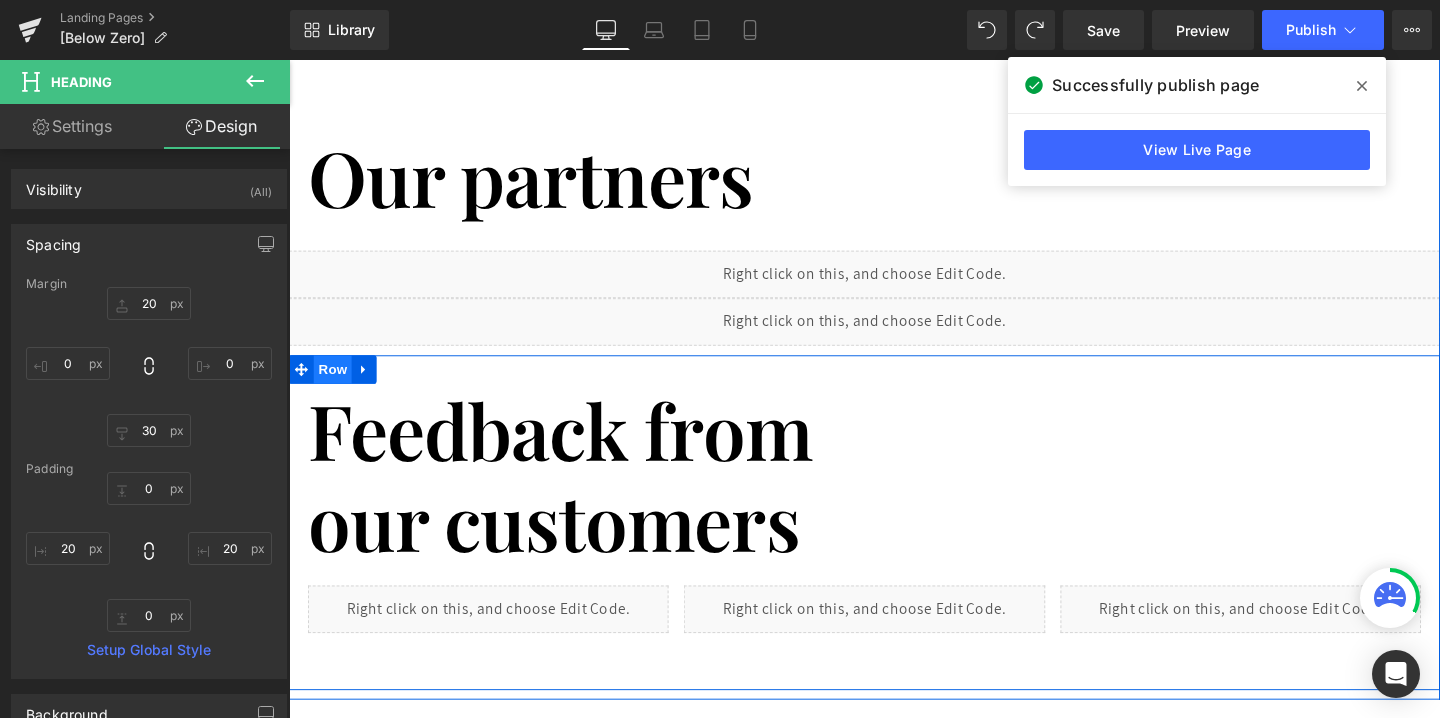 click on "Row" at bounding box center (335, 385) 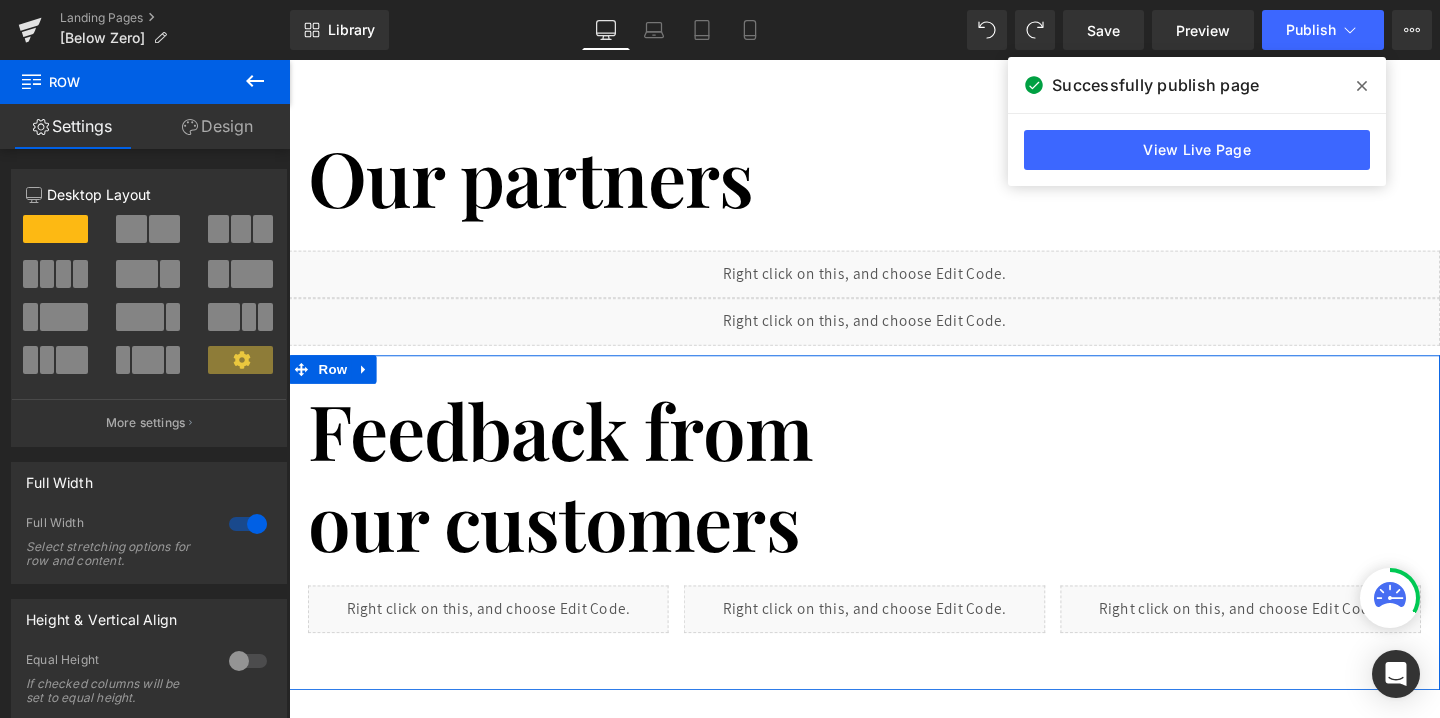click on "Design" at bounding box center [217, 126] 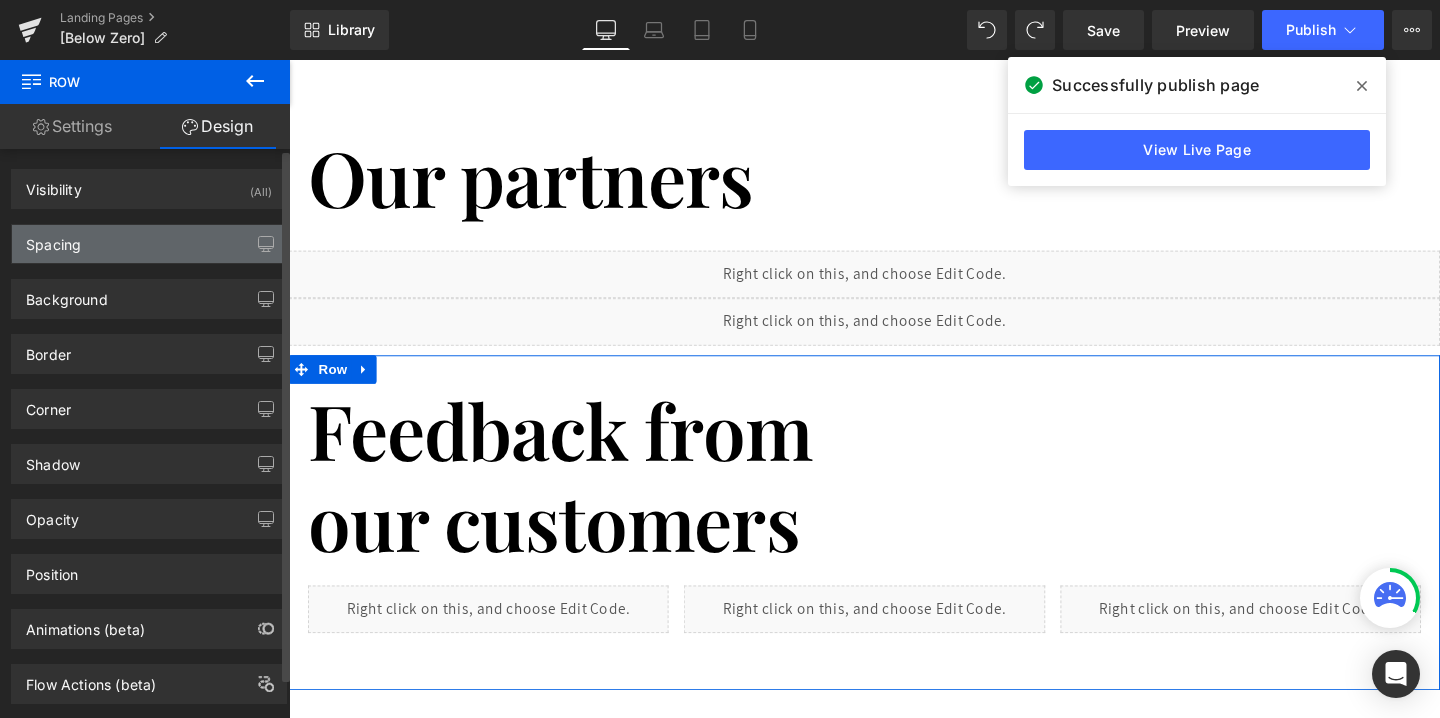 click on "Spacing" at bounding box center [149, 244] 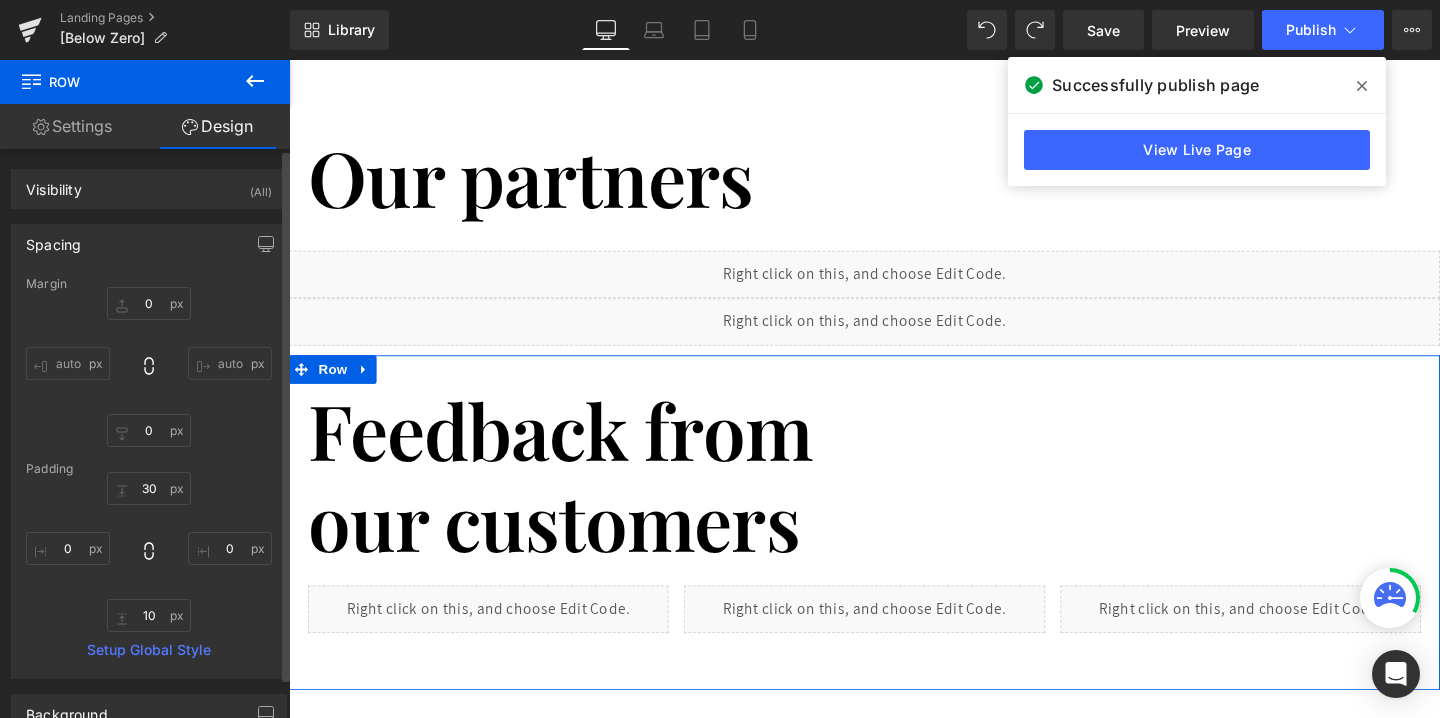 click on "30px 30
0px 0
10px 10
0px 0" at bounding box center [149, 552] 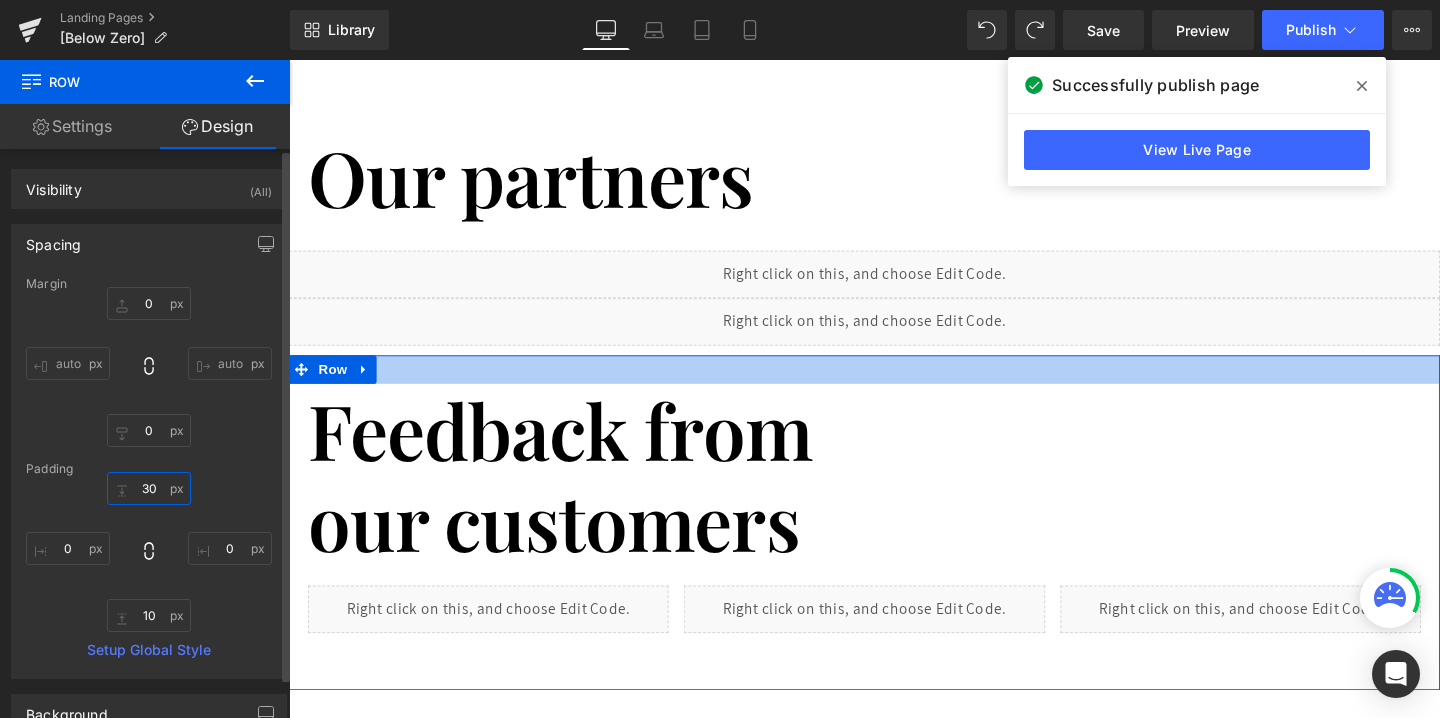 click on "30" at bounding box center [149, 488] 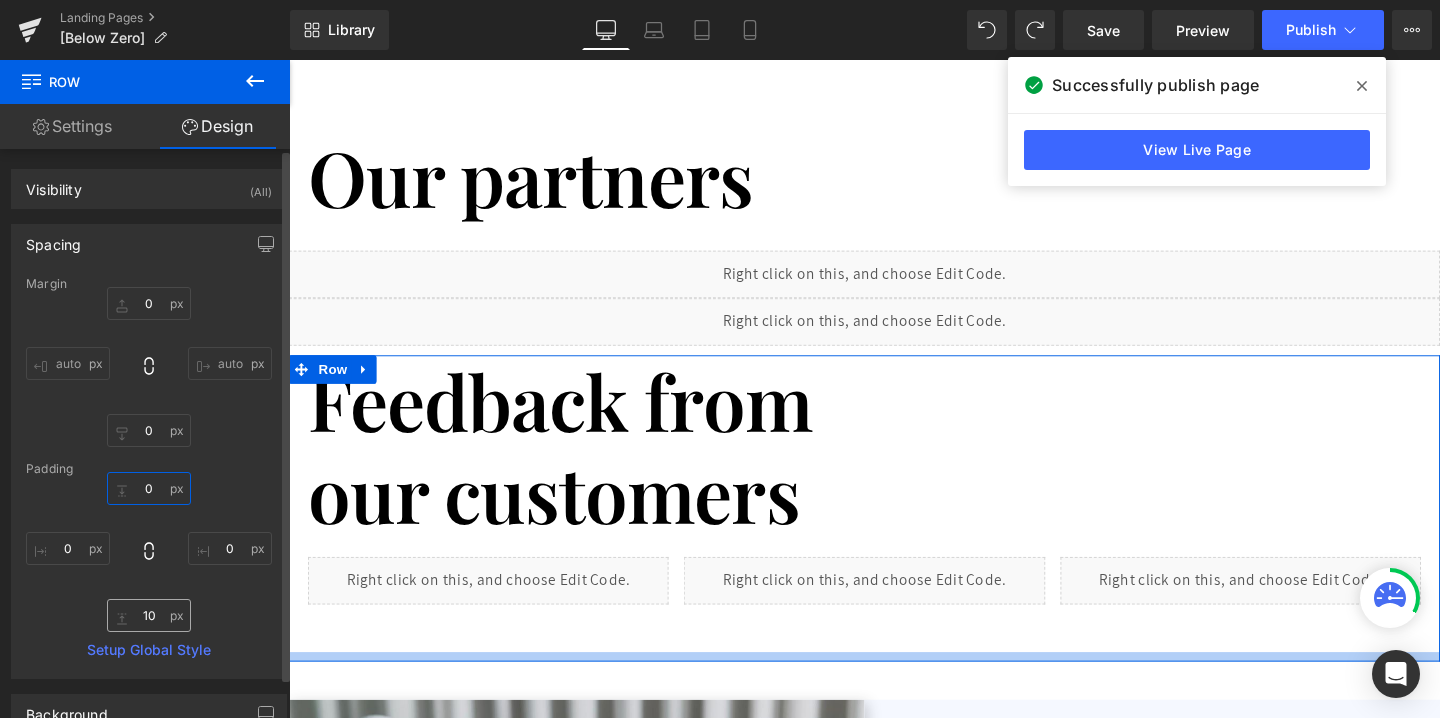 type on "0" 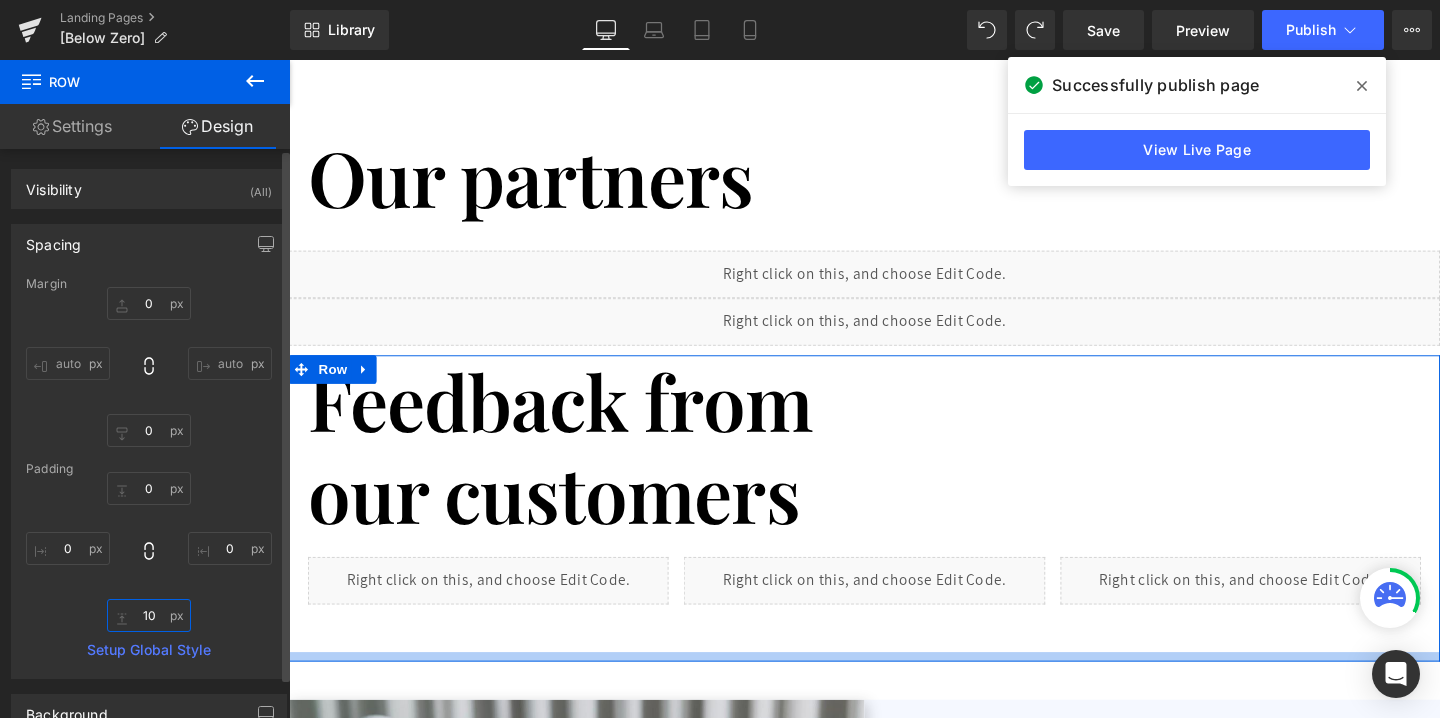 click on "10" at bounding box center [149, 615] 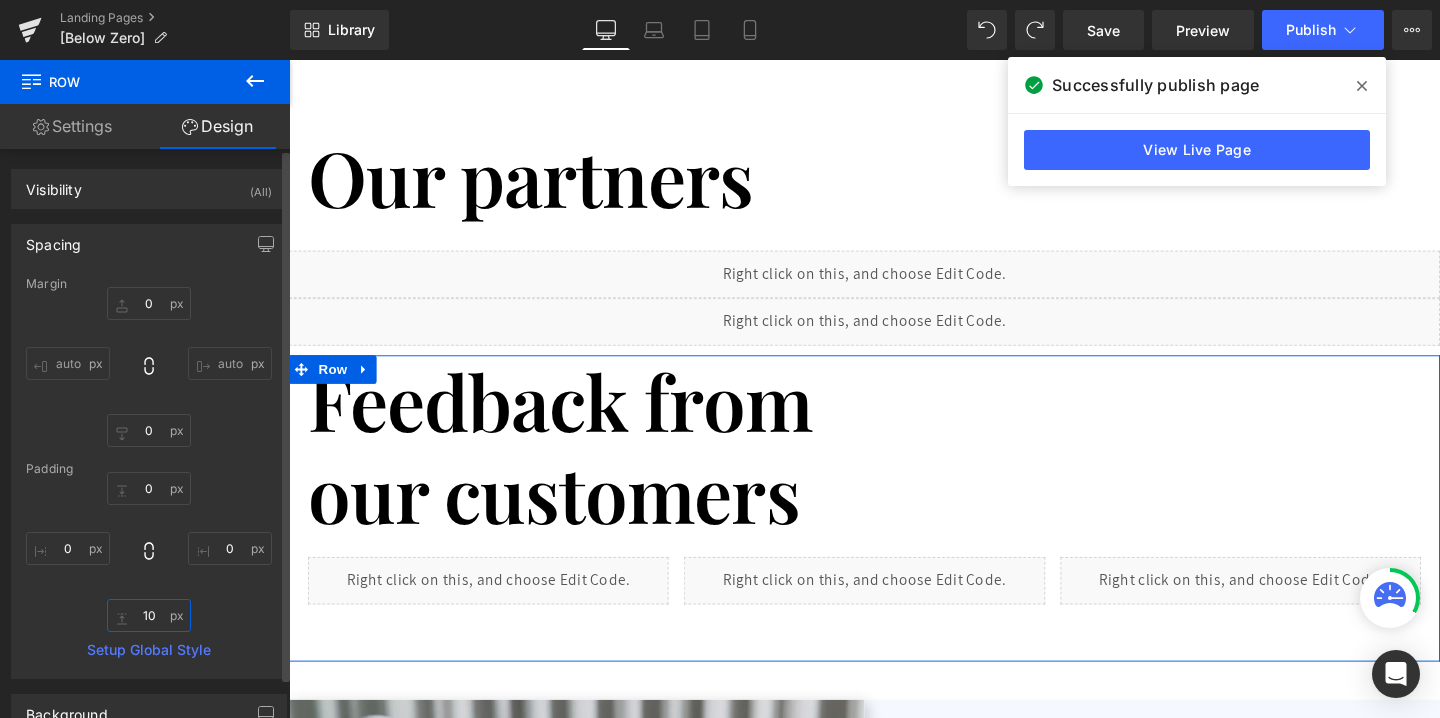 type on "0" 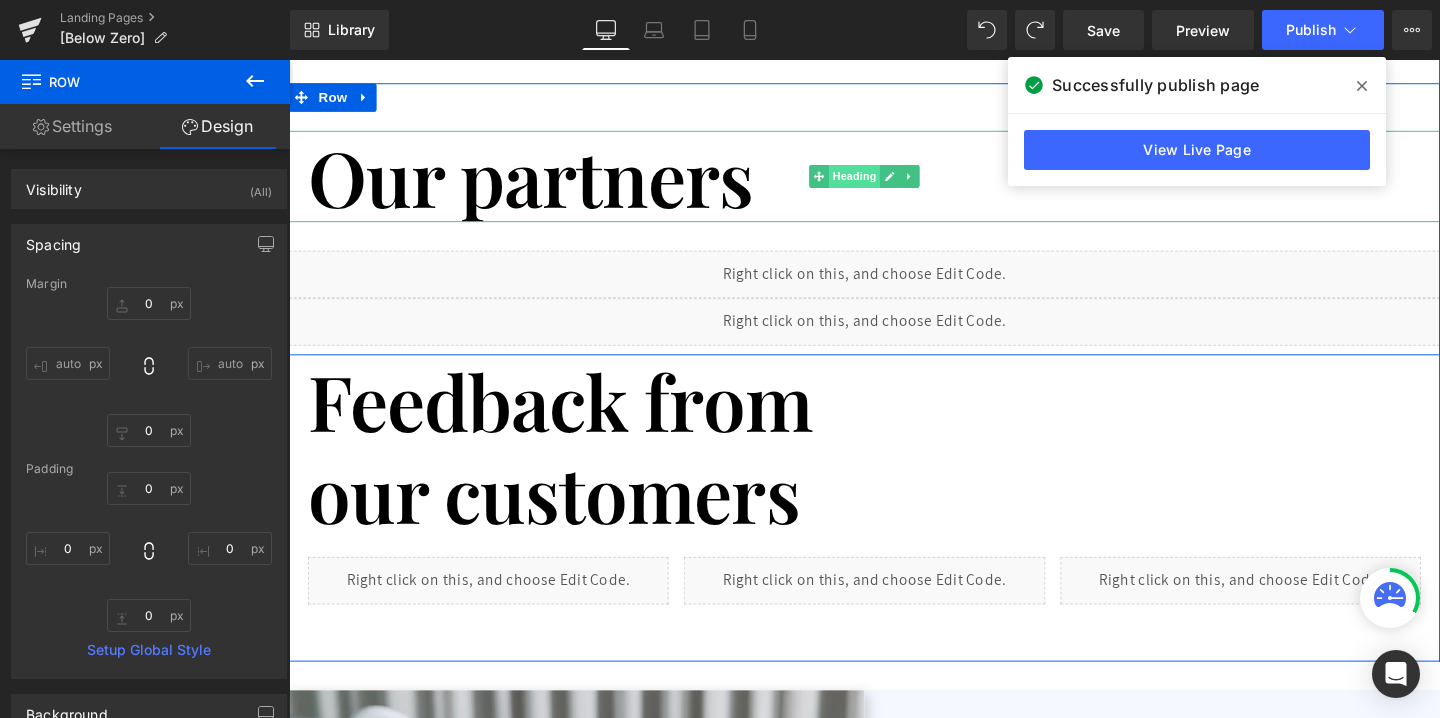 click on "Heading" at bounding box center (884, 182) 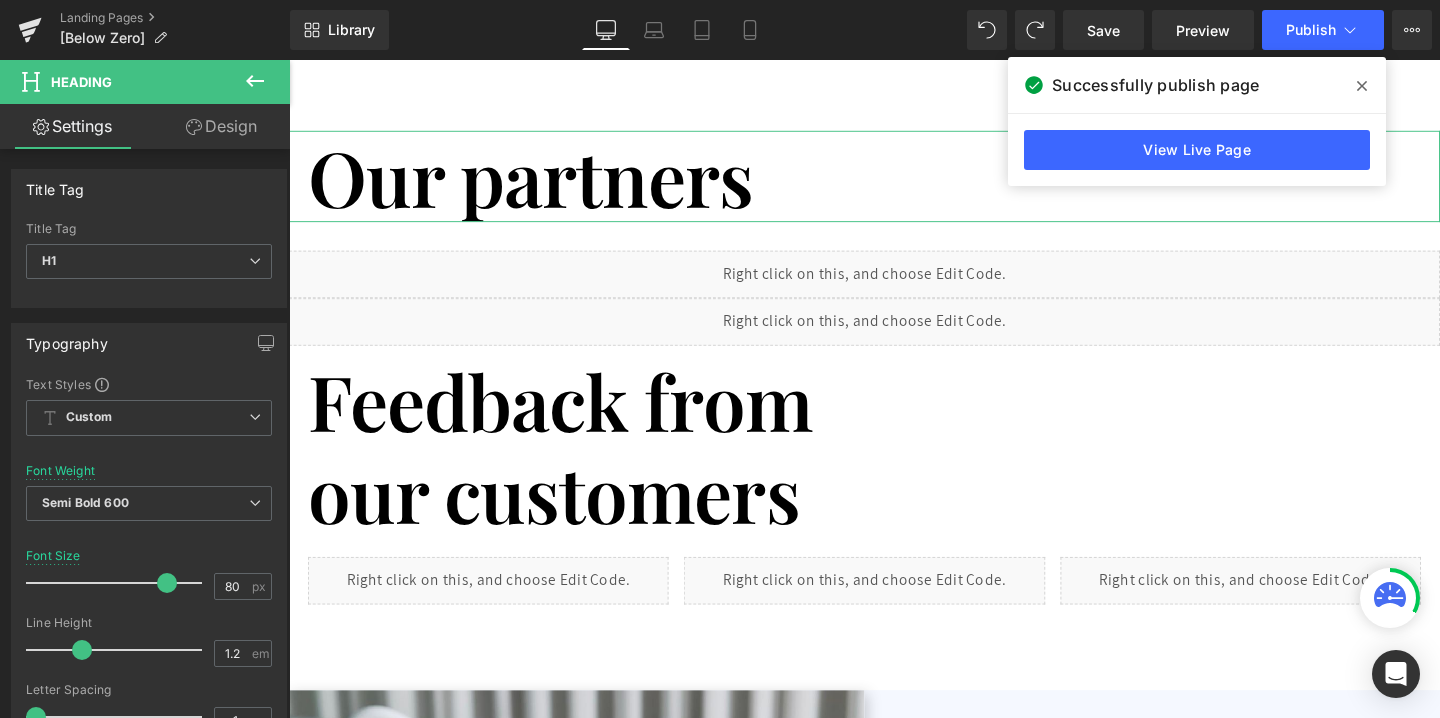click on "Design" at bounding box center (221, 126) 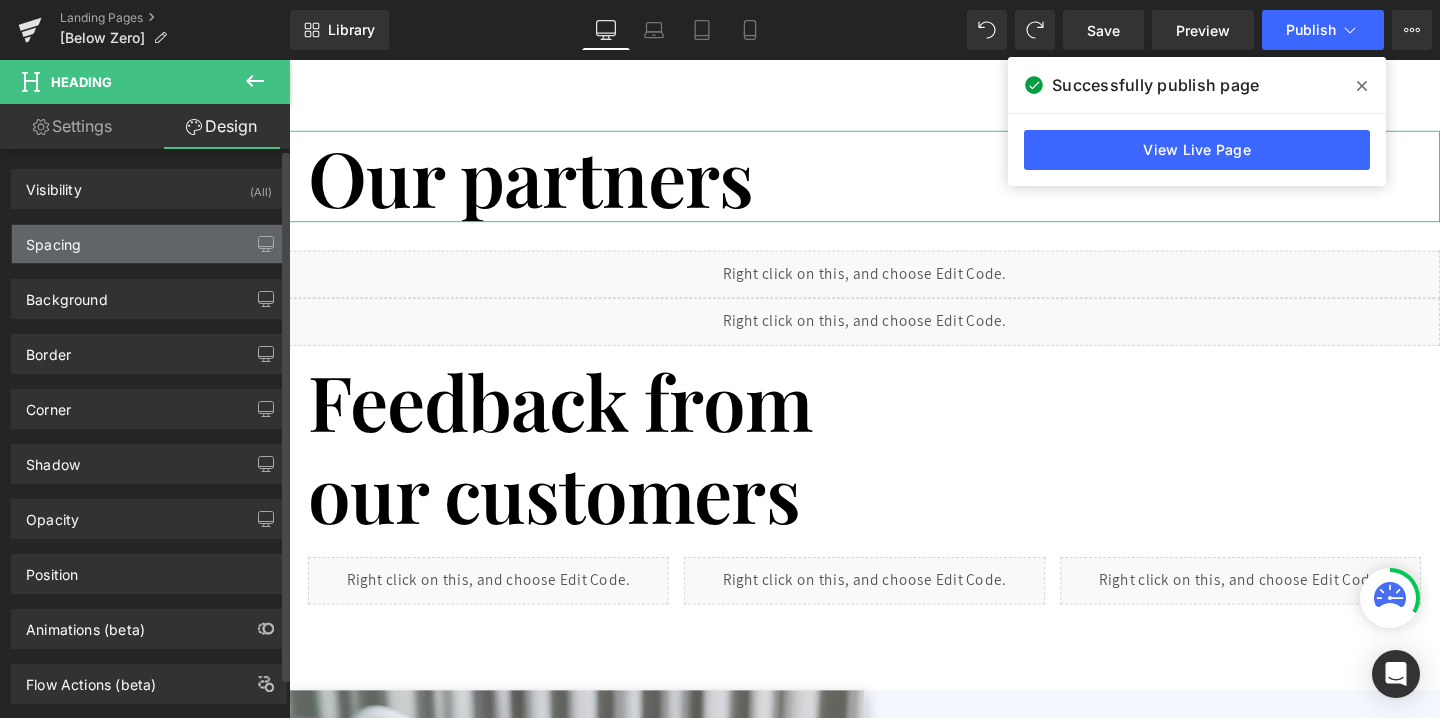 click on "Spacing" at bounding box center [149, 244] 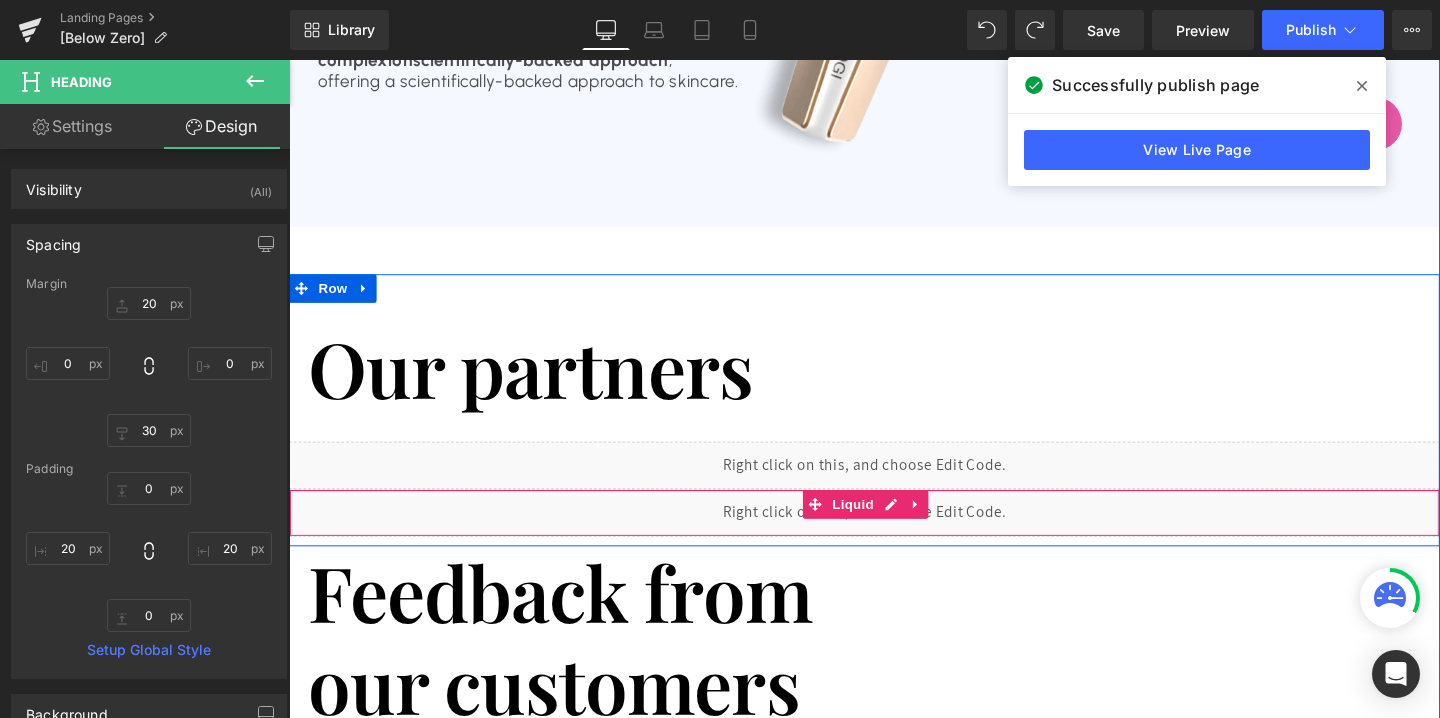 scroll, scrollTop: 2065, scrollLeft: 0, axis: vertical 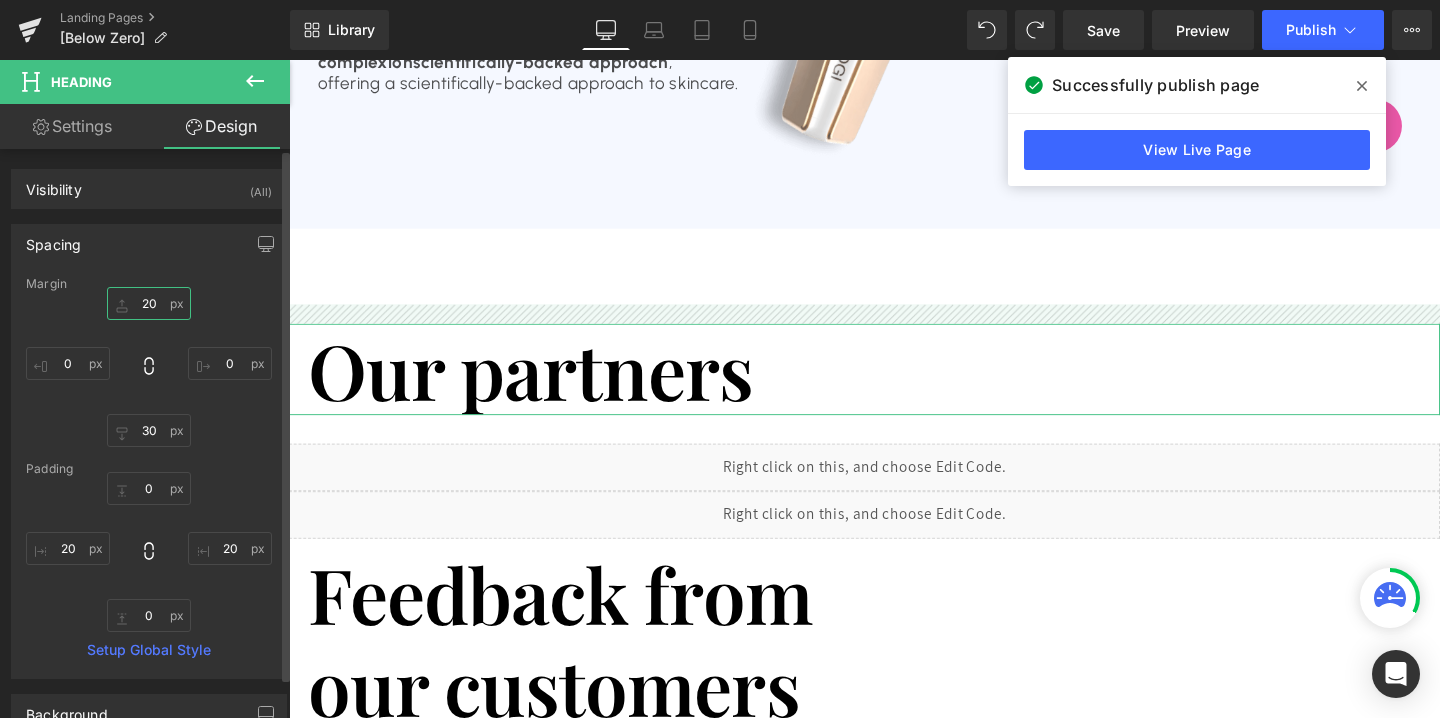 click on "20" at bounding box center [149, 303] 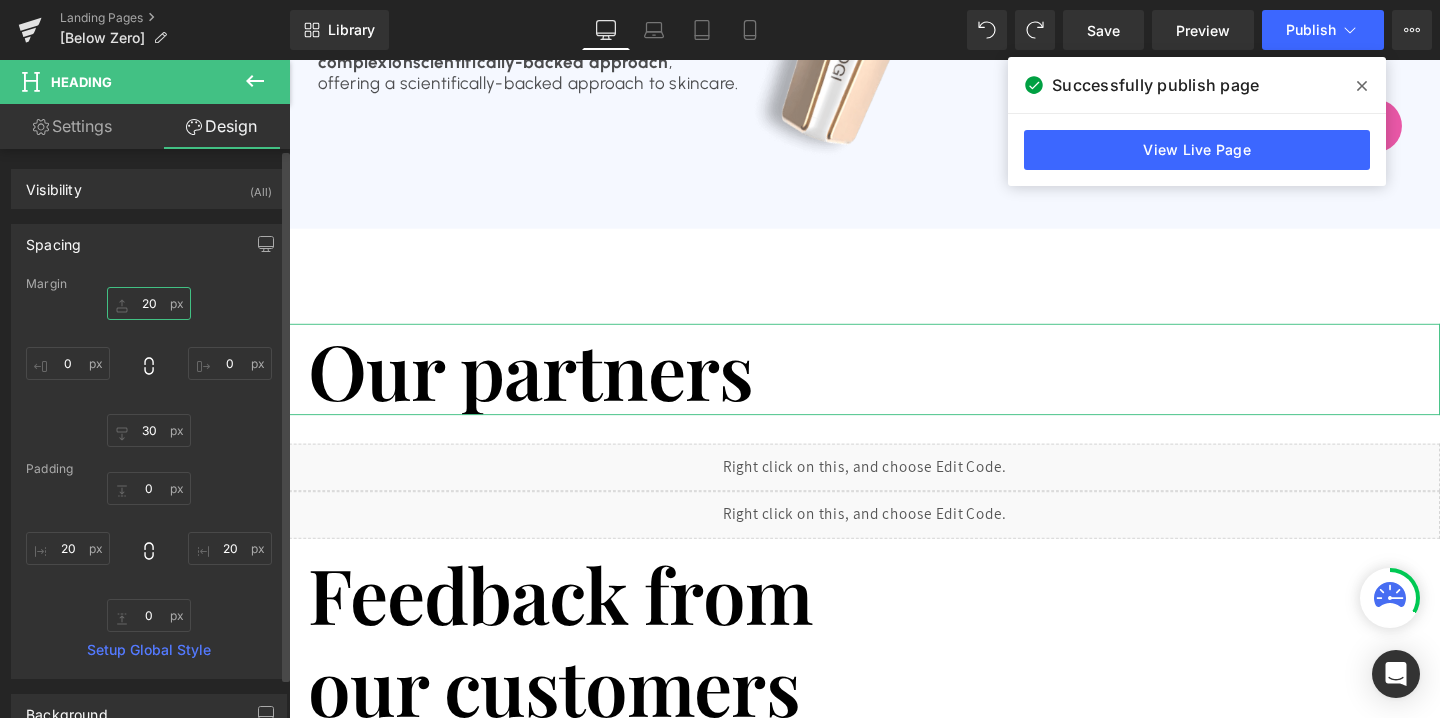 type 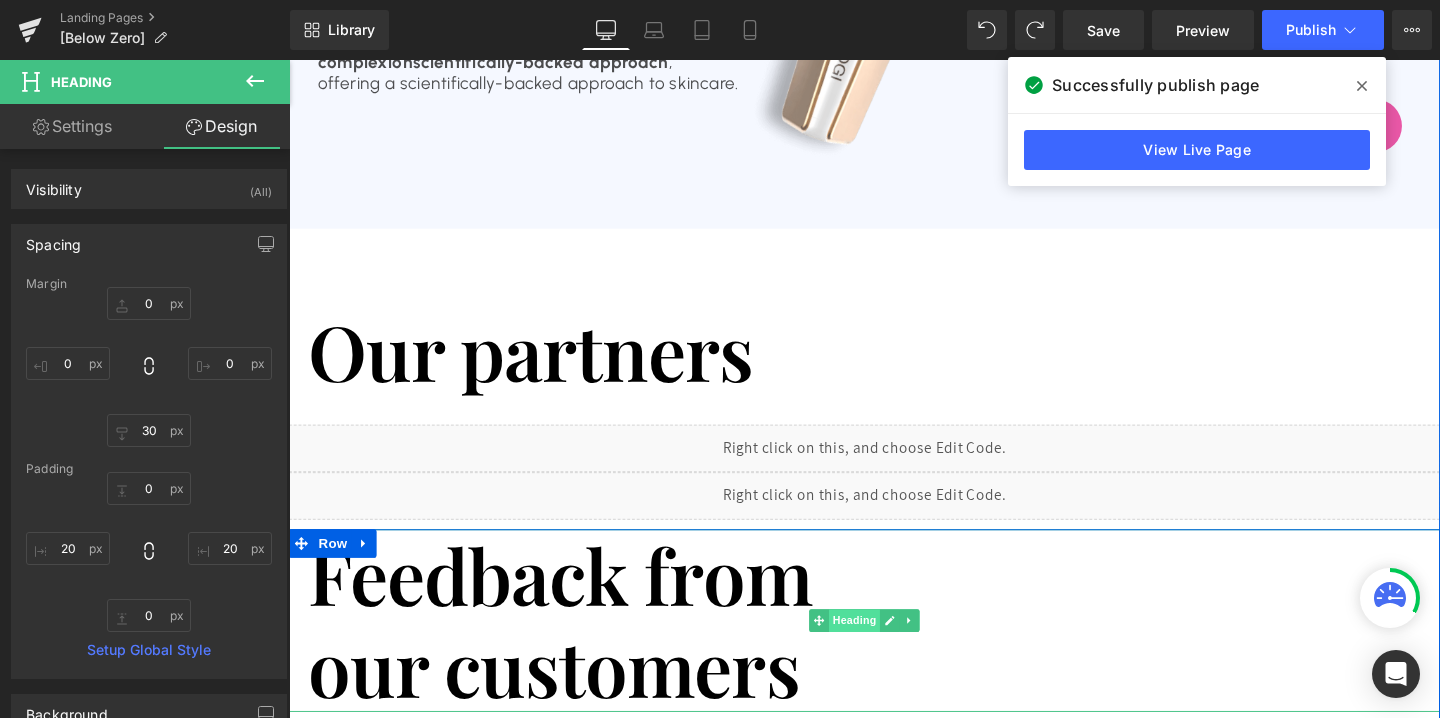 click on "Heading" at bounding box center [884, 649] 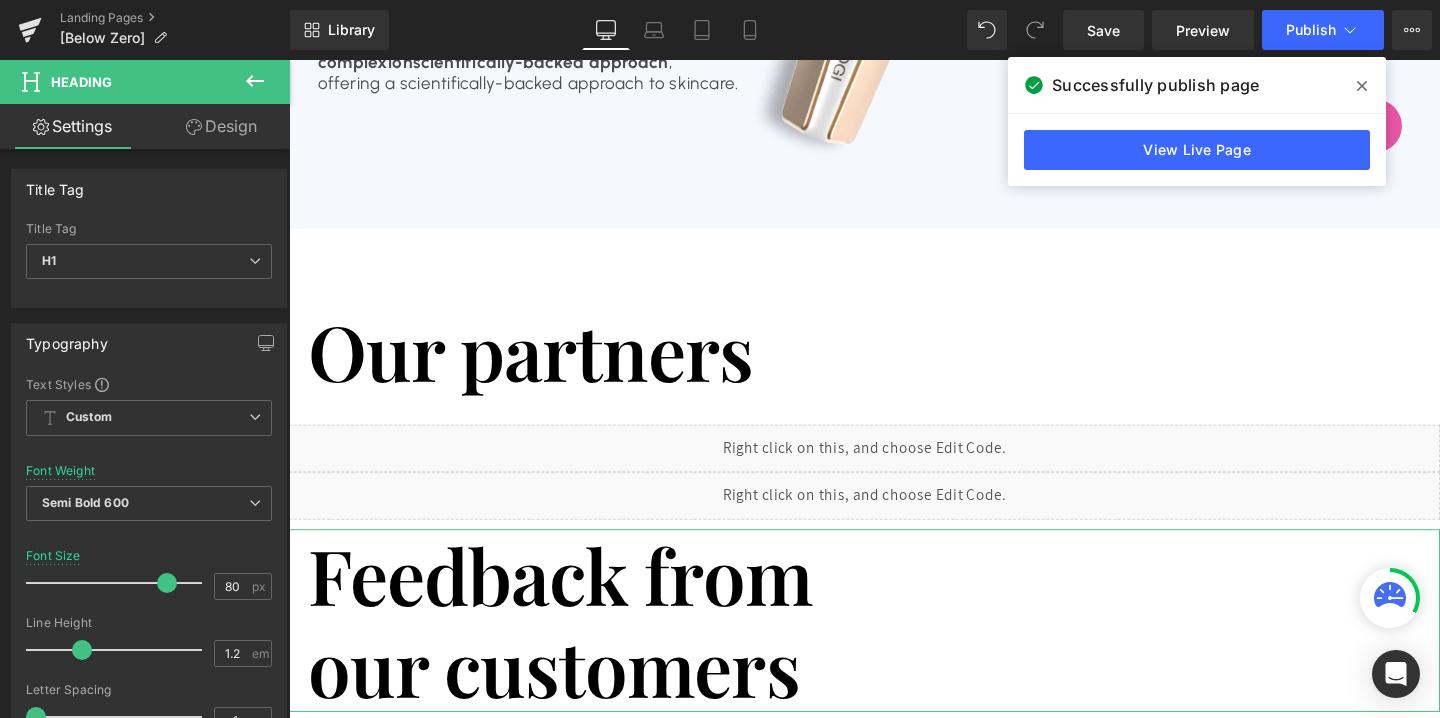 click on "Design" at bounding box center [221, 126] 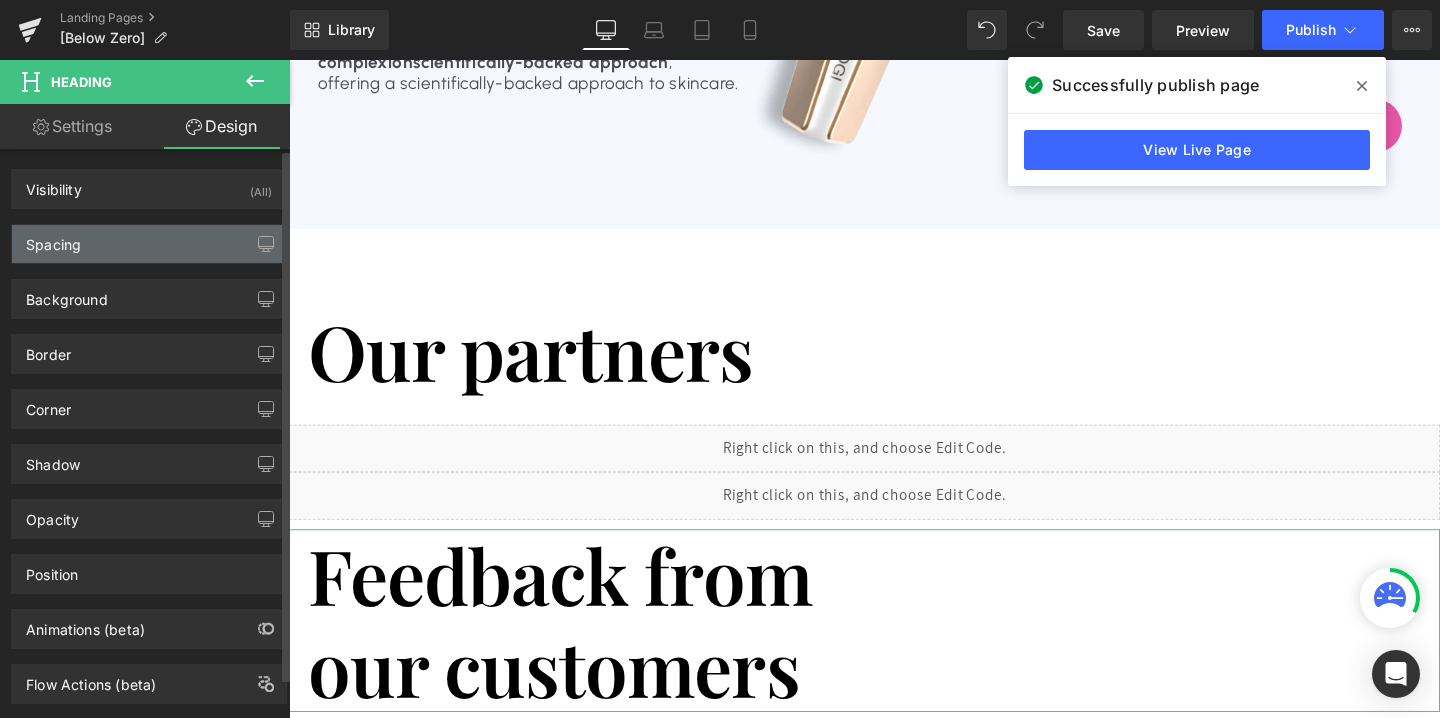 click on "Spacing" at bounding box center (149, 244) 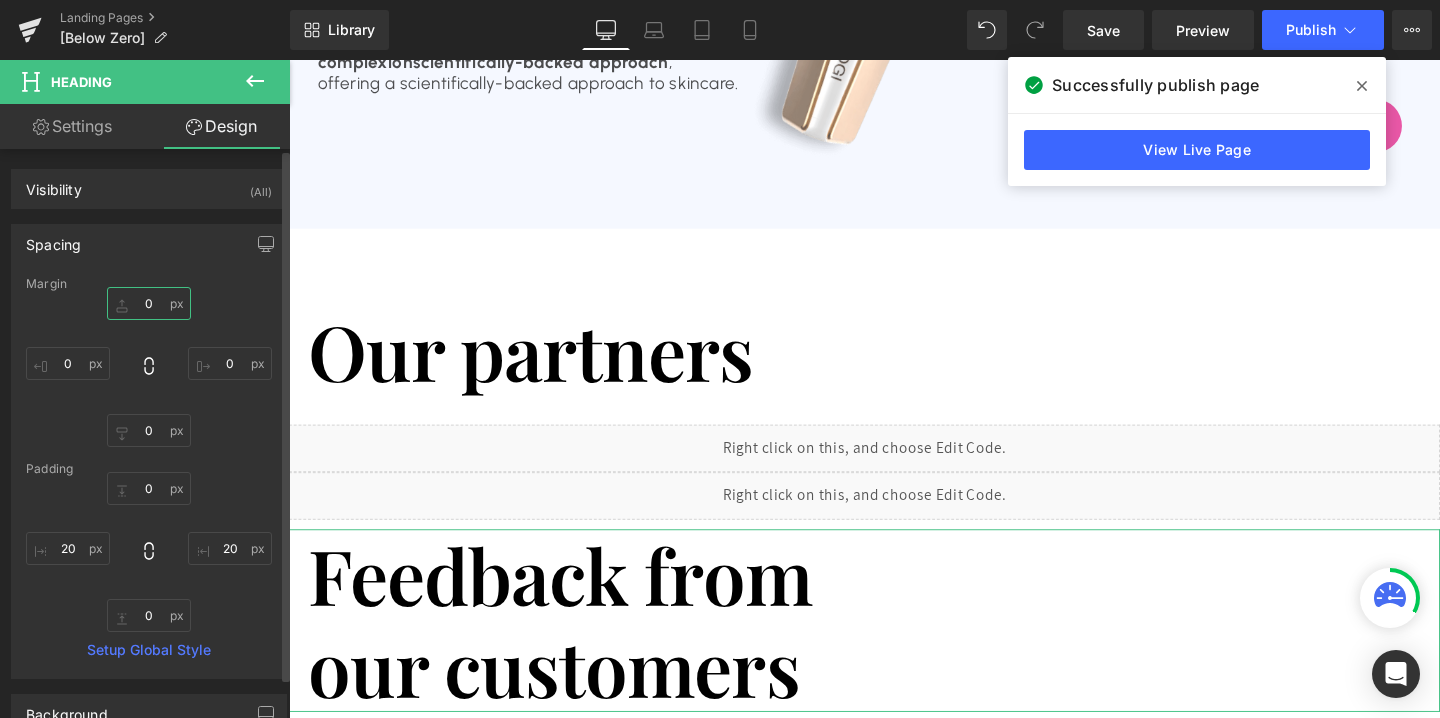 click on "0" at bounding box center (149, 303) 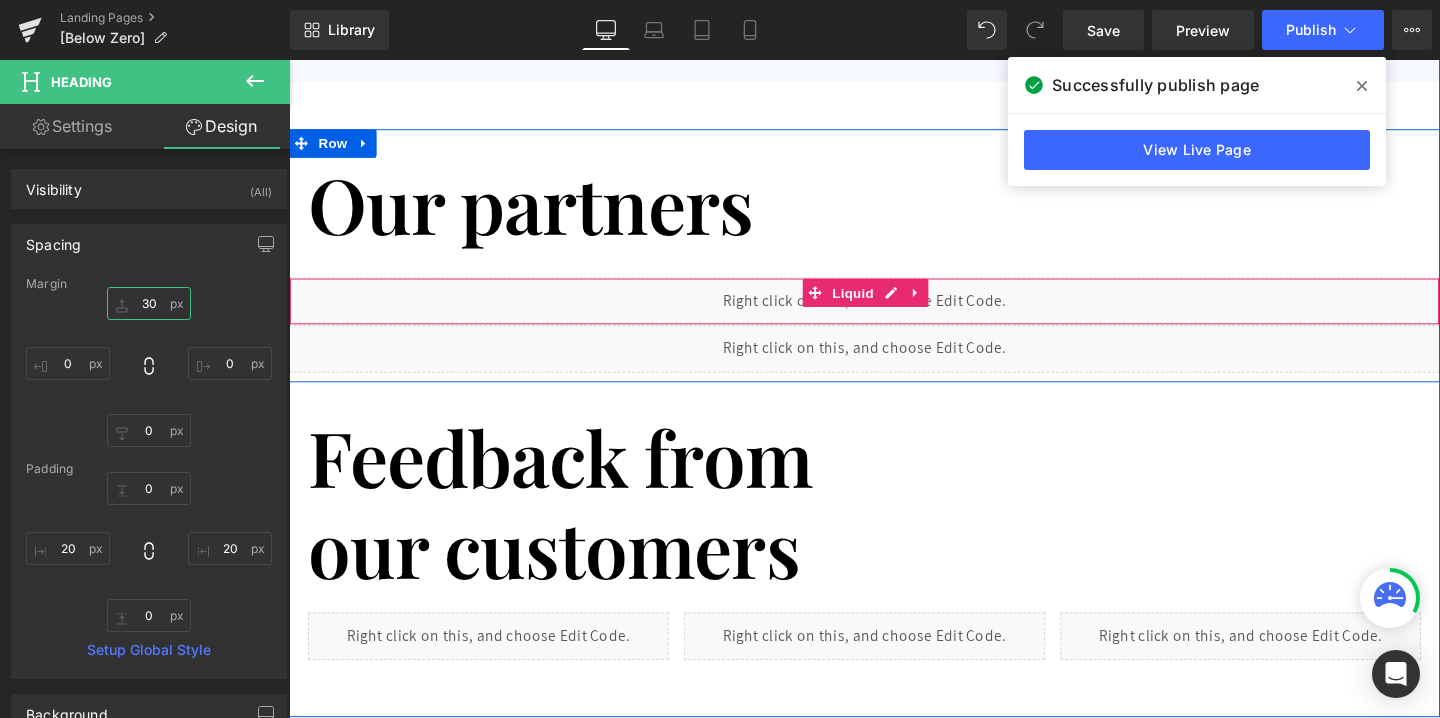 scroll, scrollTop: 2220, scrollLeft: 0, axis: vertical 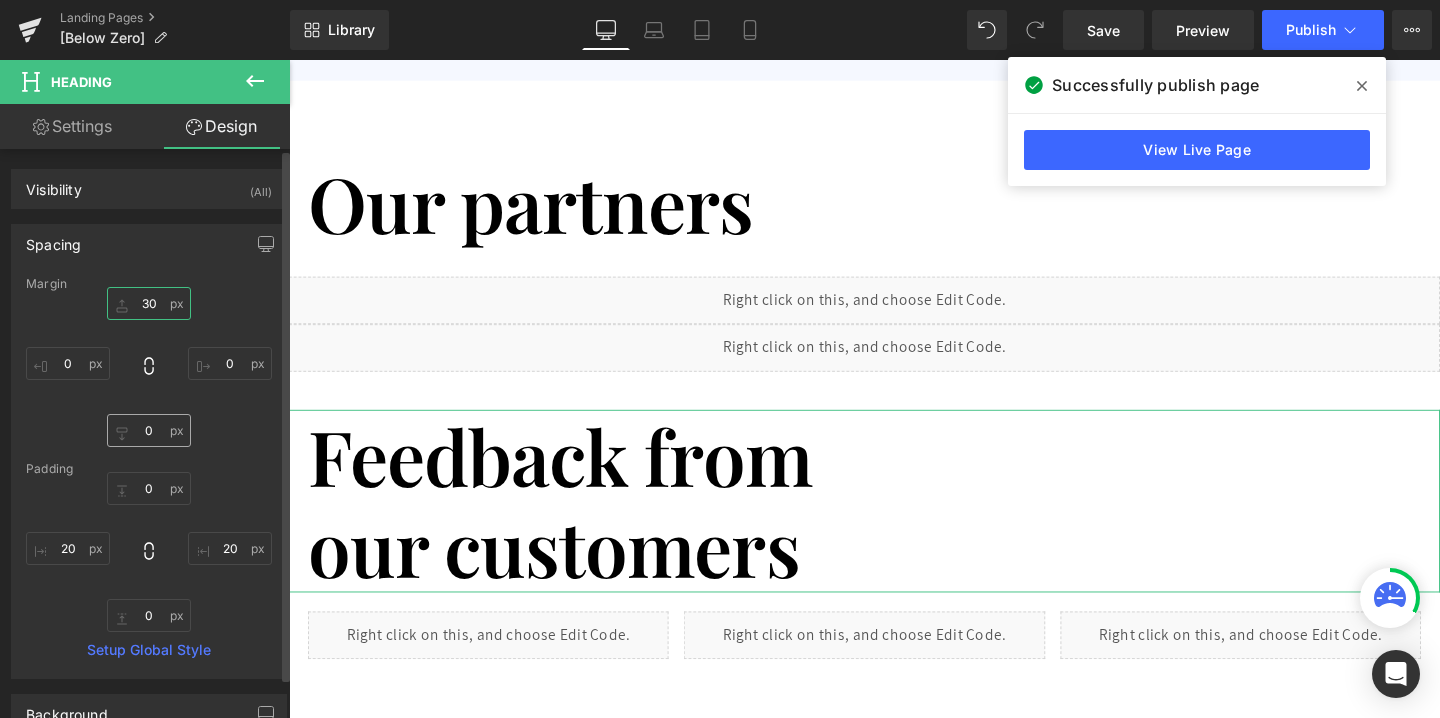 type on "30" 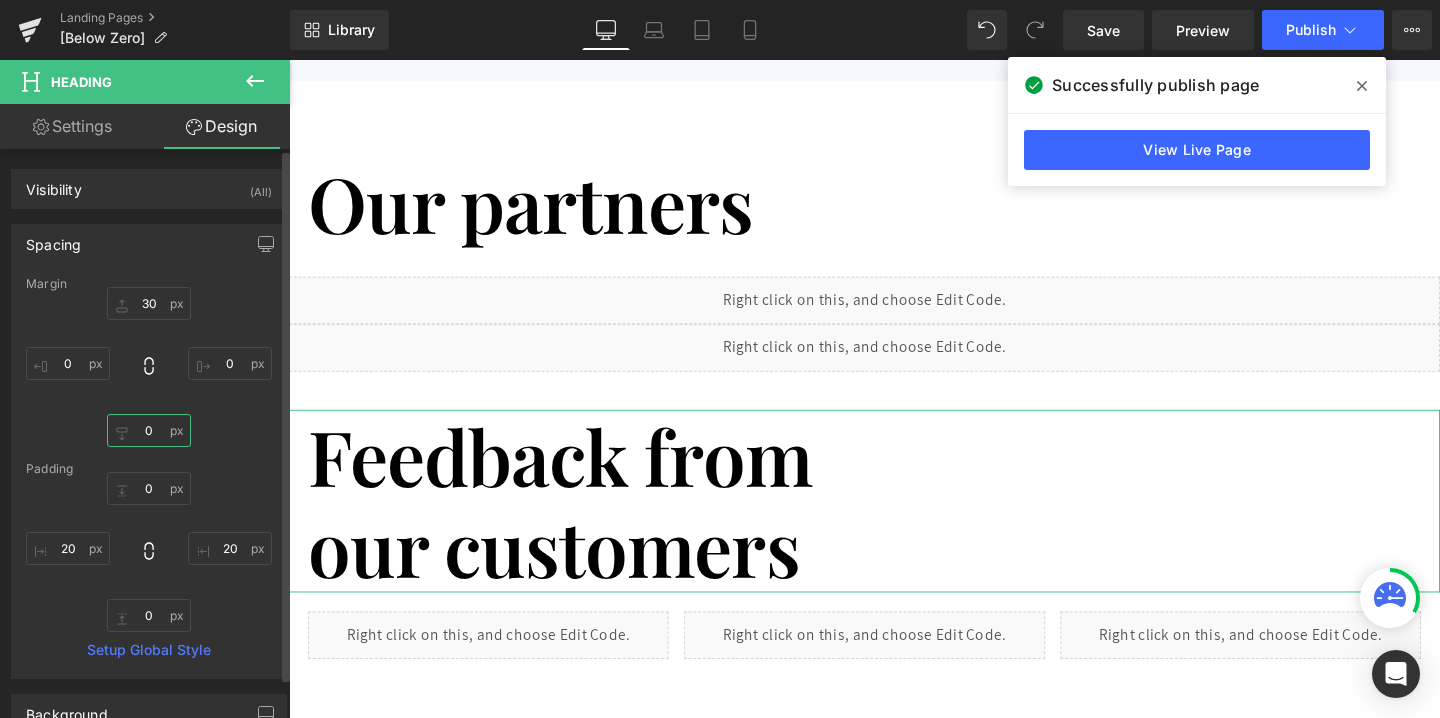 click on "0" at bounding box center (149, 430) 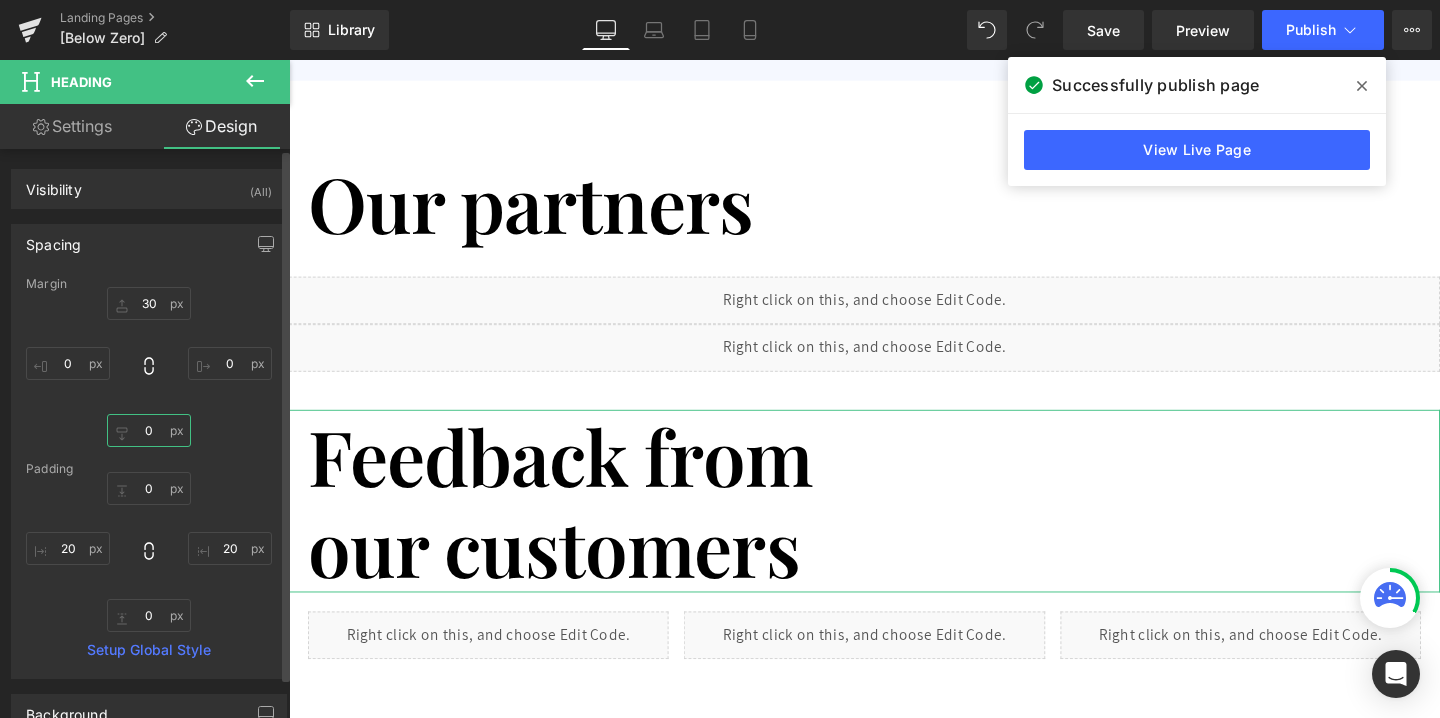 type on "2" 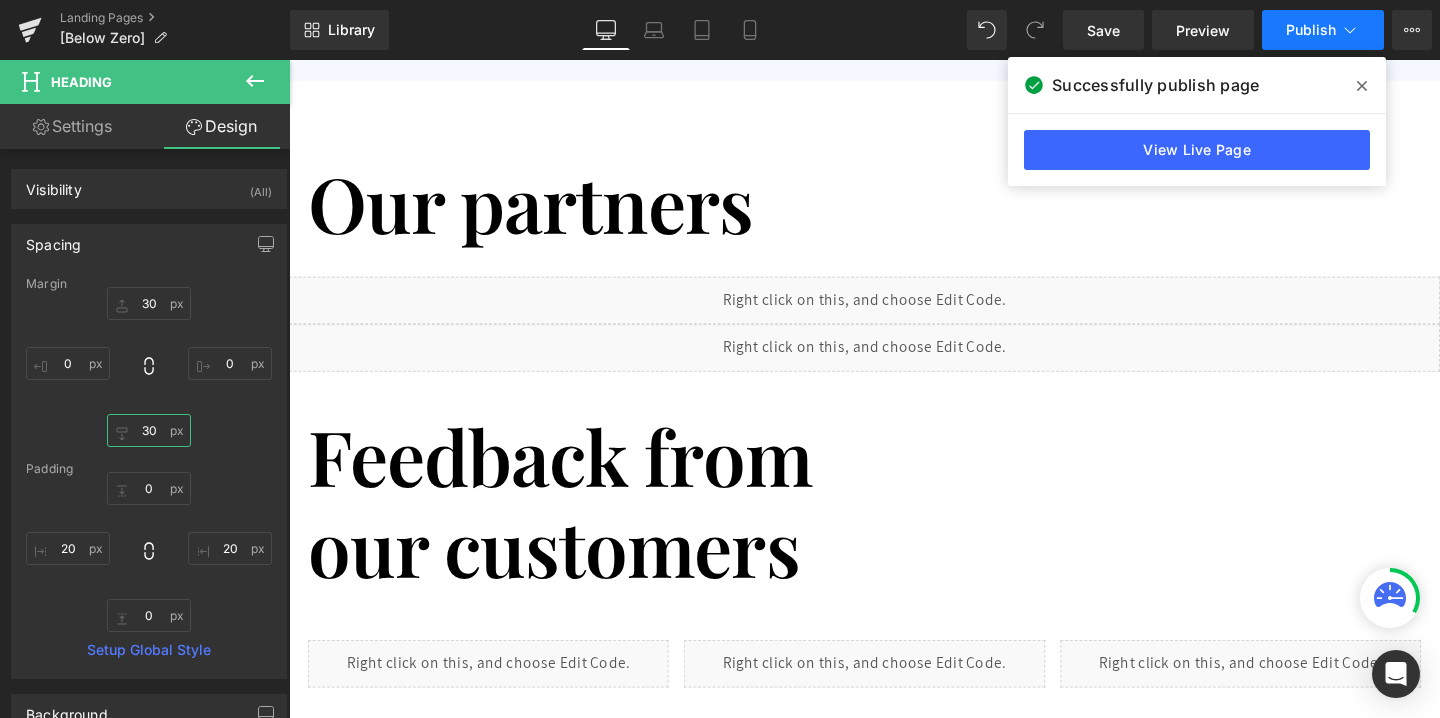 type on "30" 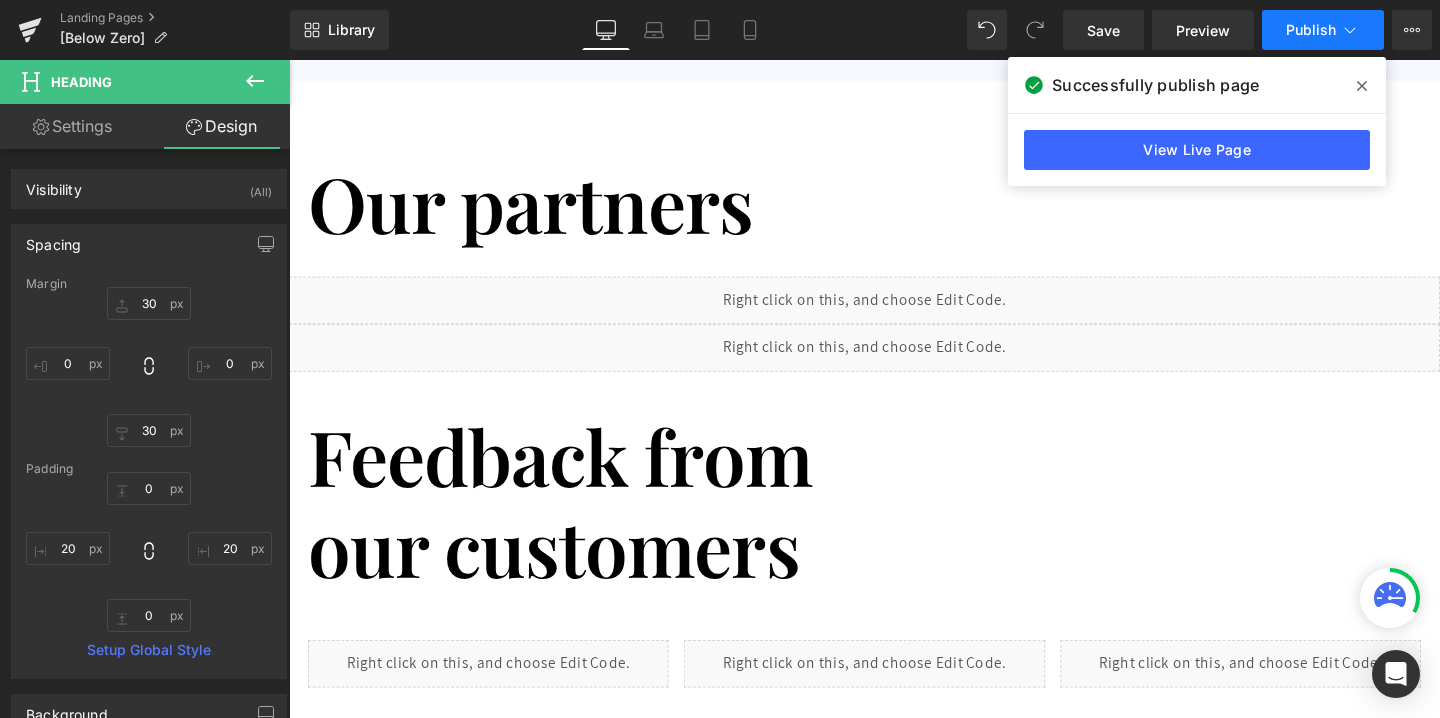 click on "Publish" at bounding box center (1323, 30) 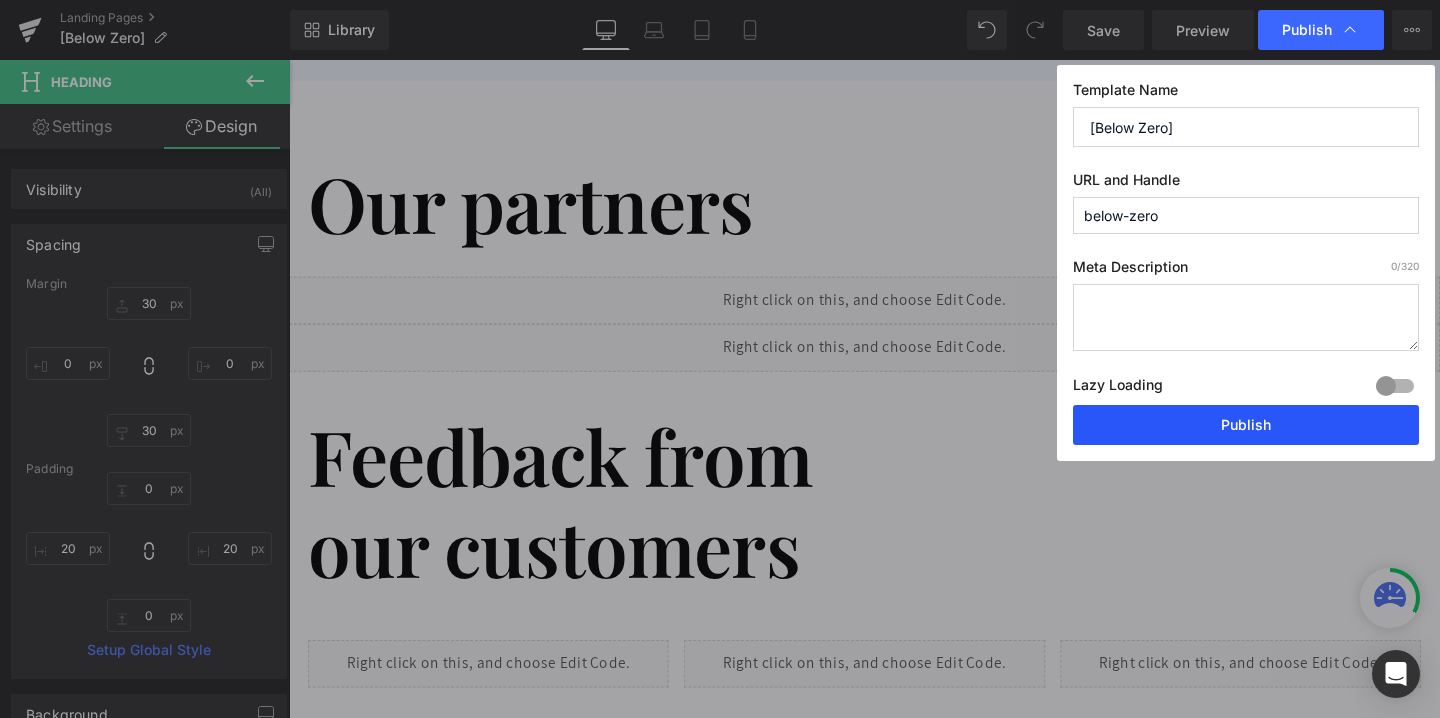 click on "Publish" at bounding box center [1246, 425] 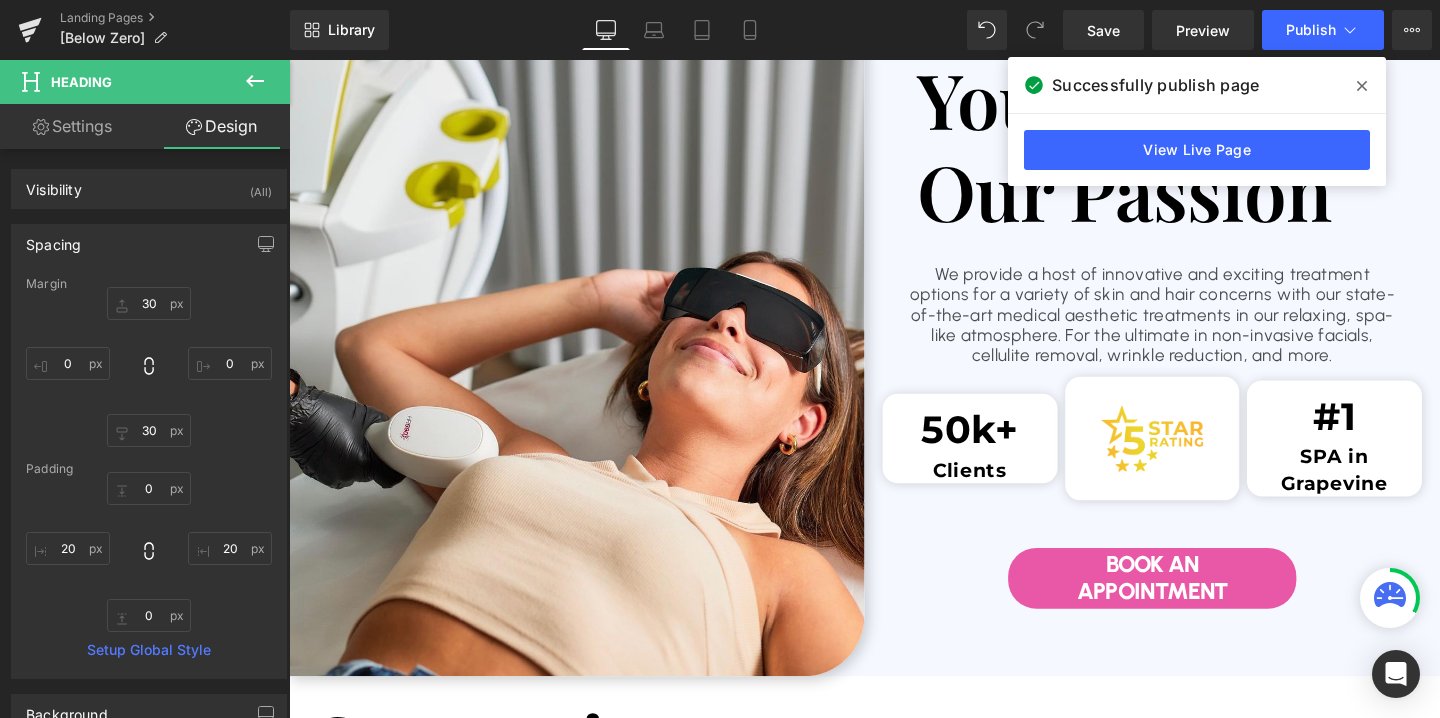 scroll, scrollTop: 3076, scrollLeft: 0, axis: vertical 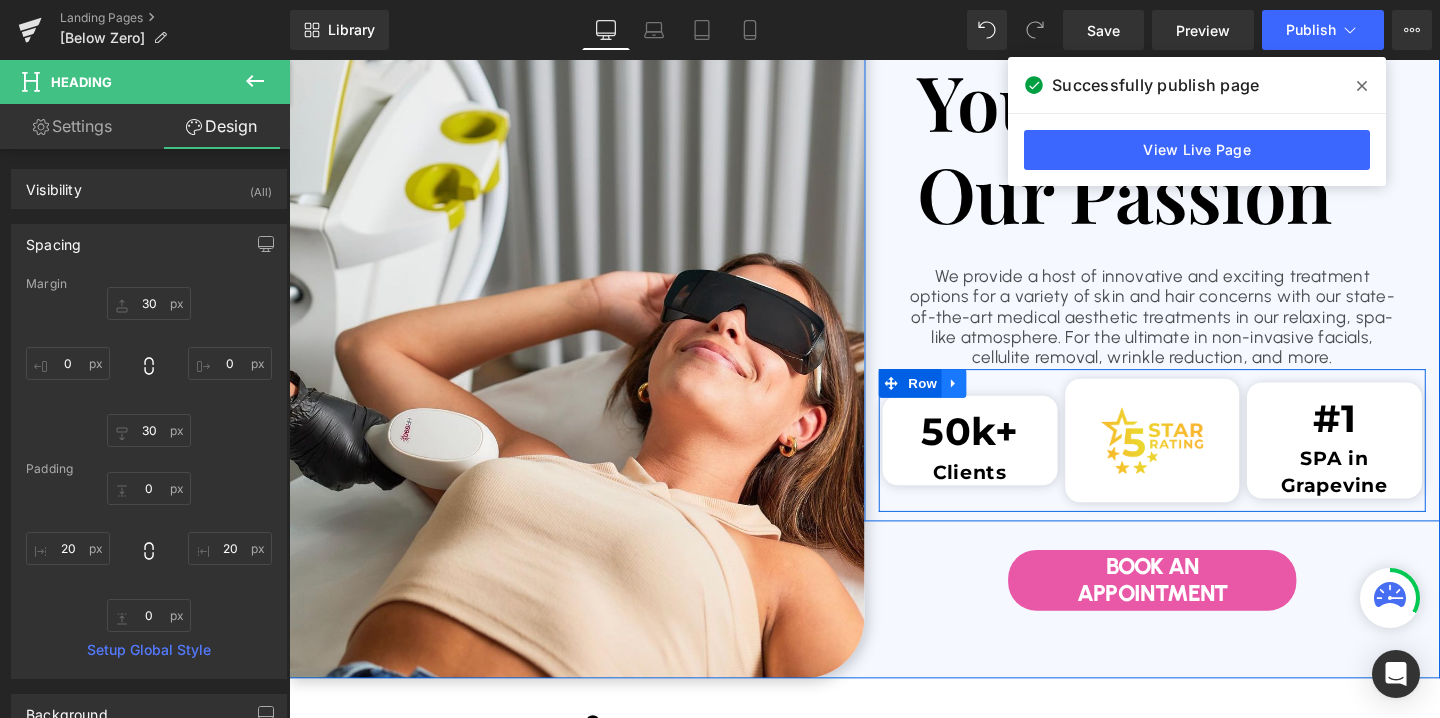 click at bounding box center (988, 400) 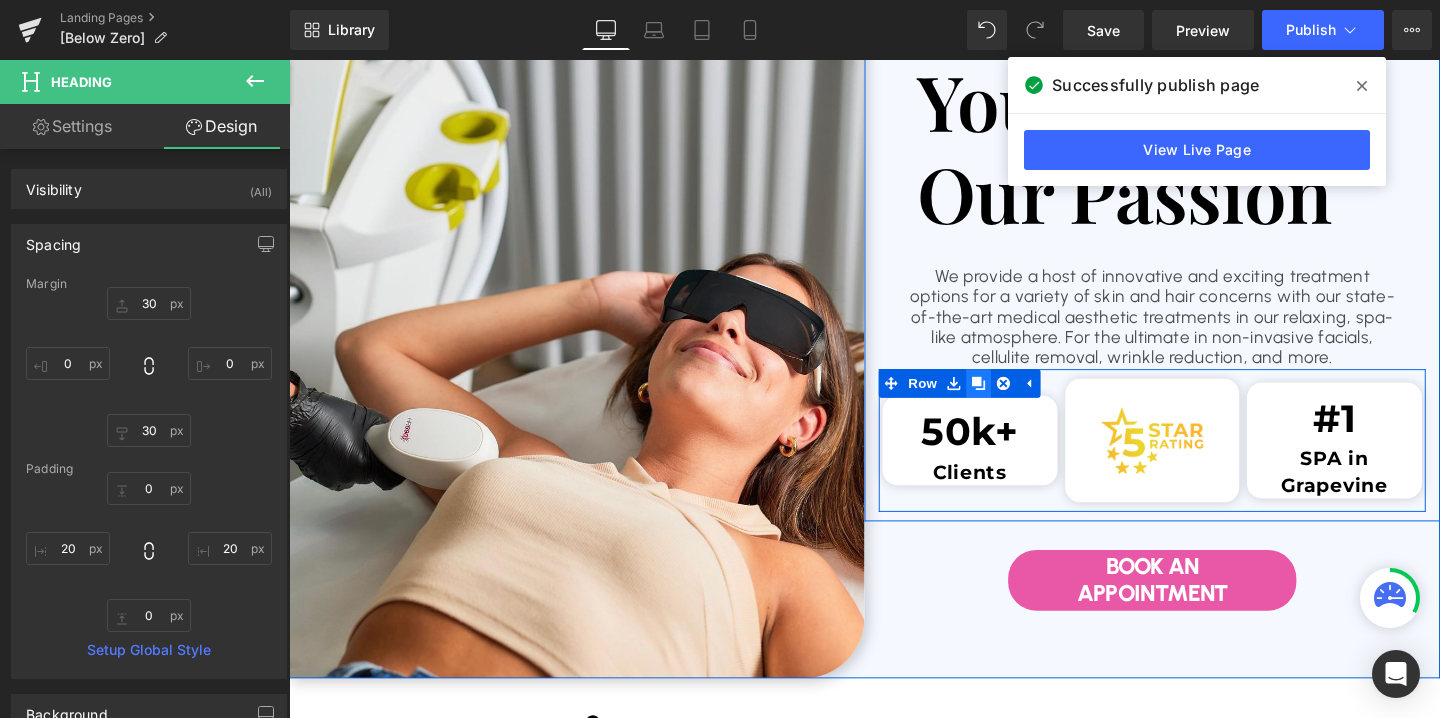 click at bounding box center [1014, 400] 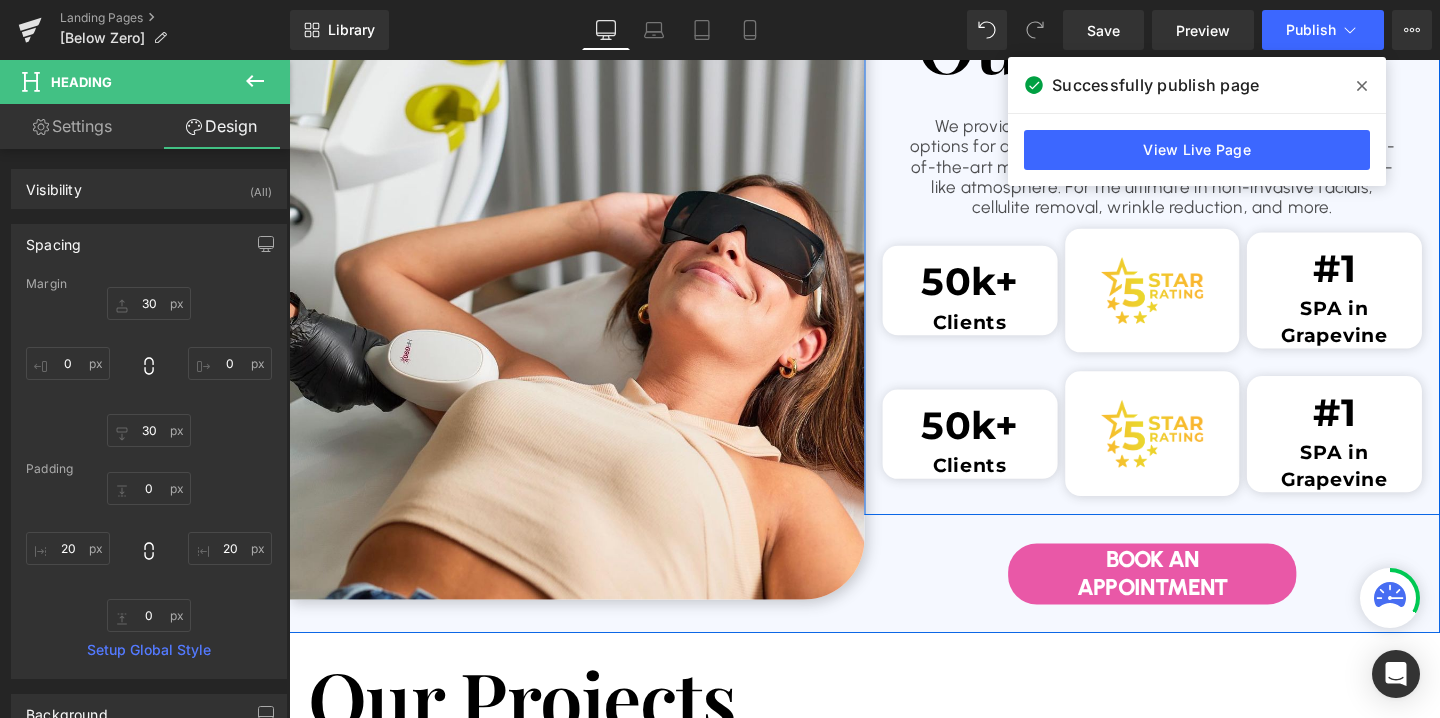 scroll, scrollTop: 3159, scrollLeft: 0, axis: vertical 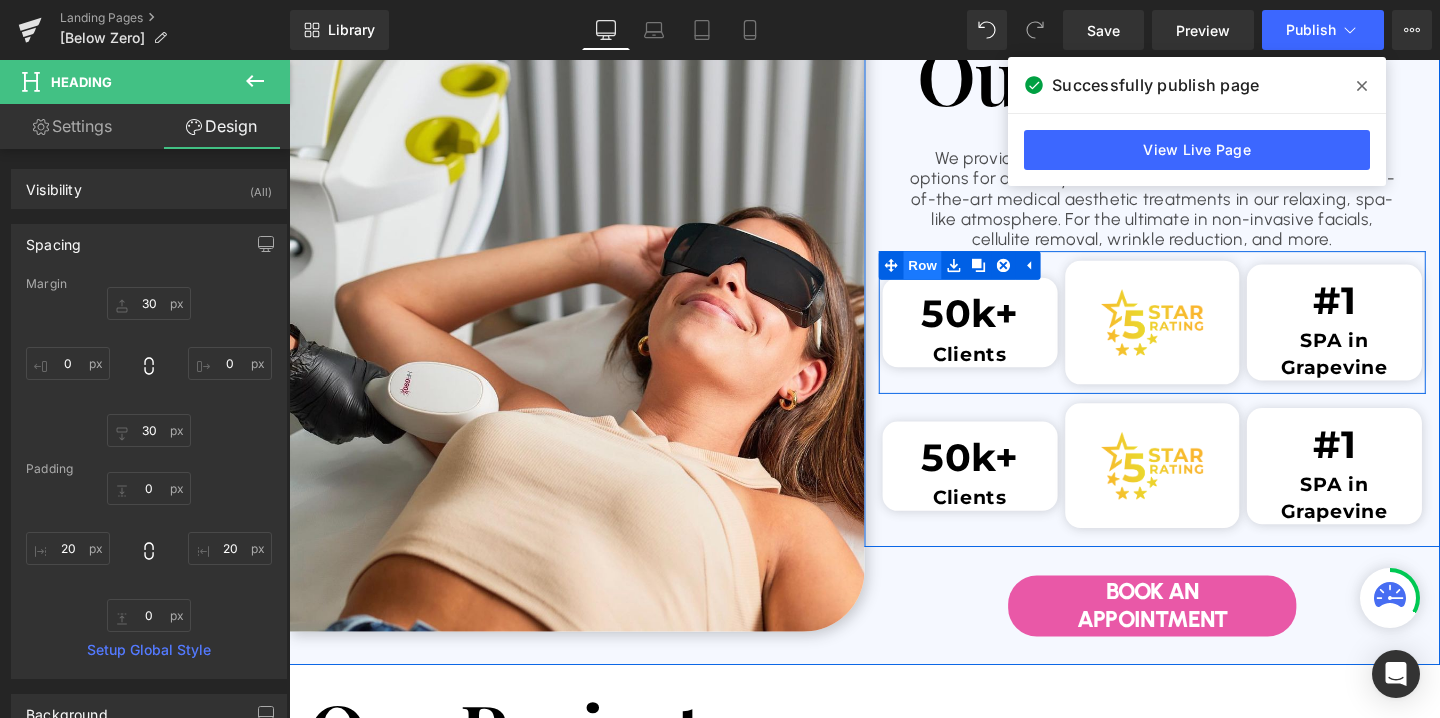 click on "Row" at bounding box center [955, 276] 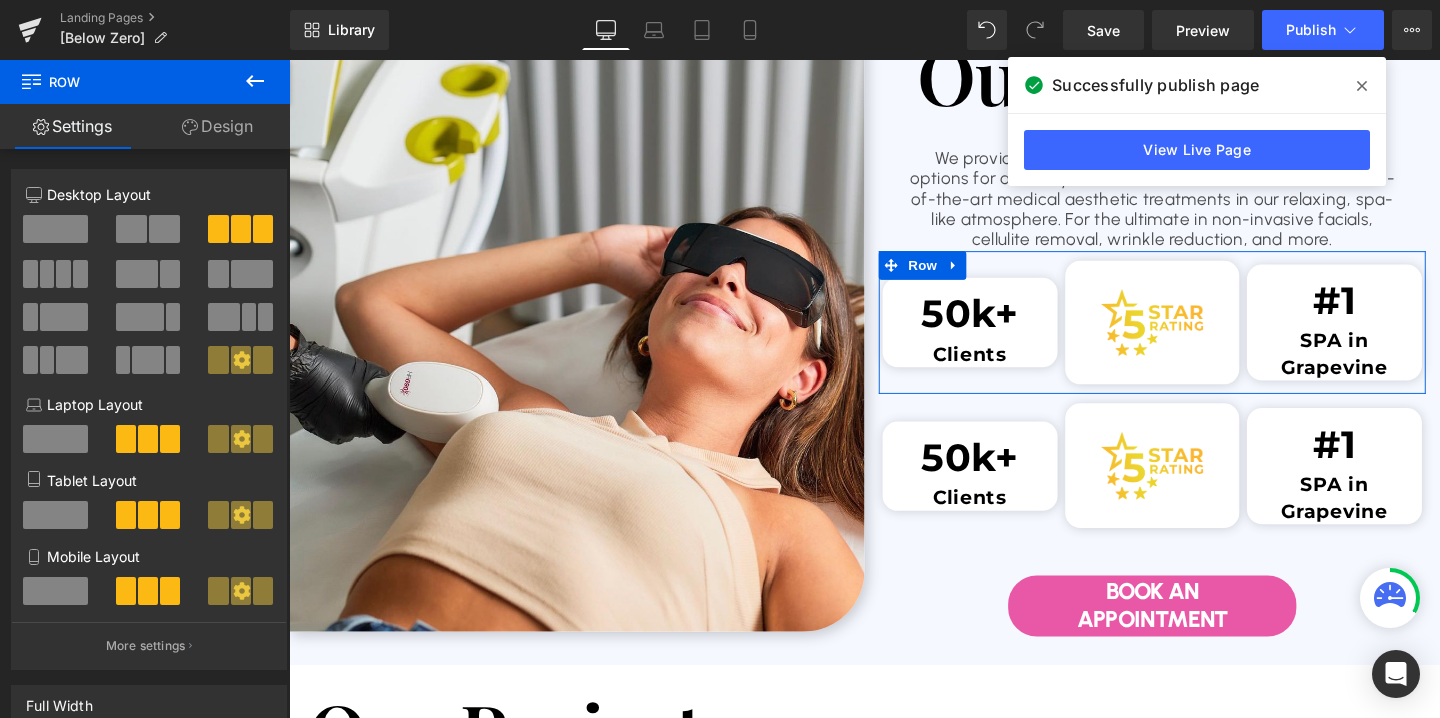 click on "Design" at bounding box center (217, 126) 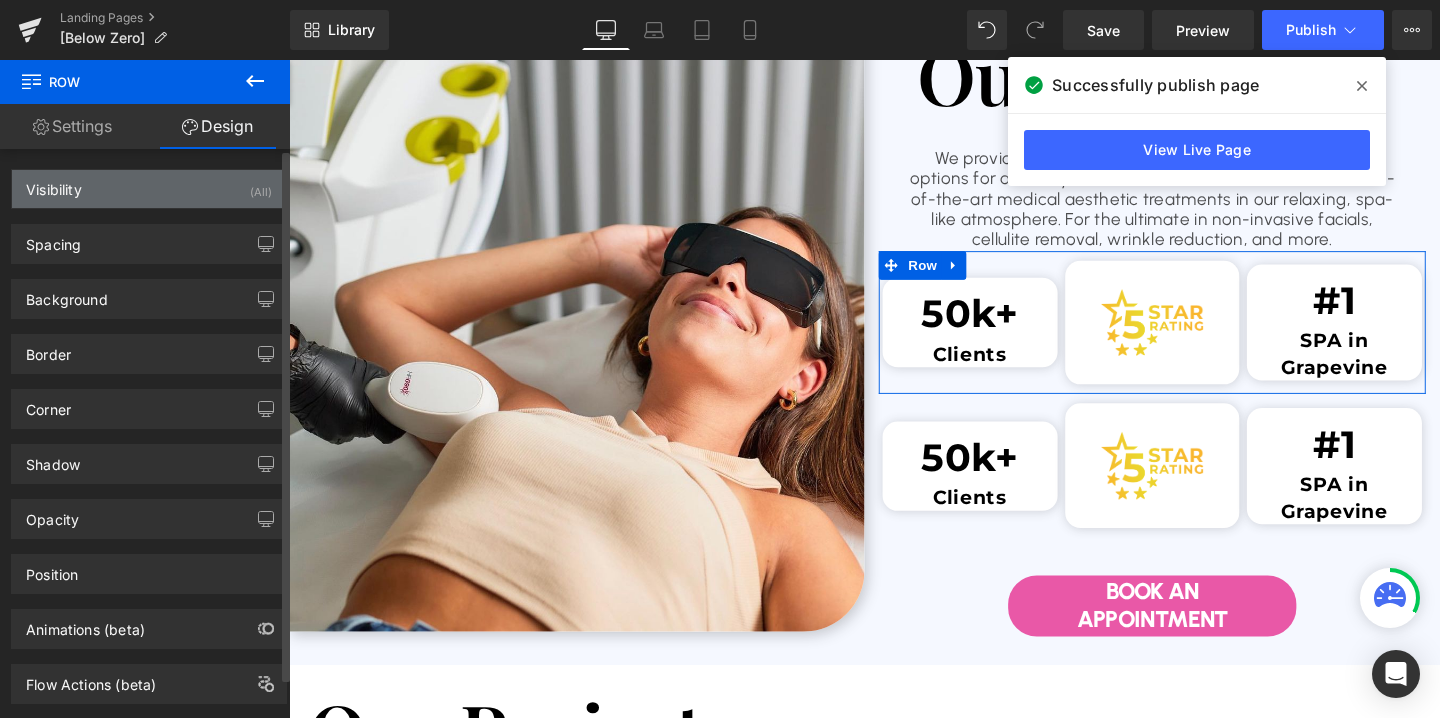 click on "Visibility
(All)" at bounding box center (149, 189) 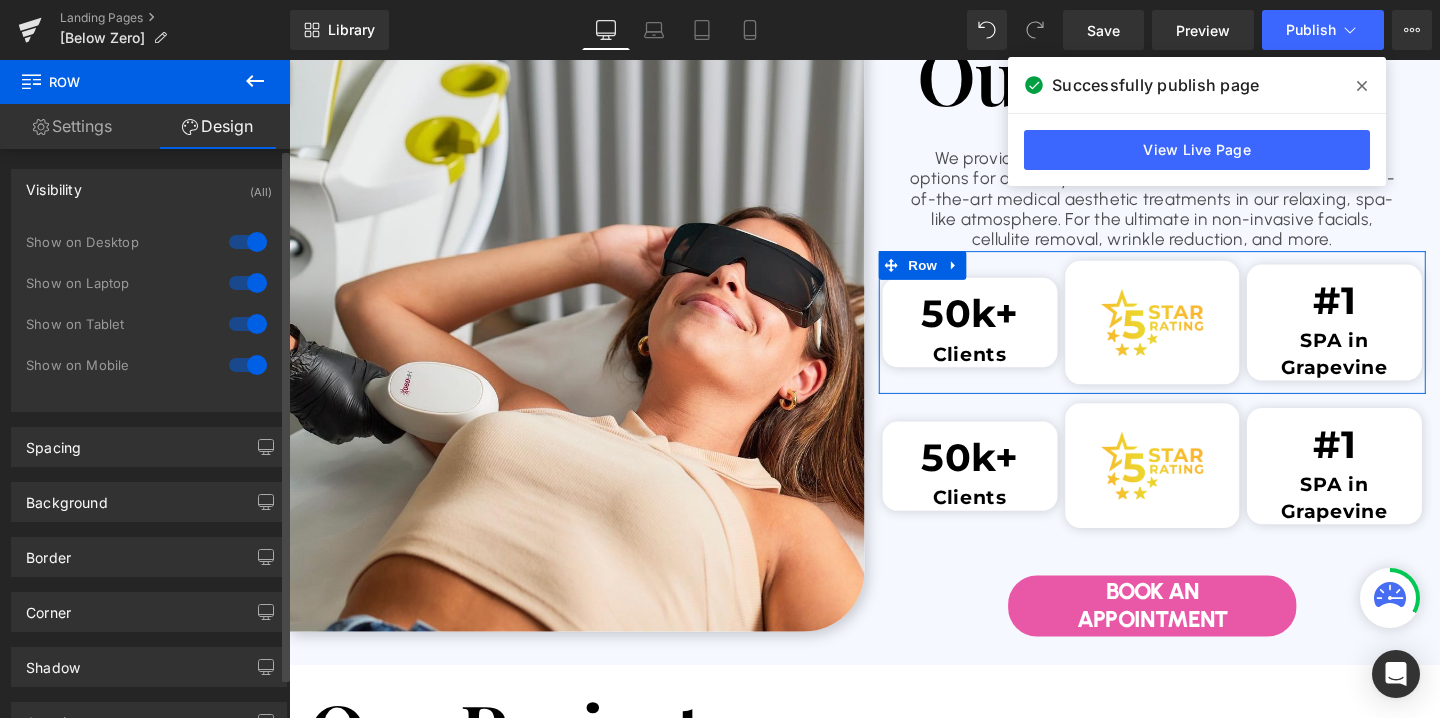 click at bounding box center (248, 324) 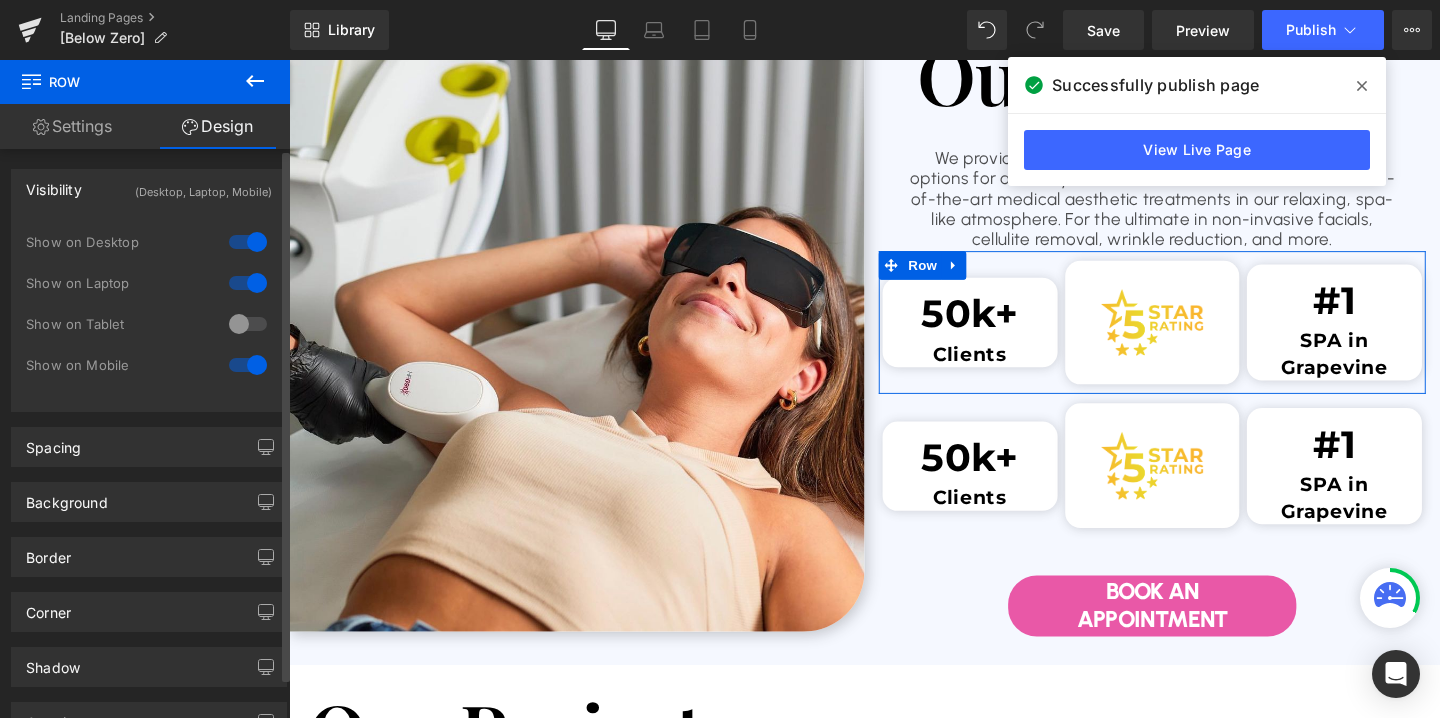 click at bounding box center (248, 365) 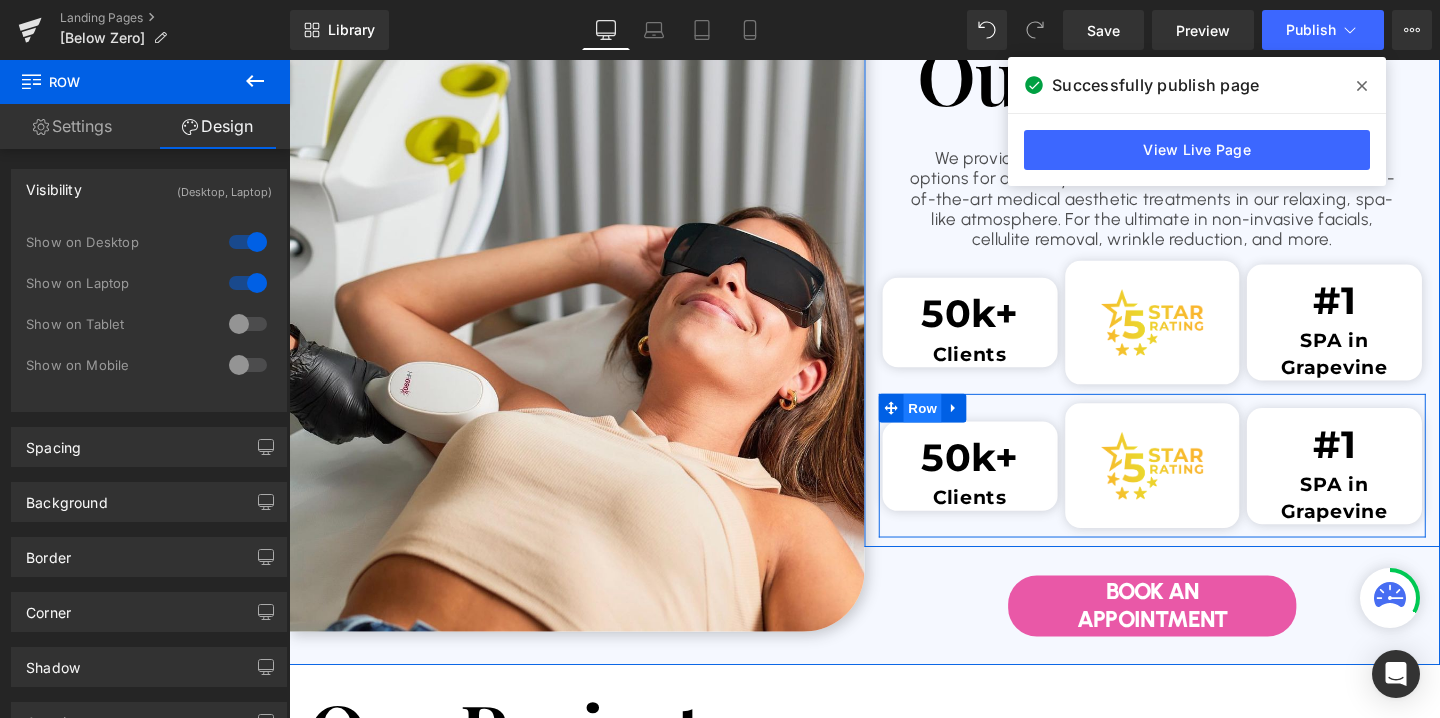 click on "Row" at bounding box center (955, 426) 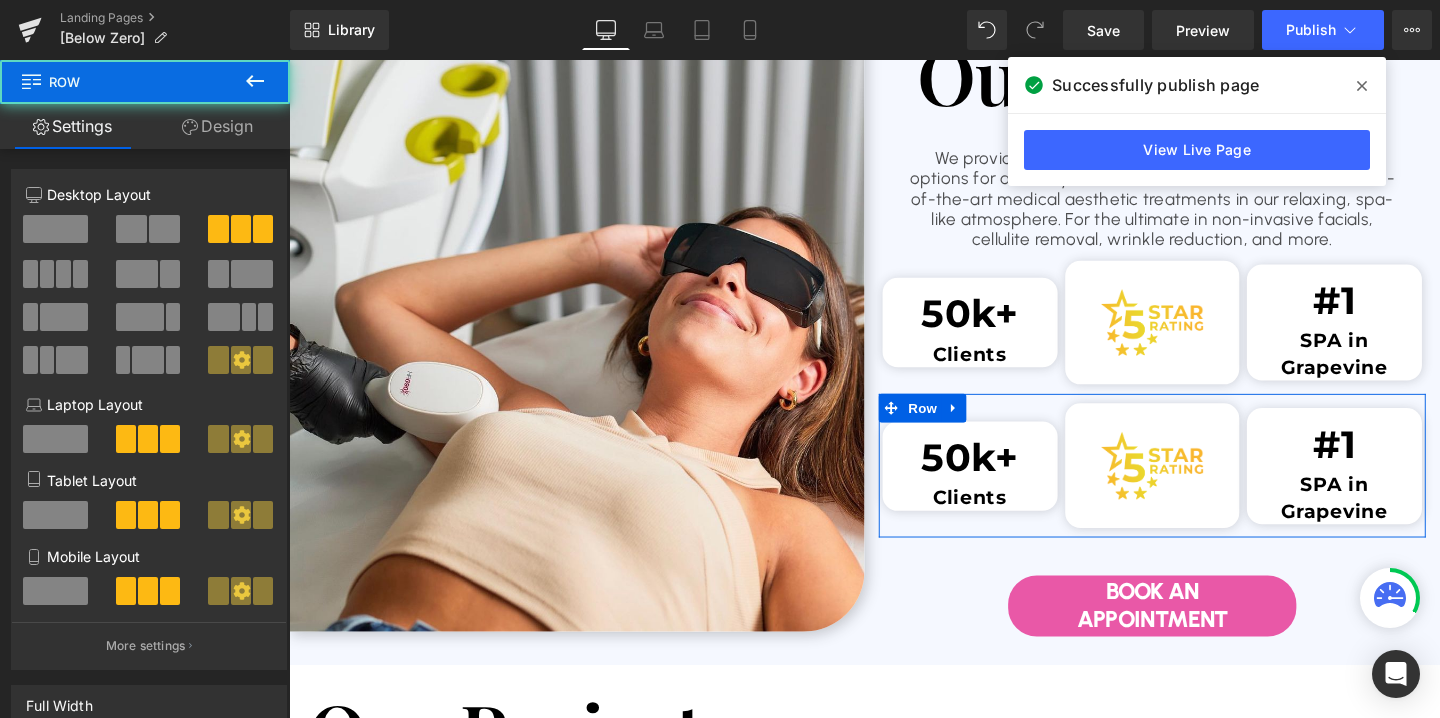 click on "Design" at bounding box center (217, 126) 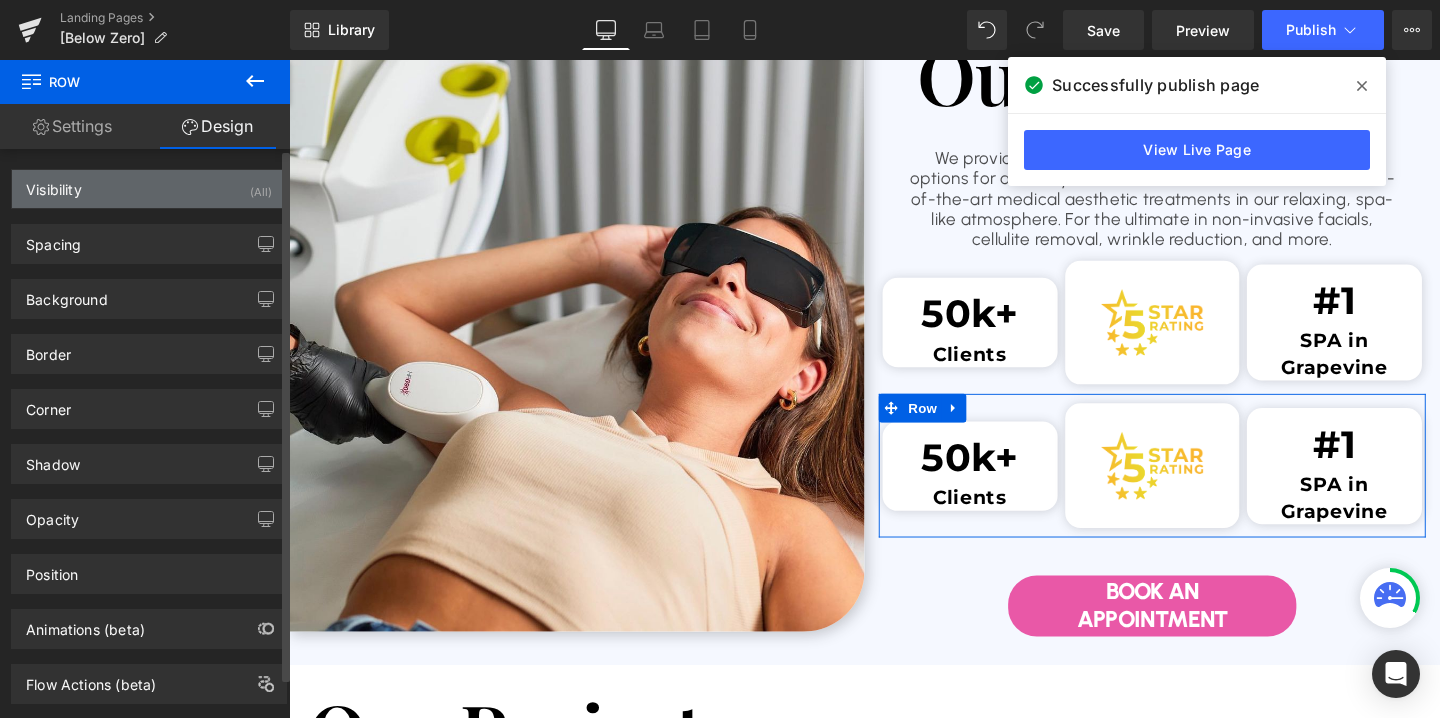 click on "Visibility
(All)" at bounding box center (149, 189) 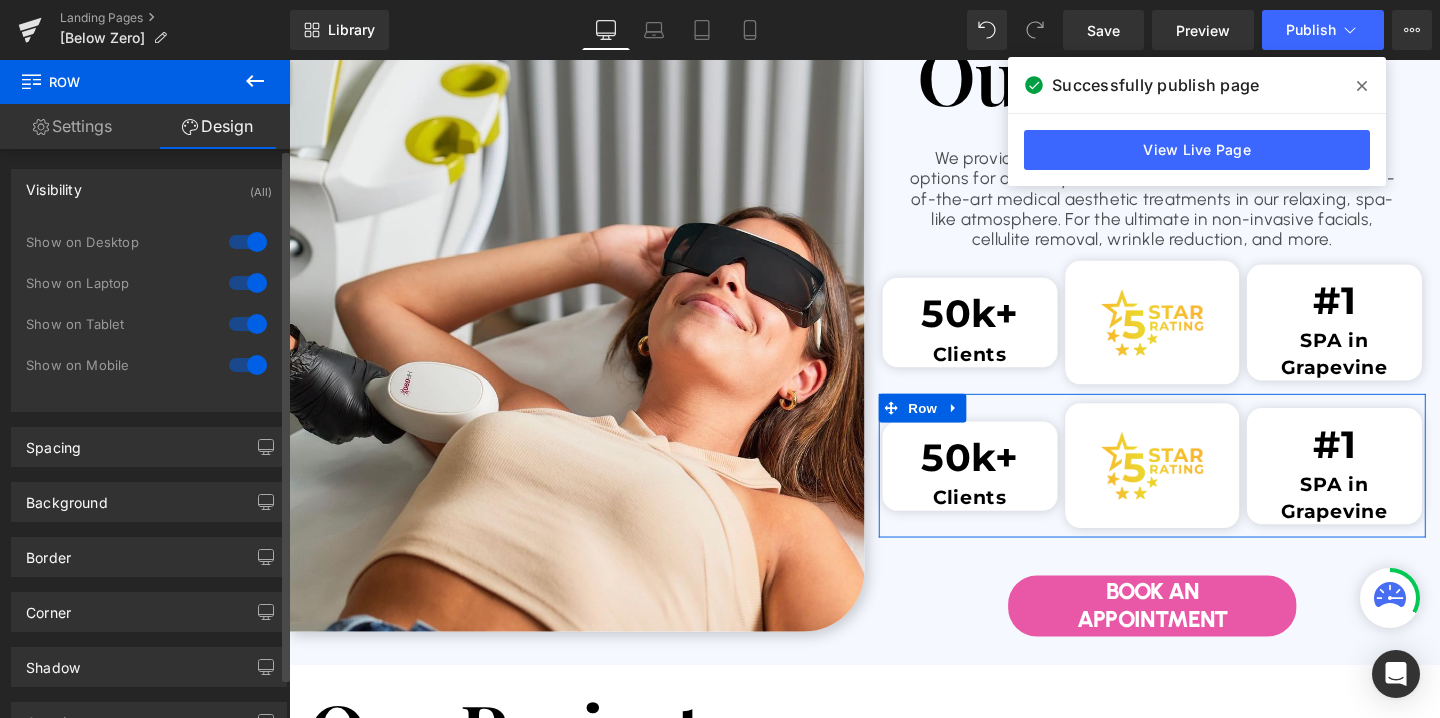 click at bounding box center [248, 283] 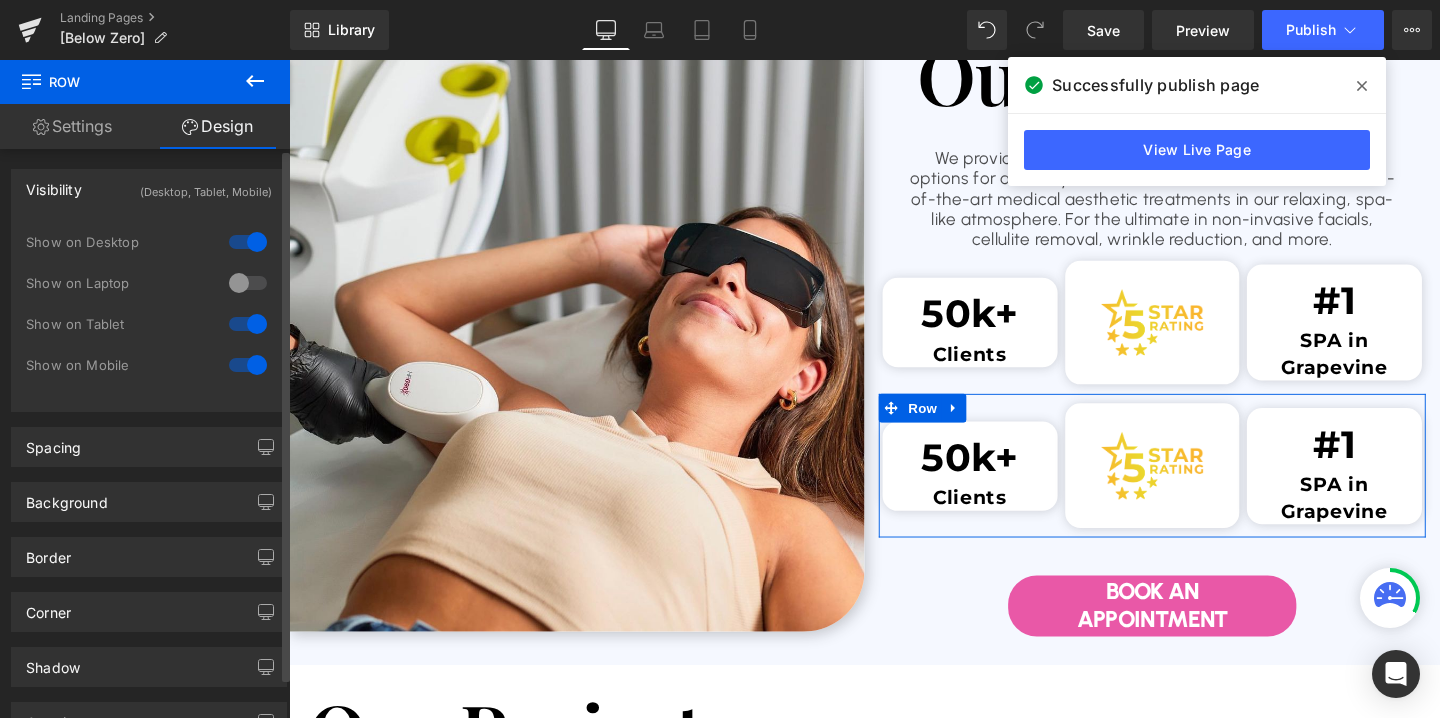 click at bounding box center [248, 242] 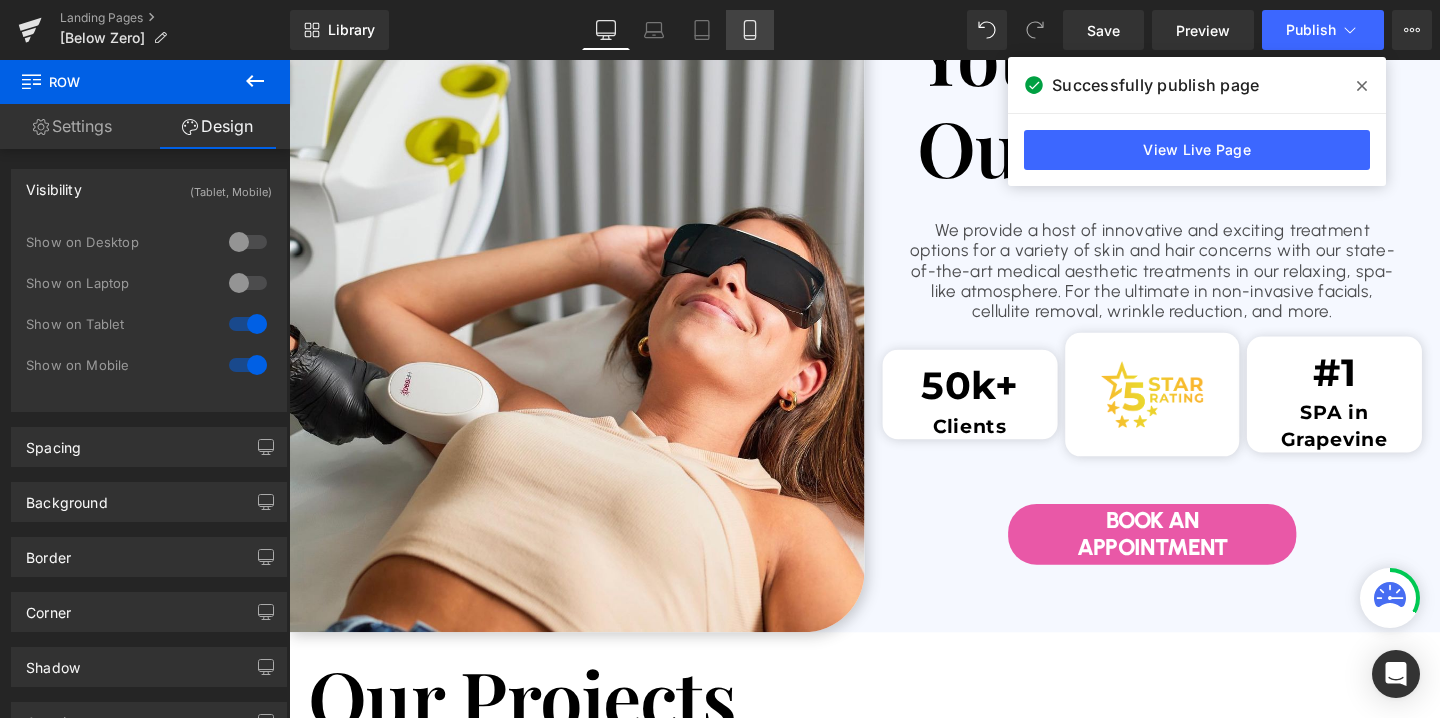click 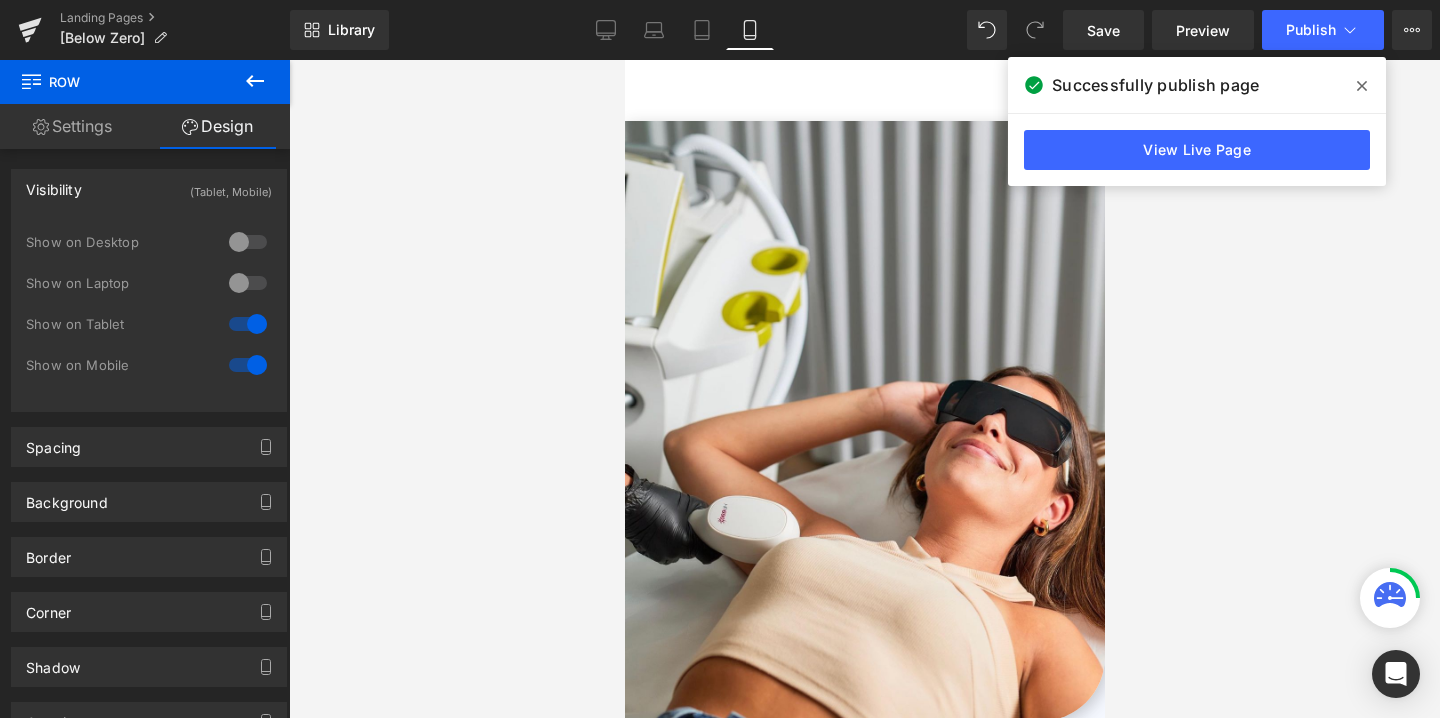 scroll, scrollTop: 3960, scrollLeft: 0, axis: vertical 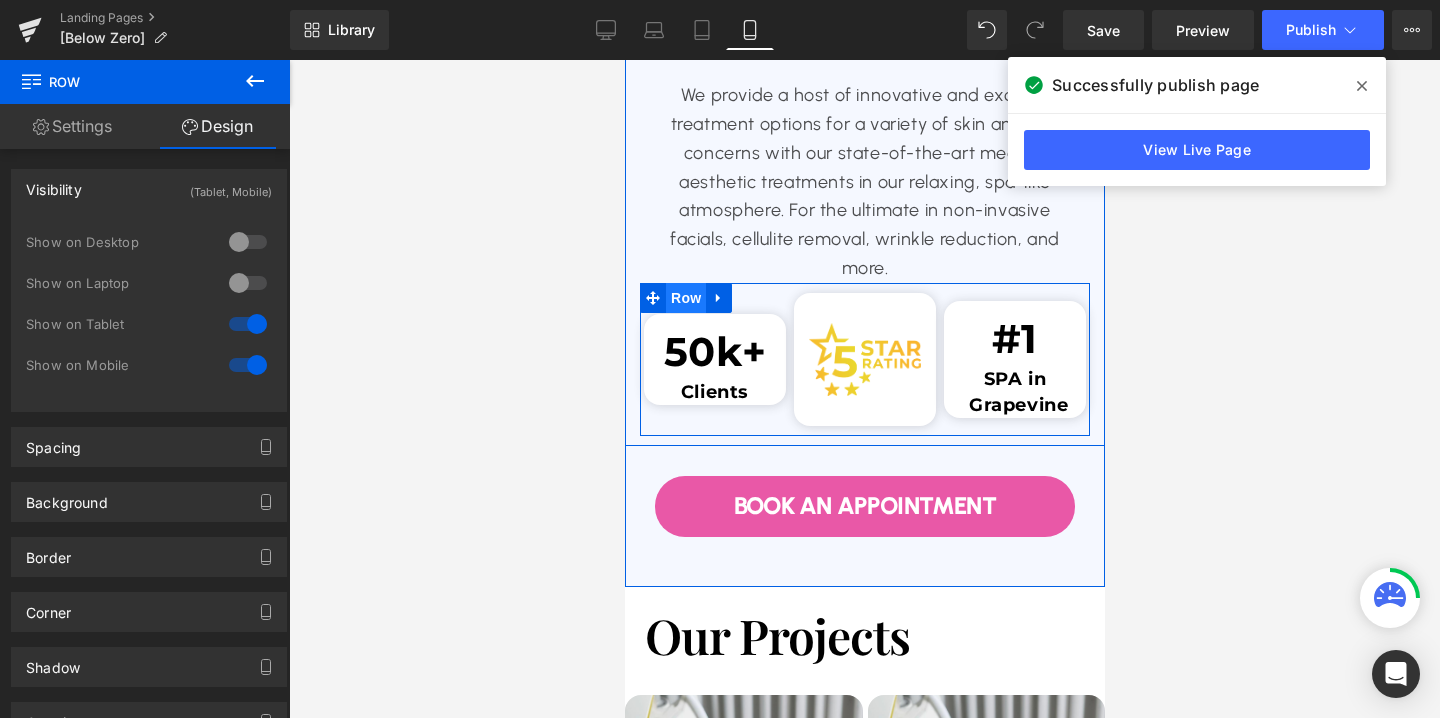 click on "Row" at bounding box center (685, 298) 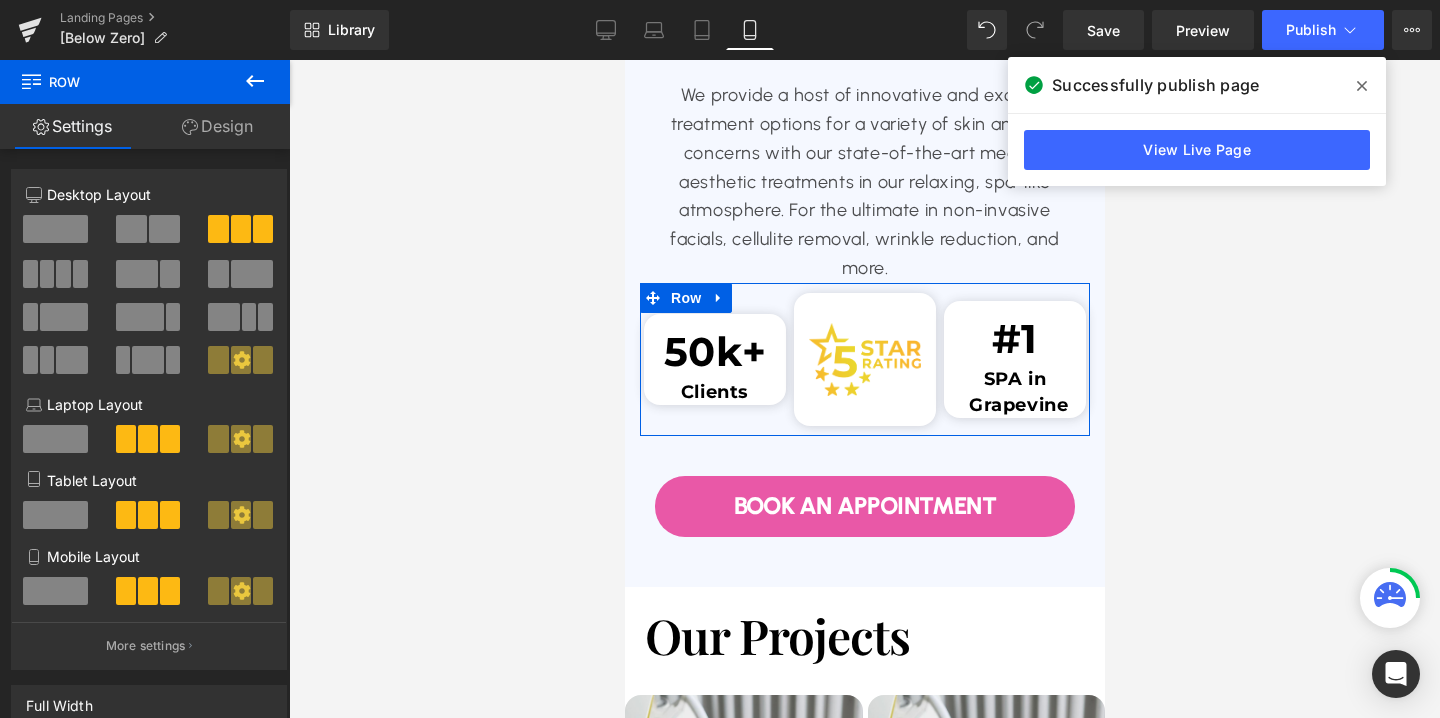click at bounding box center (55, 229) 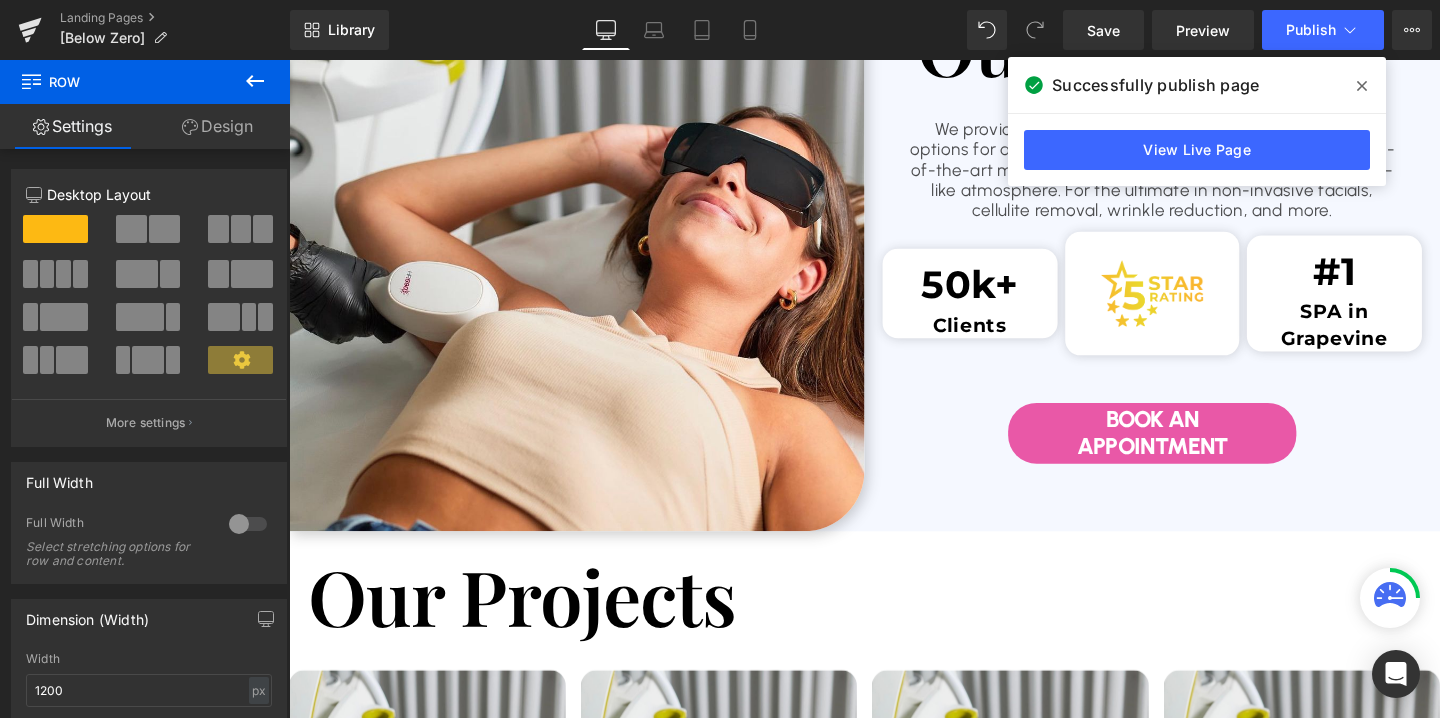 scroll, scrollTop: 3212, scrollLeft: 0, axis: vertical 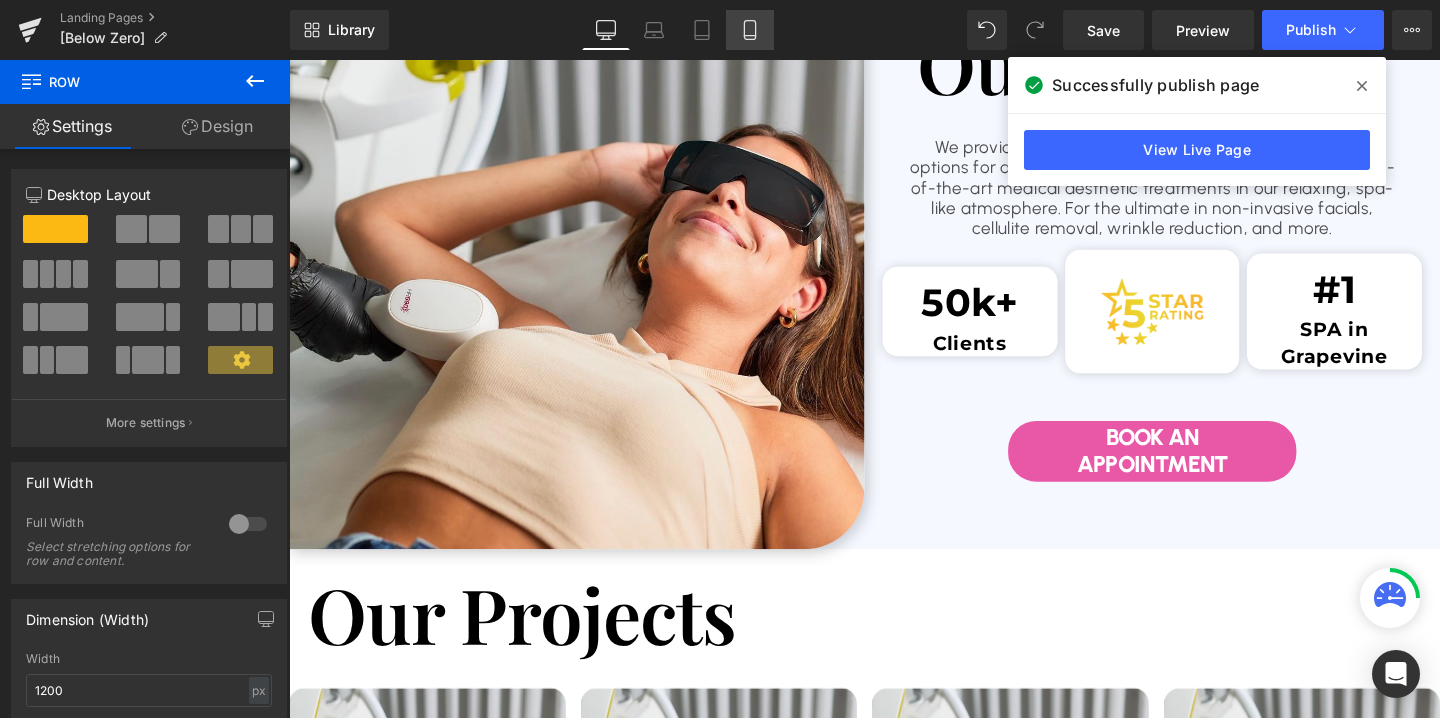 click 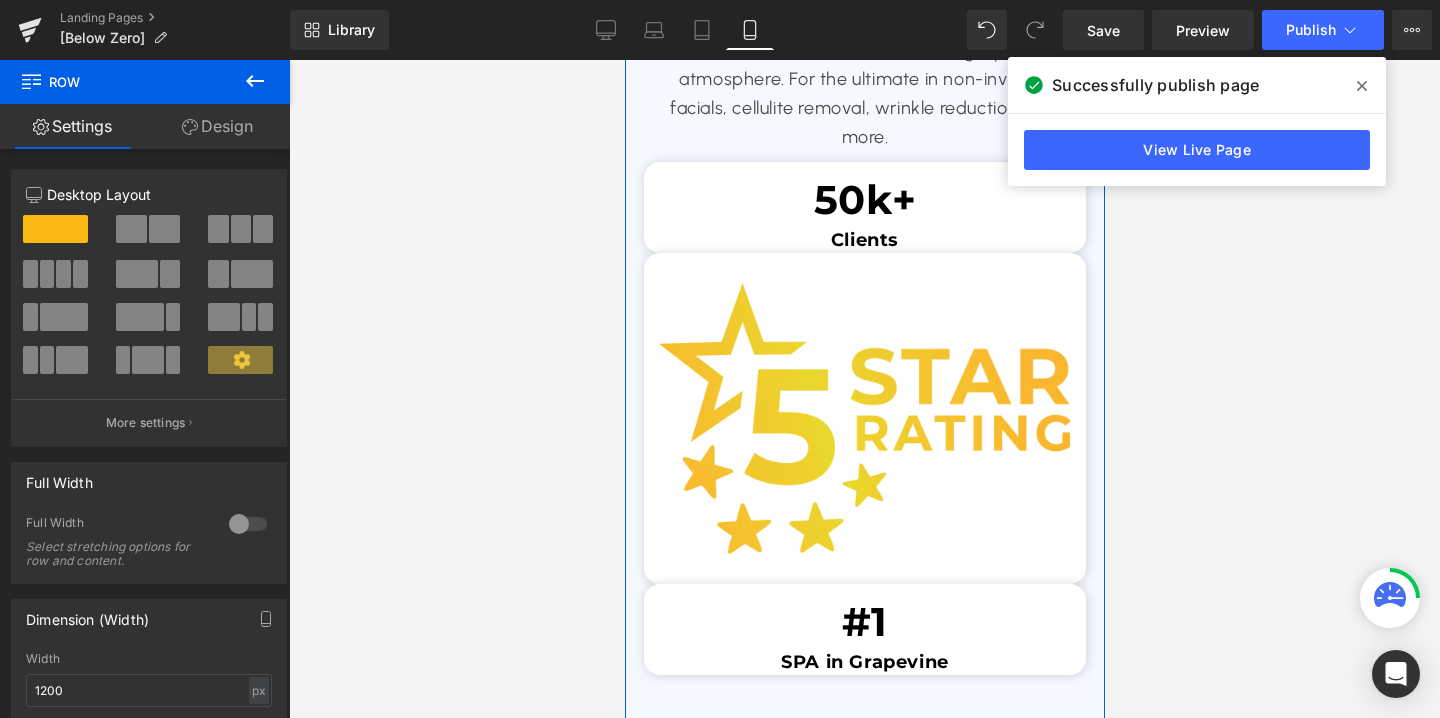 scroll, scrollTop: 4087, scrollLeft: 0, axis: vertical 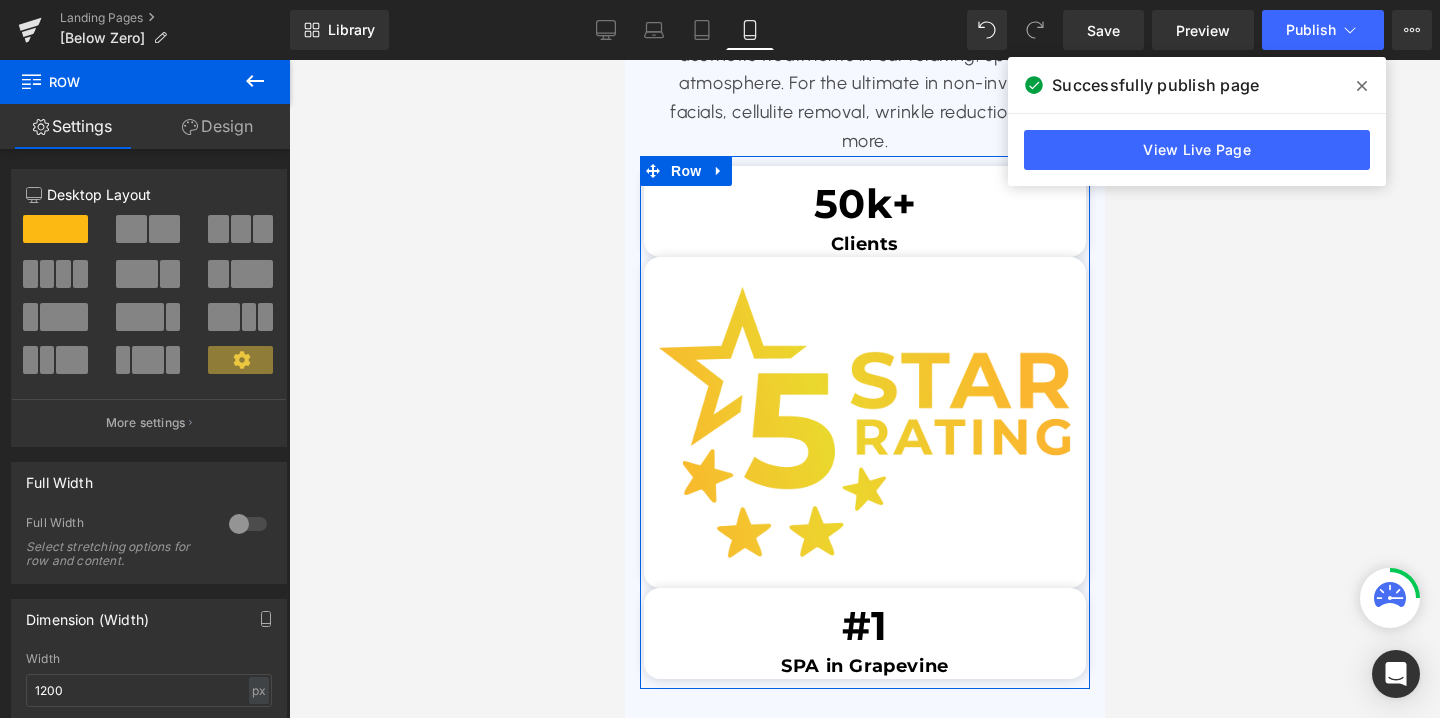click at bounding box center [131, 229] 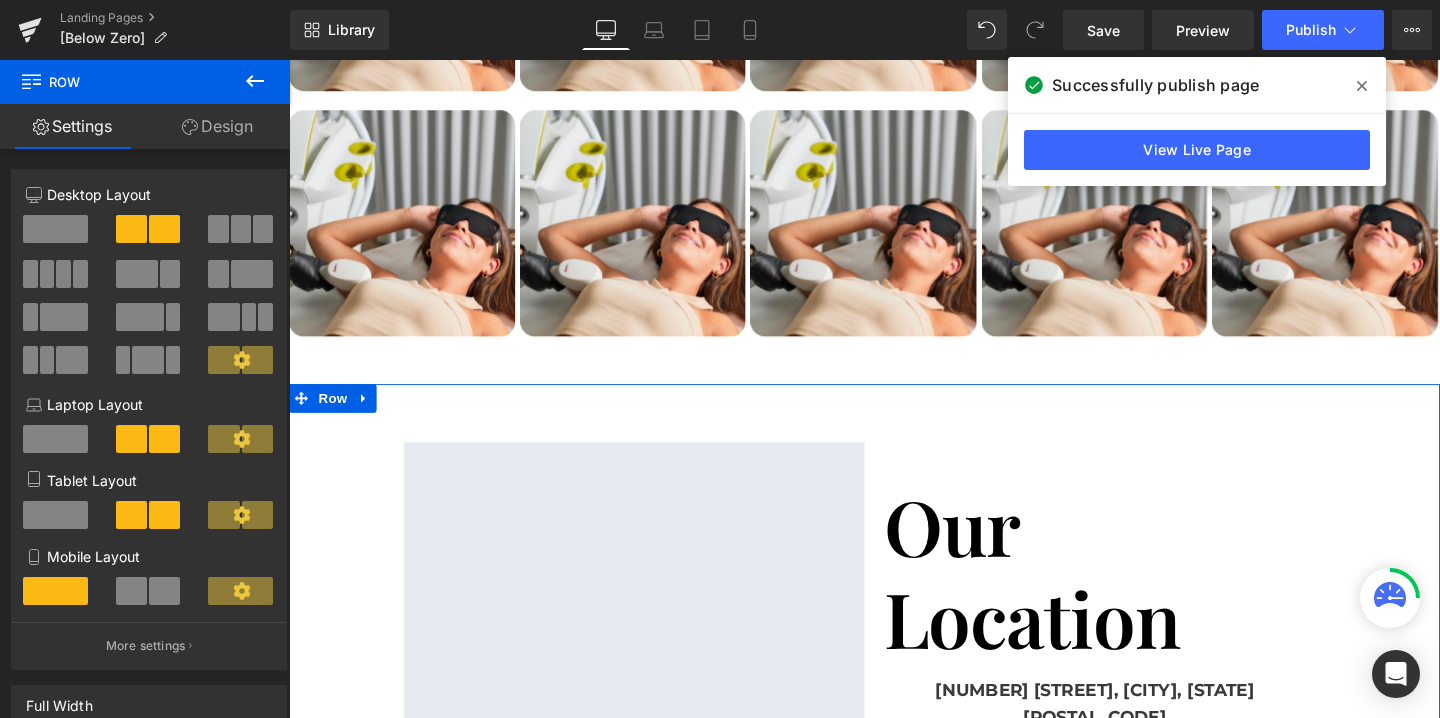 scroll, scrollTop: 0, scrollLeft: 0, axis: both 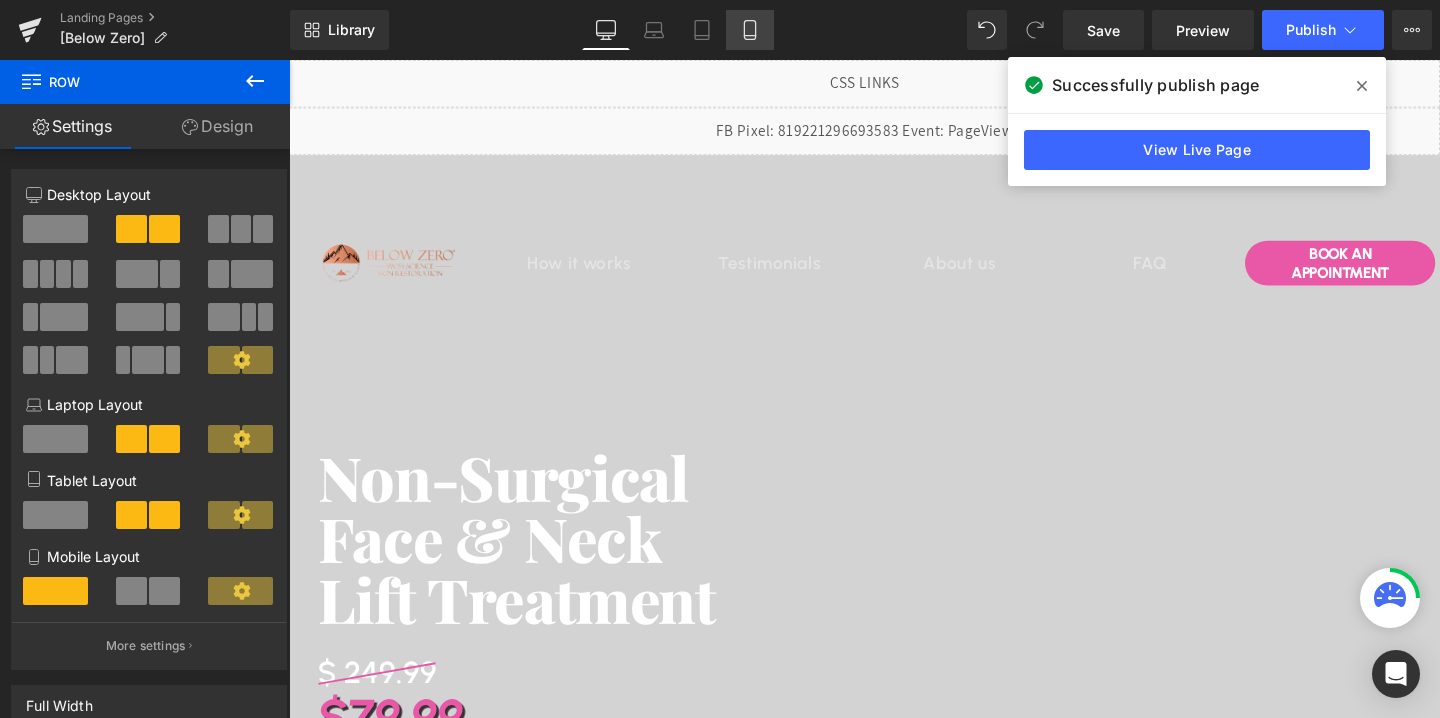 click 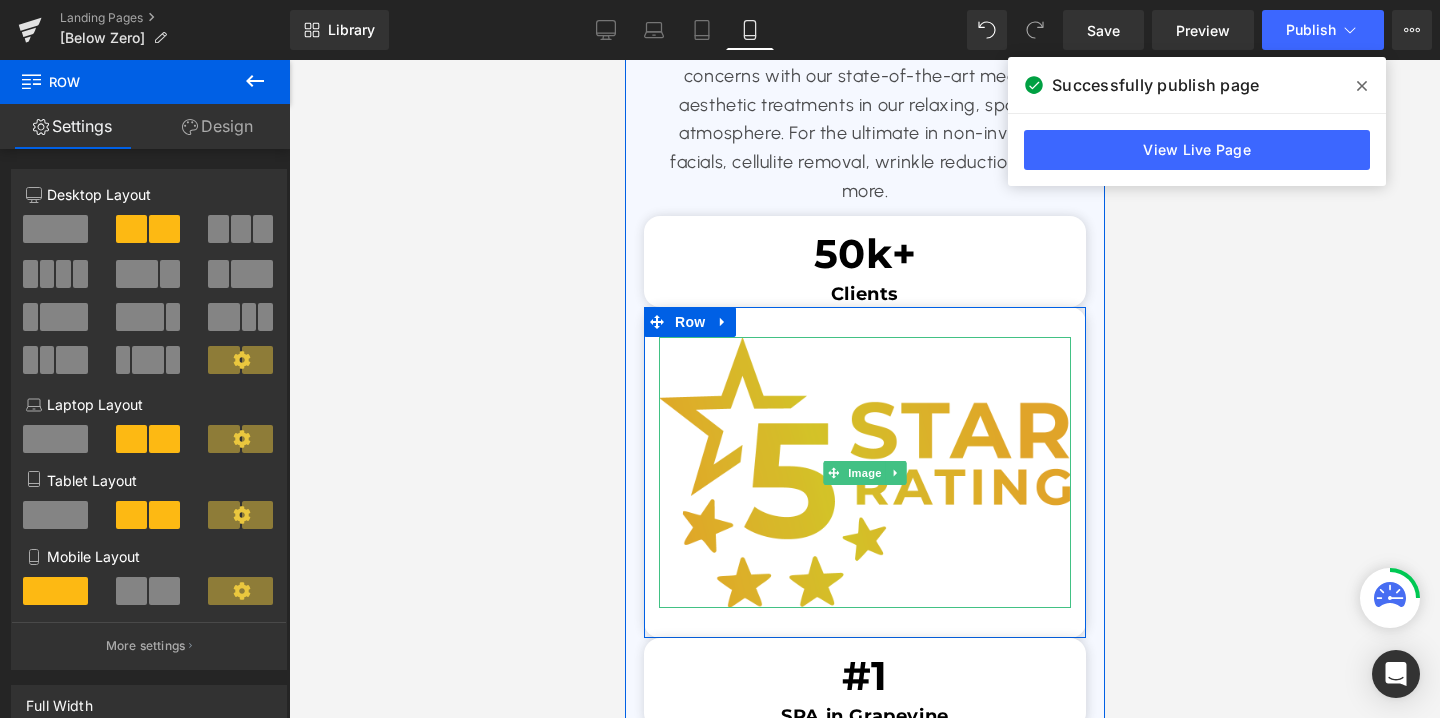 scroll, scrollTop: 4038, scrollLeft: 0, axis: vertical 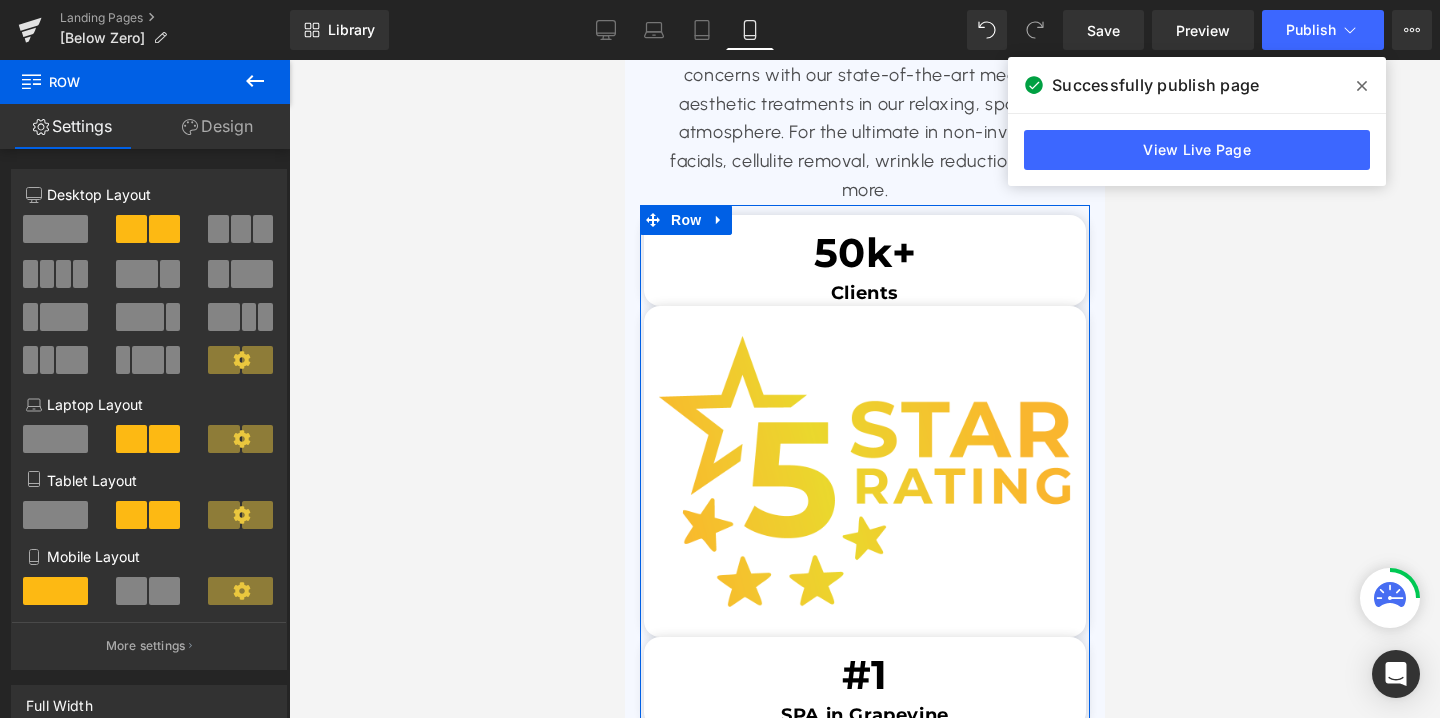 click at bounding box center [131, 591] 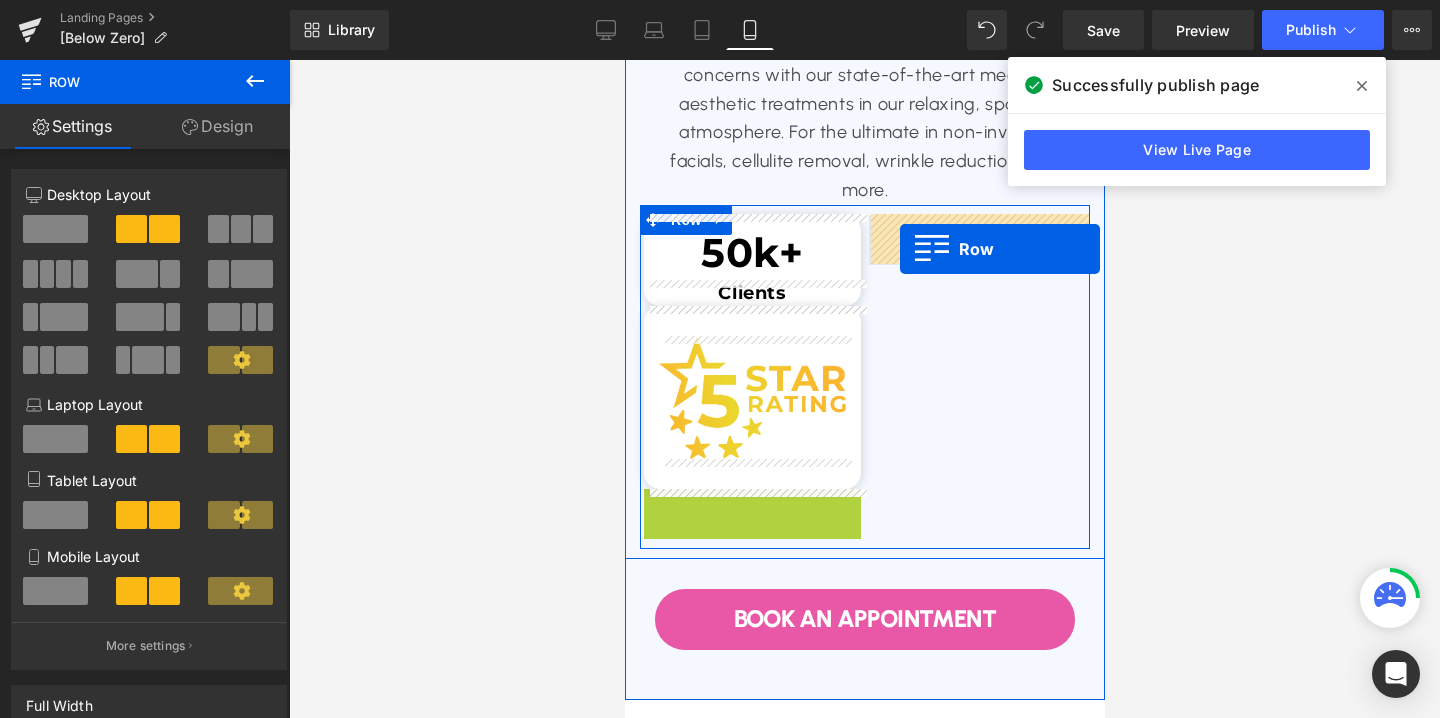 drag, startPoint x: 661, startPoint y: 507, endPoint x: 899, endPoint y: 249, distance: 351.00998 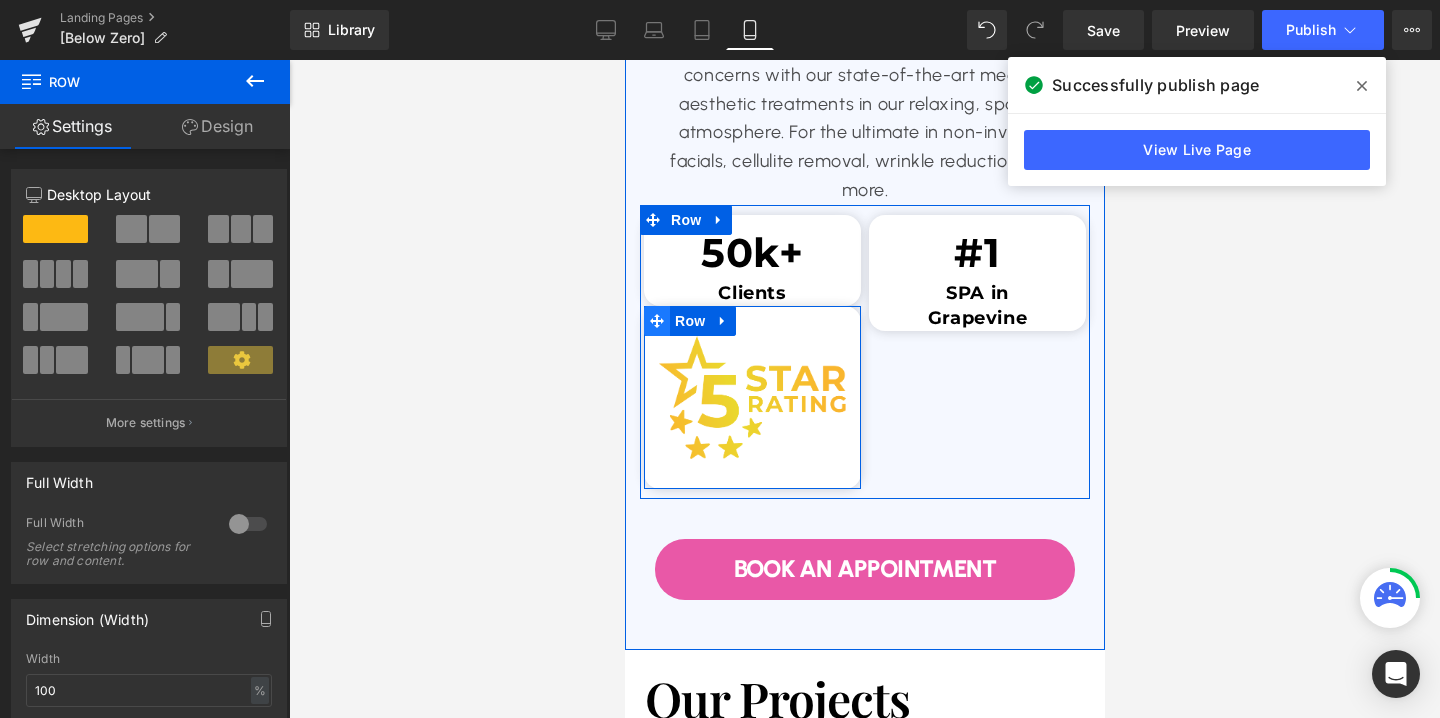 click 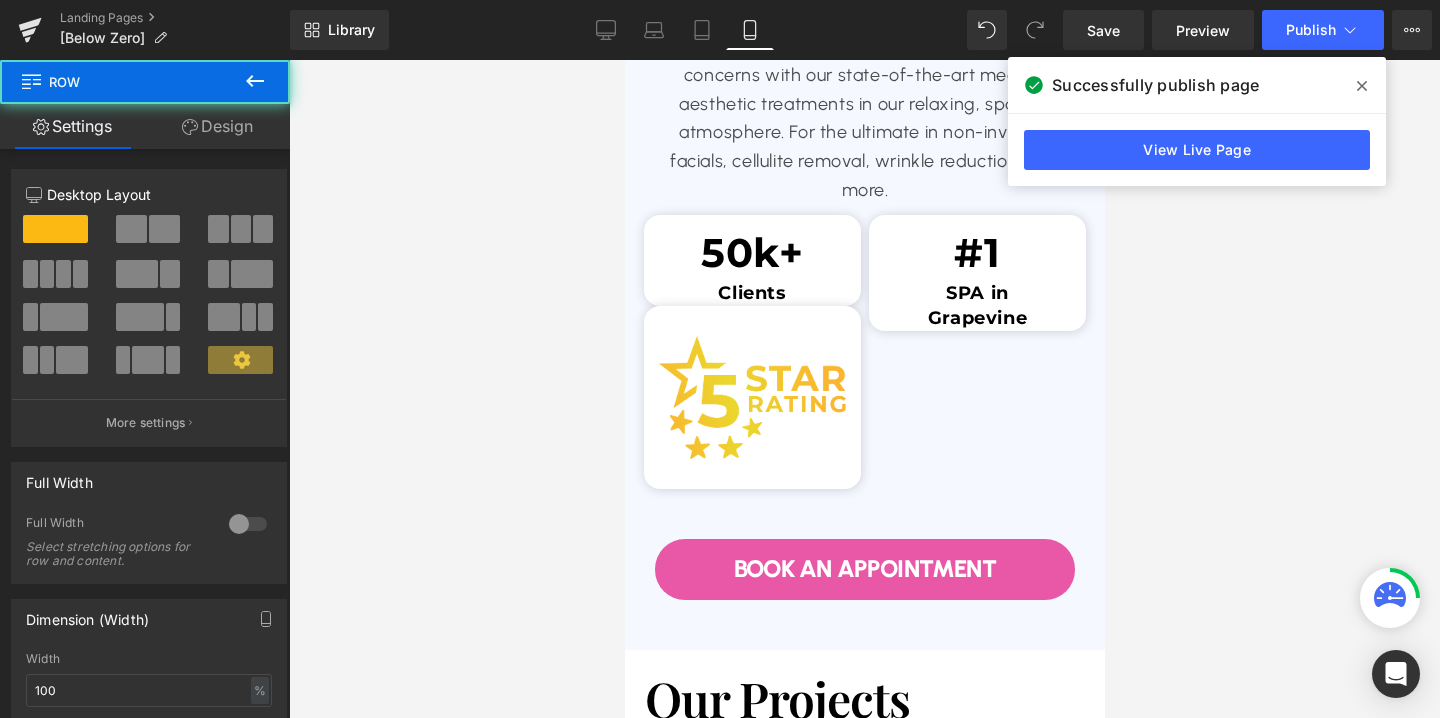 click 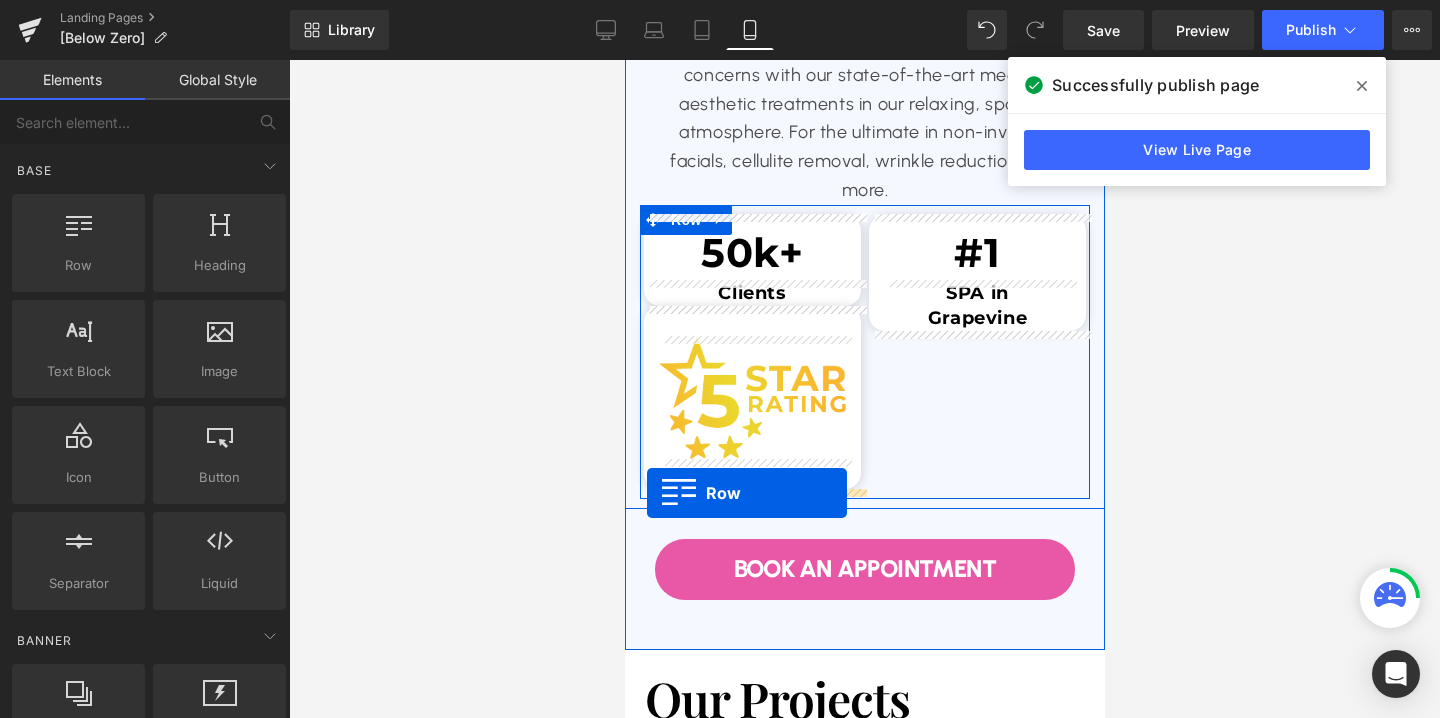 drag, startPoint x: 689, startPoint y: 303, endPoint x: 646, endPoint y: 493, distance: 194.80502 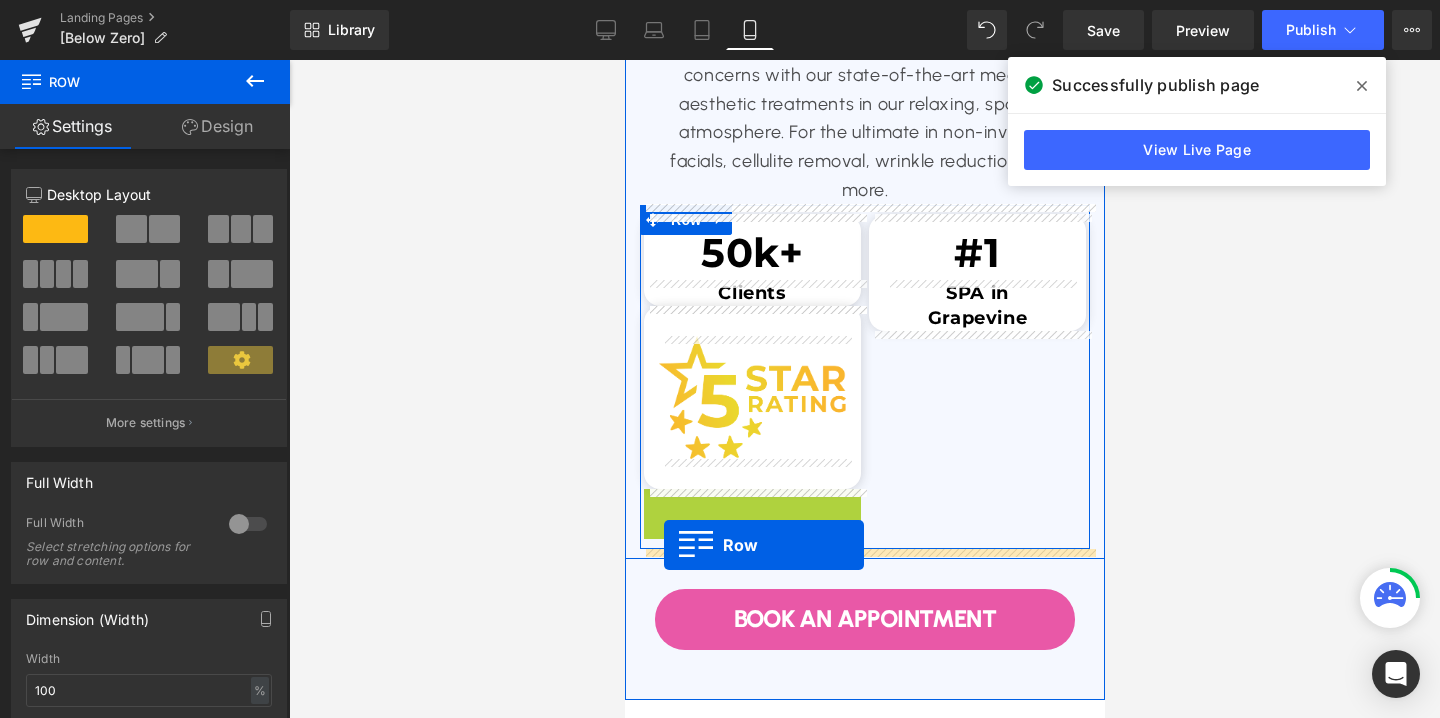 drag, startPoint x: 656, startPoint y: 509, endPoint x: 663, endPoint y: 545, distance: 36.67424 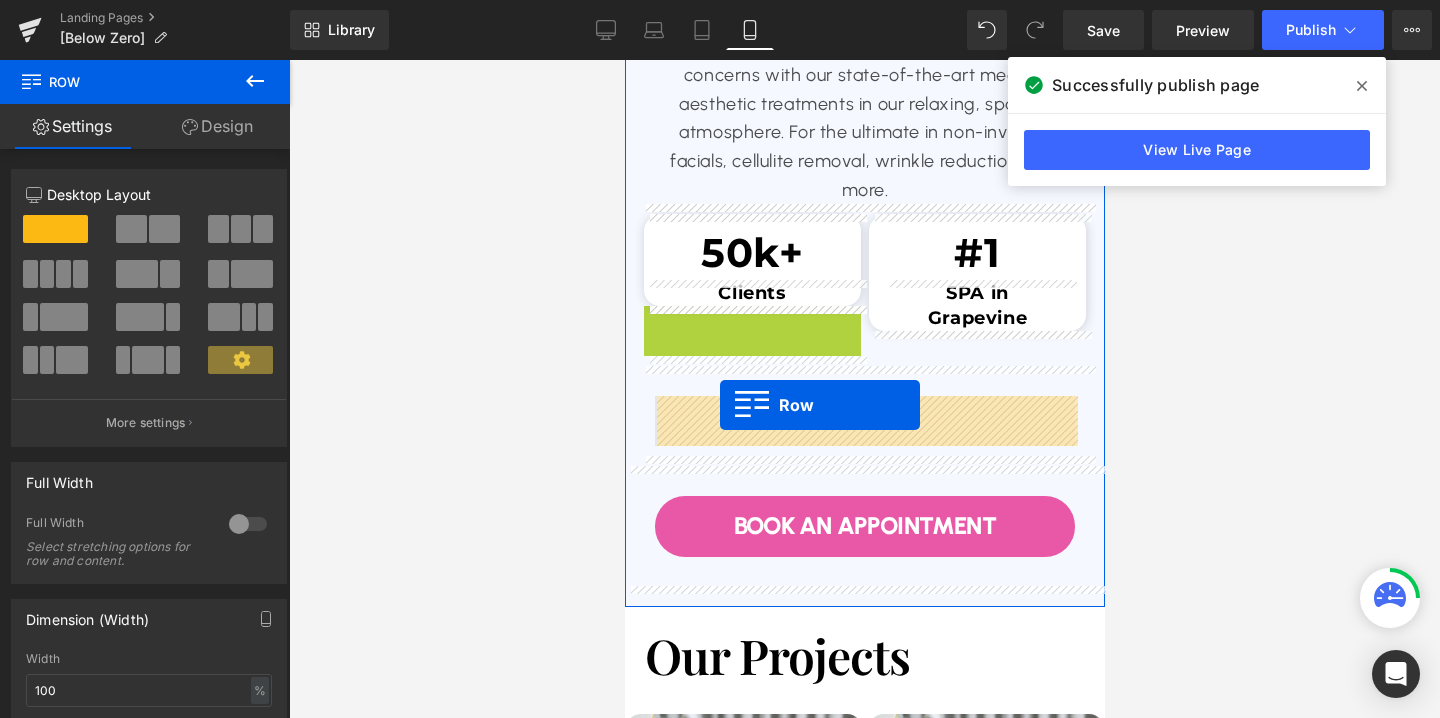 drag, startPoint x: 657, startPoint y: 319, endPoint x: 719, endPoint y: 405, distance: 106.01887 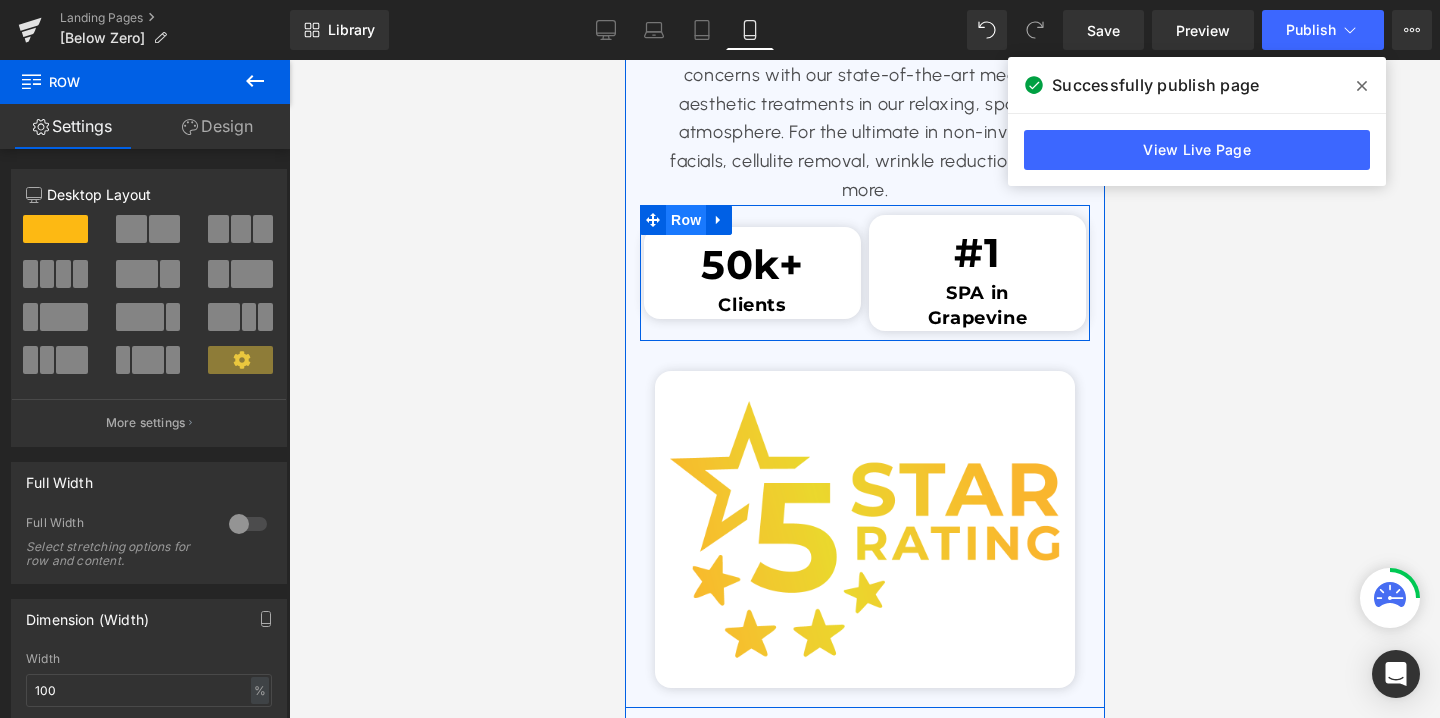 click on "Row" at bounding box center (685, 220) 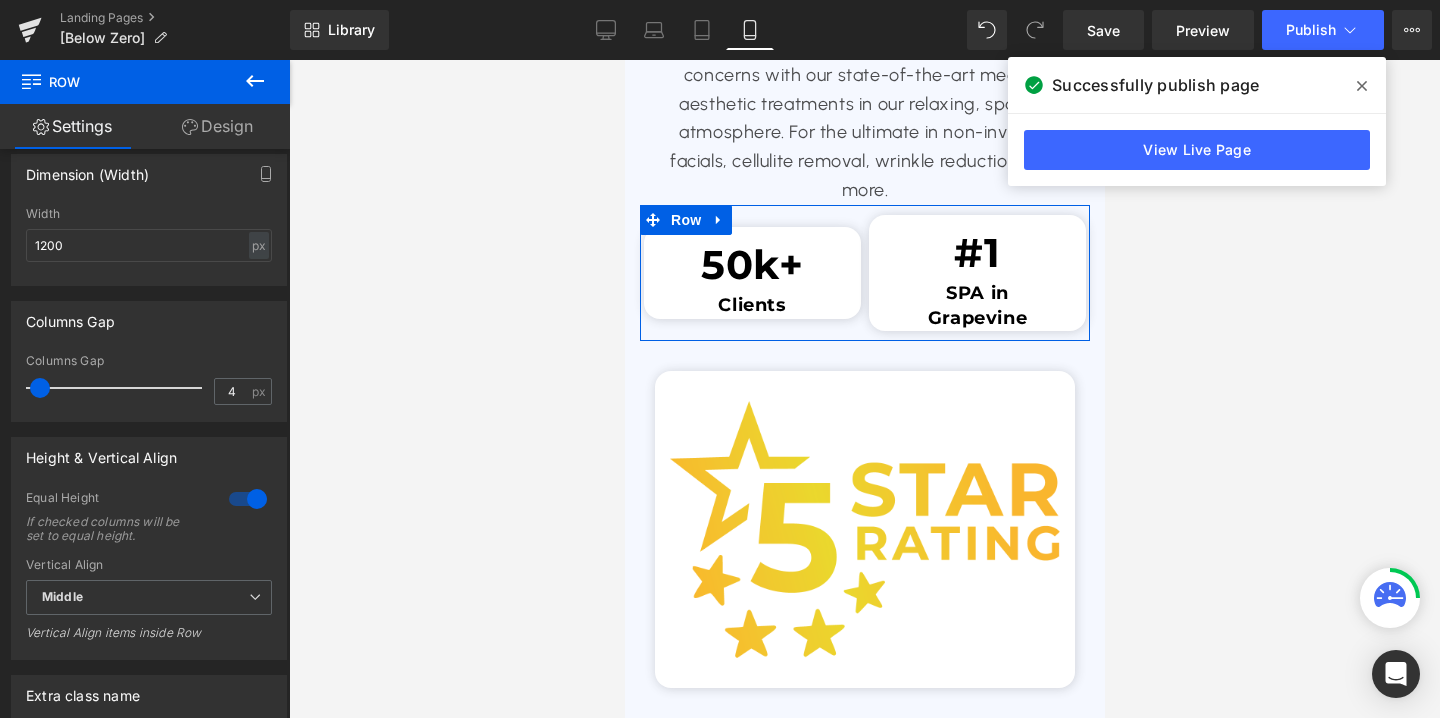 scroll, scrollTop: 703, scrollLeft: 0, axis: vertical 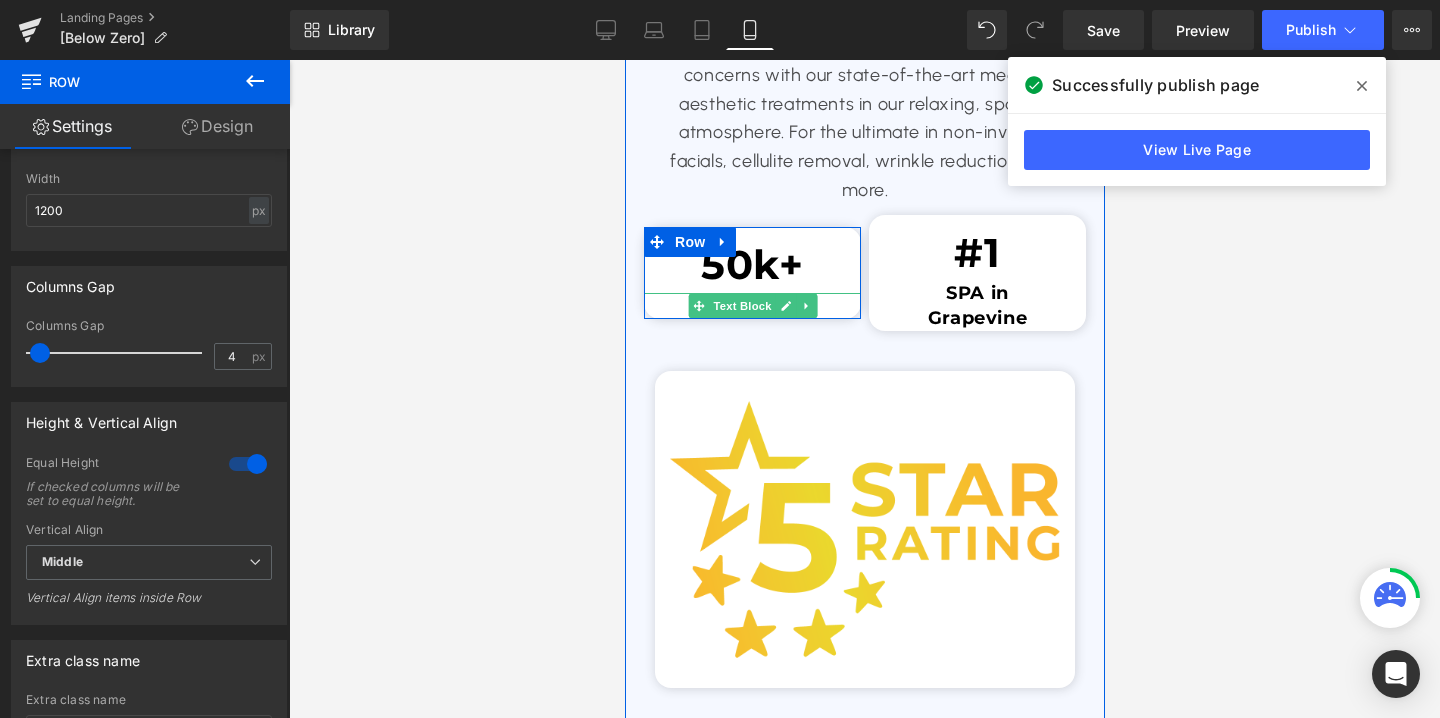 click on "Clients" at bounding box center [751, 305] 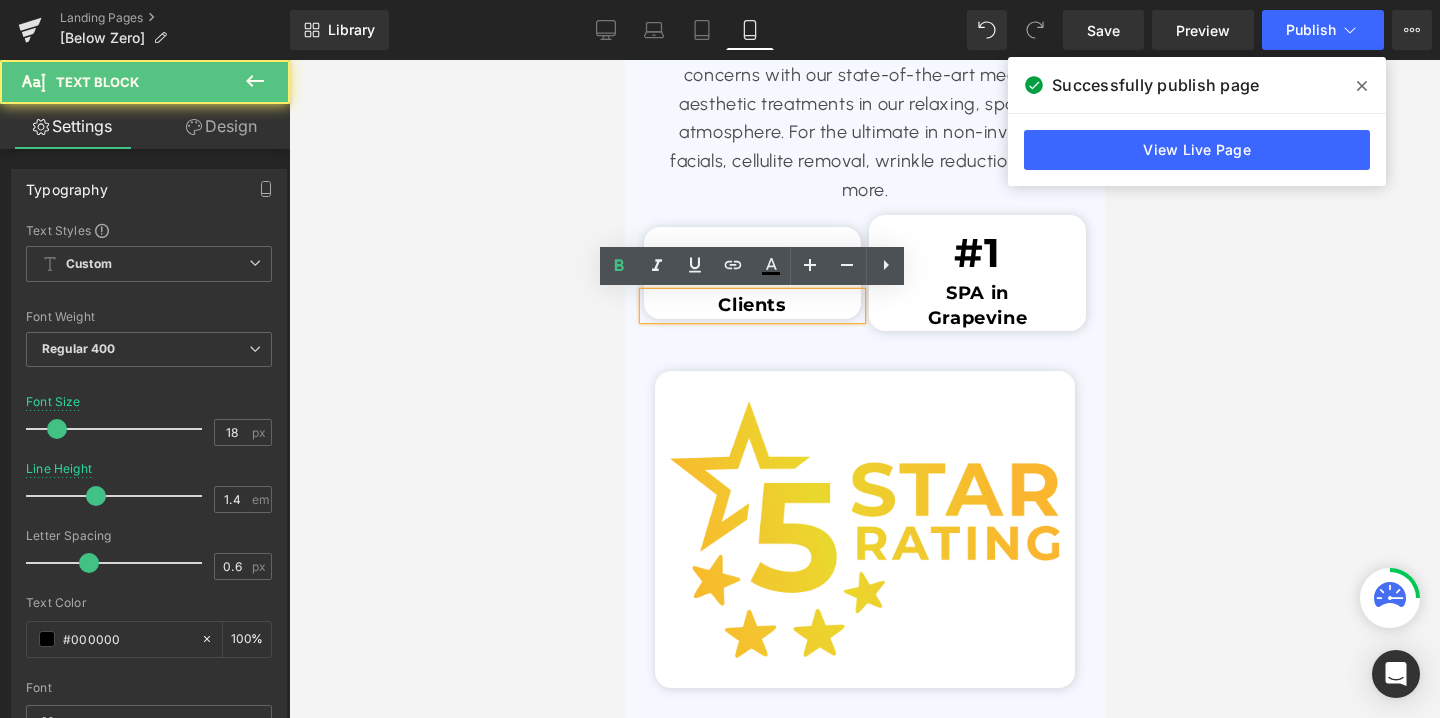 click on "Clients" at bounding box center (751, 305) 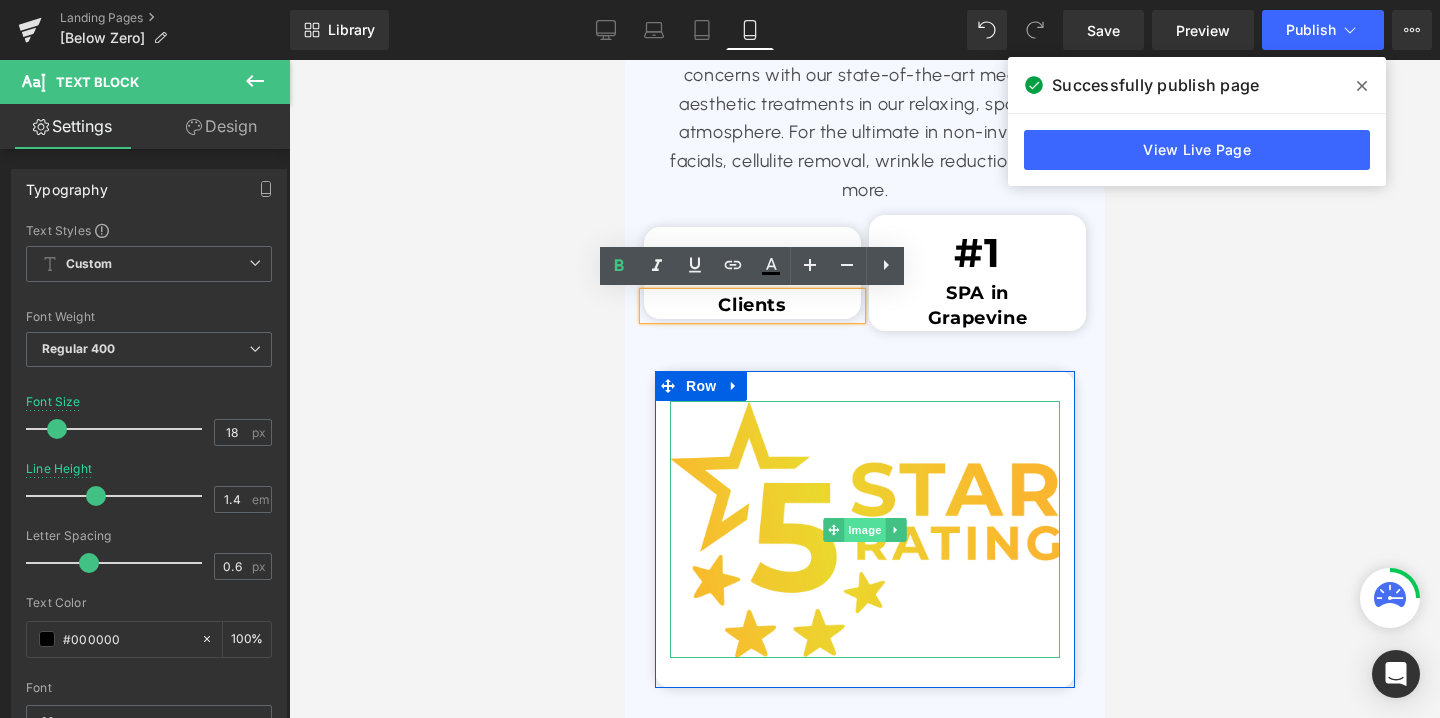 click on "Image" at bounding box center [864, 530] 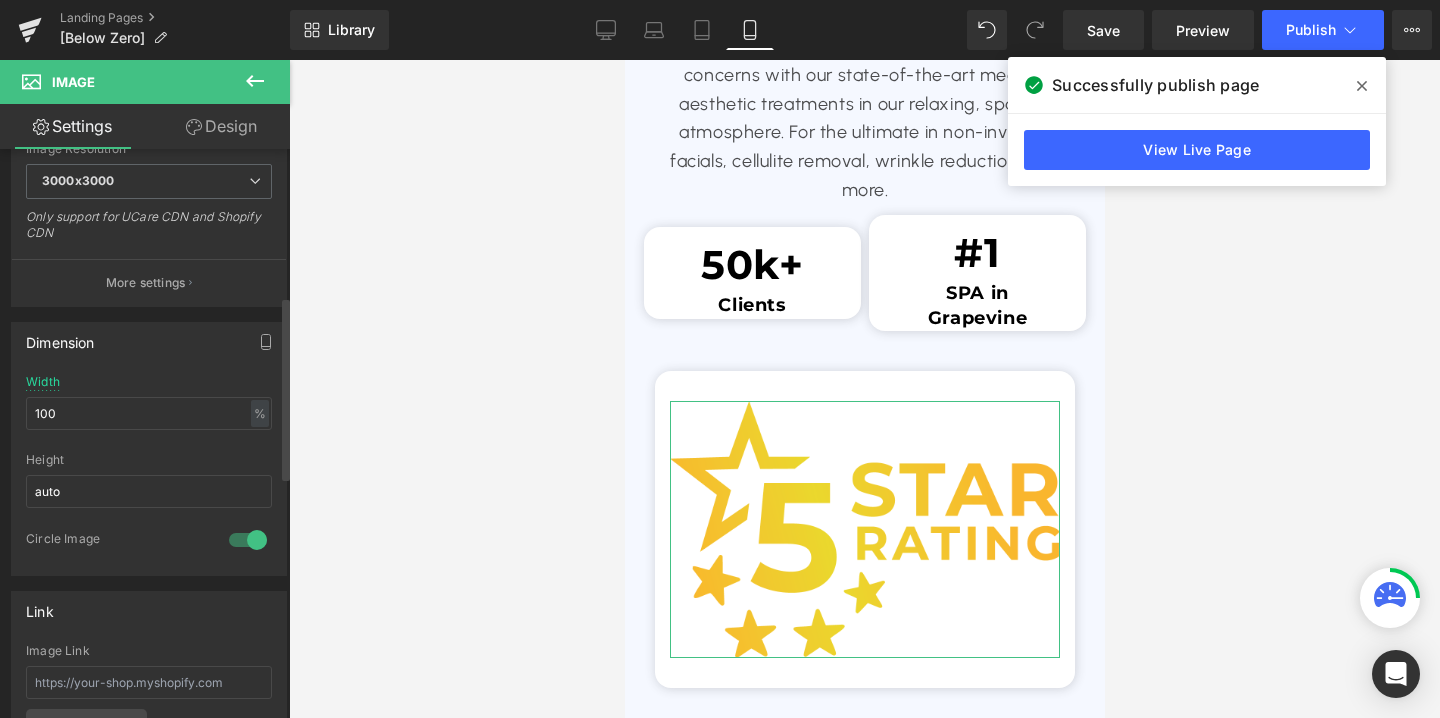 scroll, scrollTop: 456, scrollLeft: 0, axis: vertical 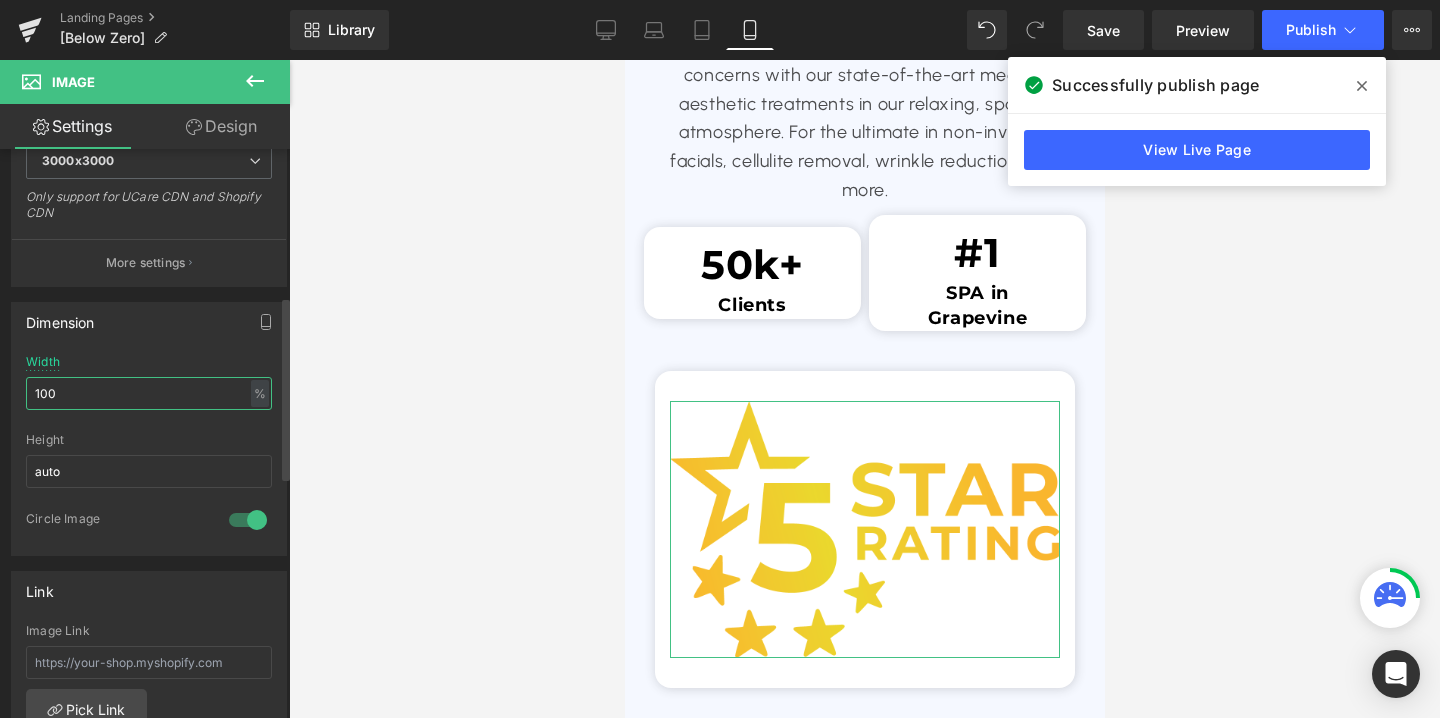 click on "100" at bounding box center [149, 393] 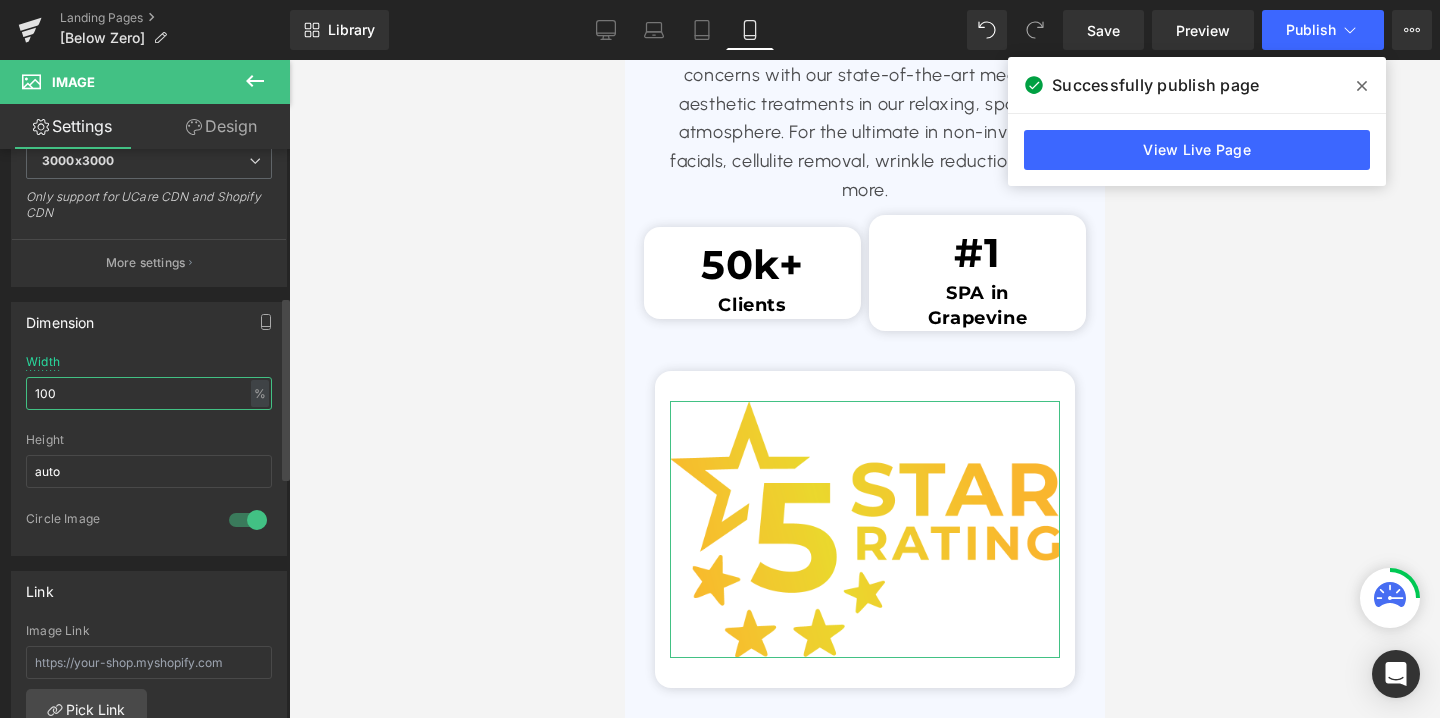 click on "100" at bounding box center [149, 393] 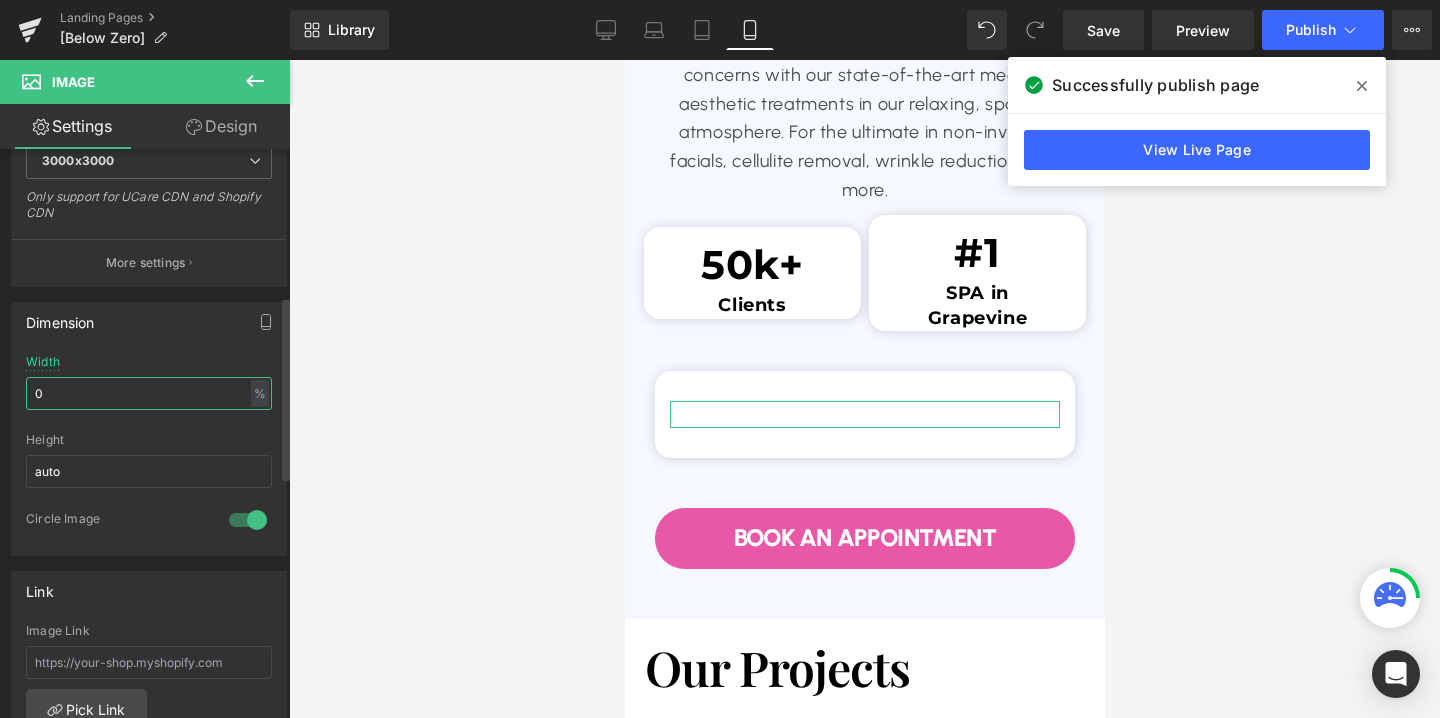 type on "40" 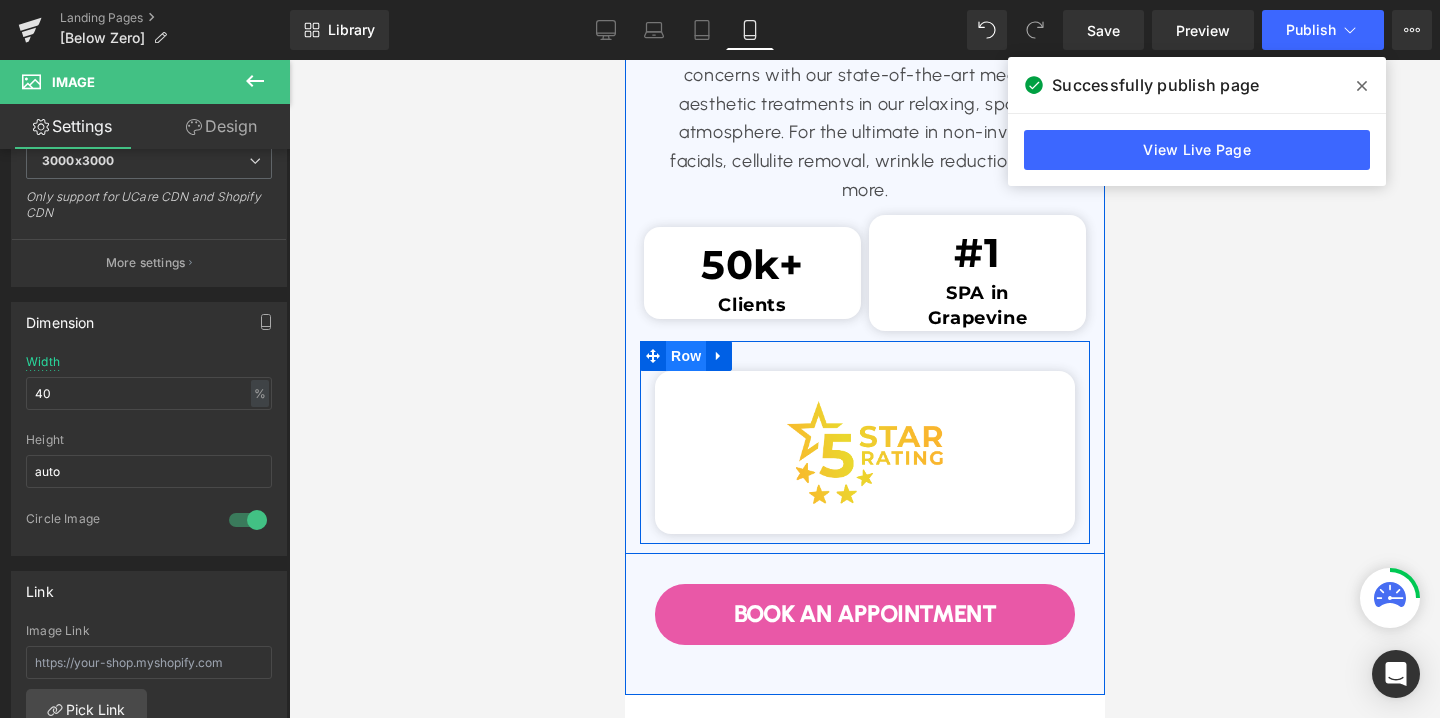 click on "Row" at bounding box center [685, 356] 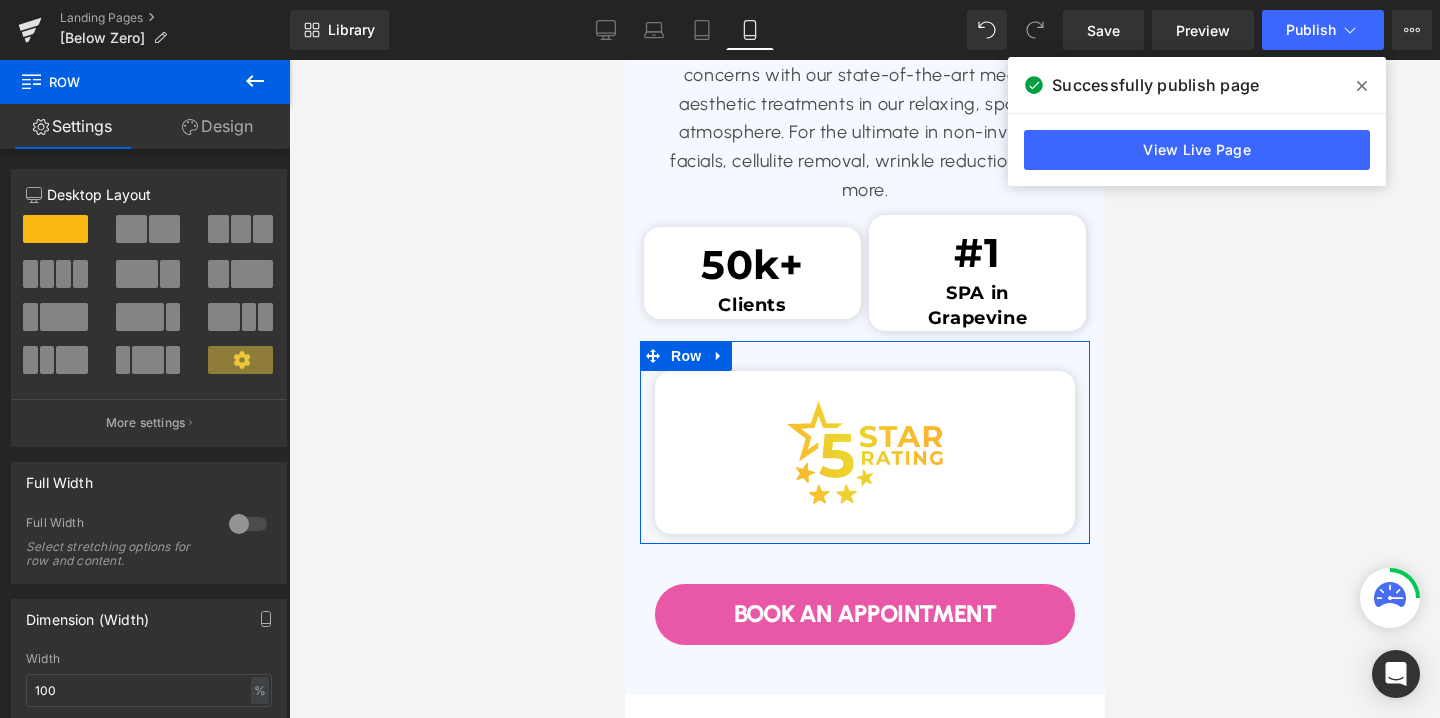 click on "Design" at bounding box center (217, 126) 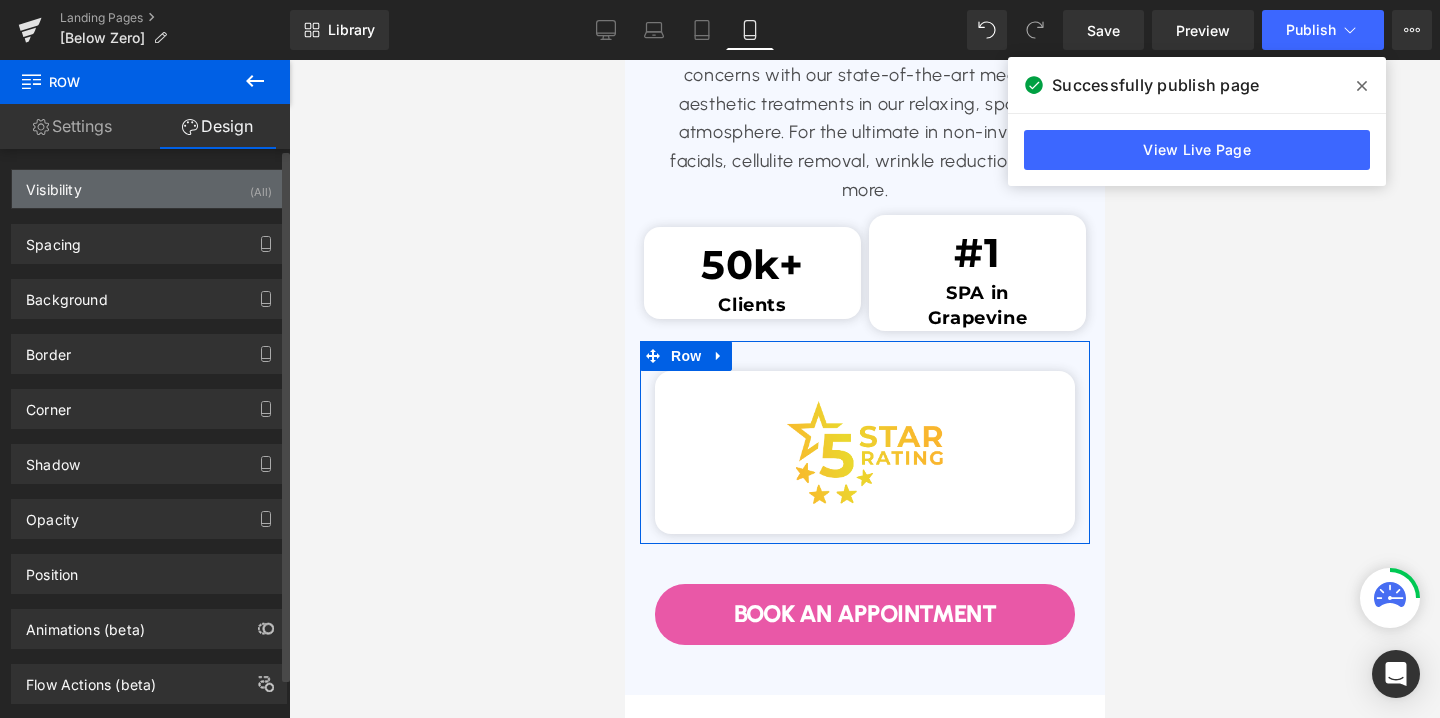 click on "Visibility
(All)" at bounding box center (149, 189) 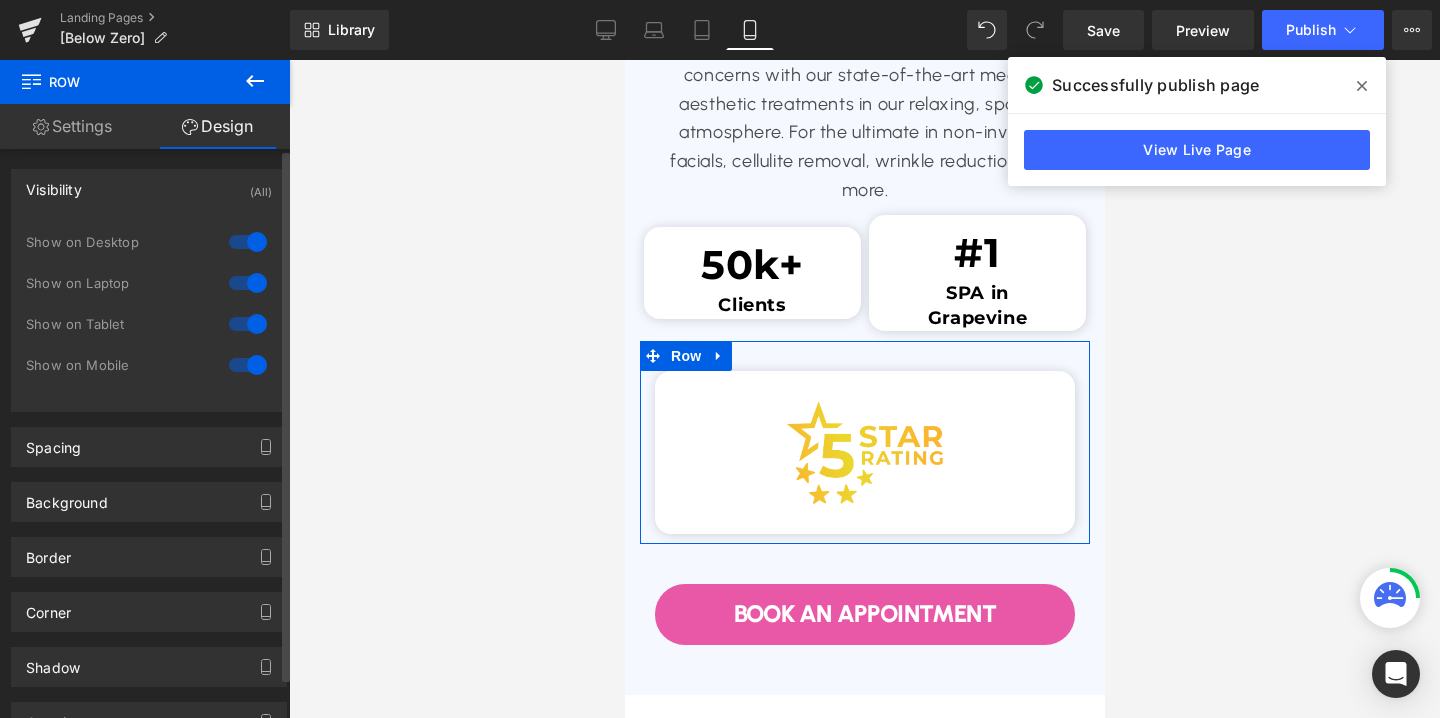 click at bounding box center (248, 283) 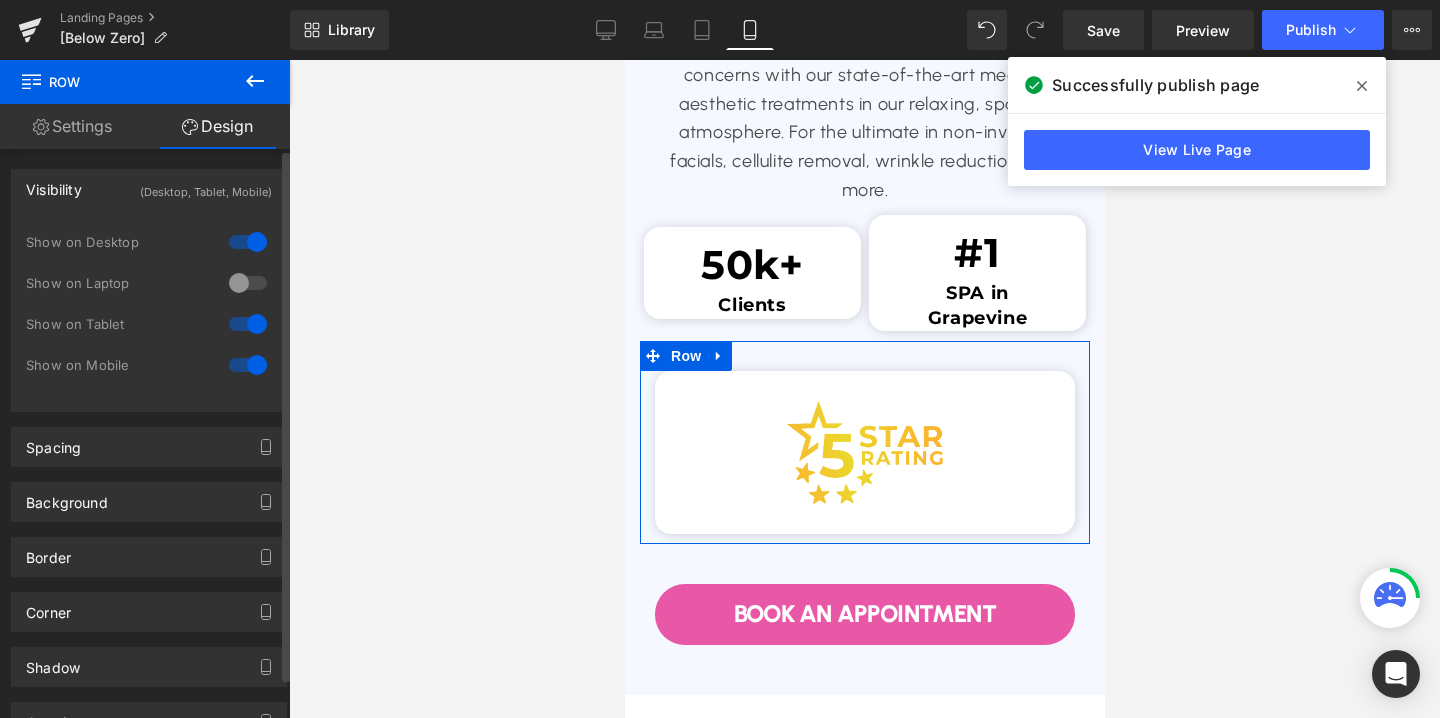 click at bounding box center (248, 242) 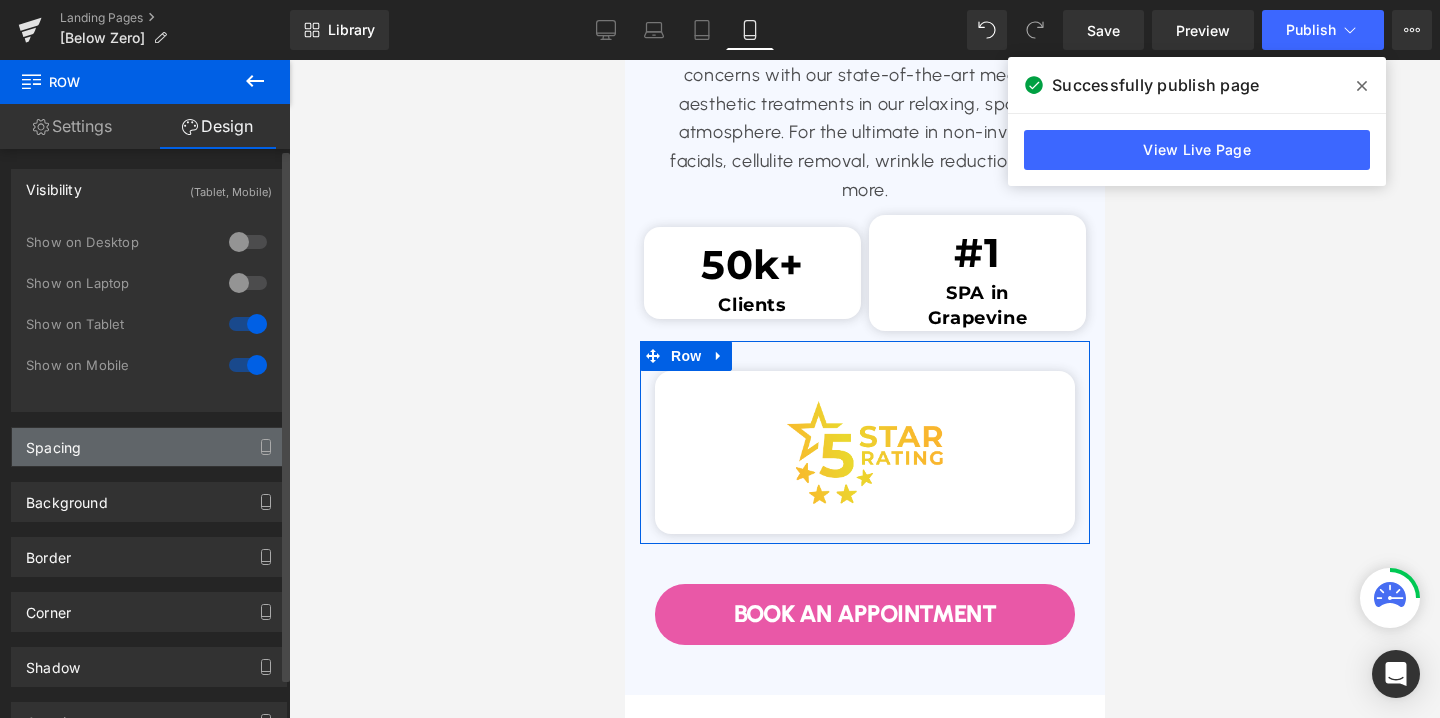 click on "Spacing" at bounding box center (149, 447) 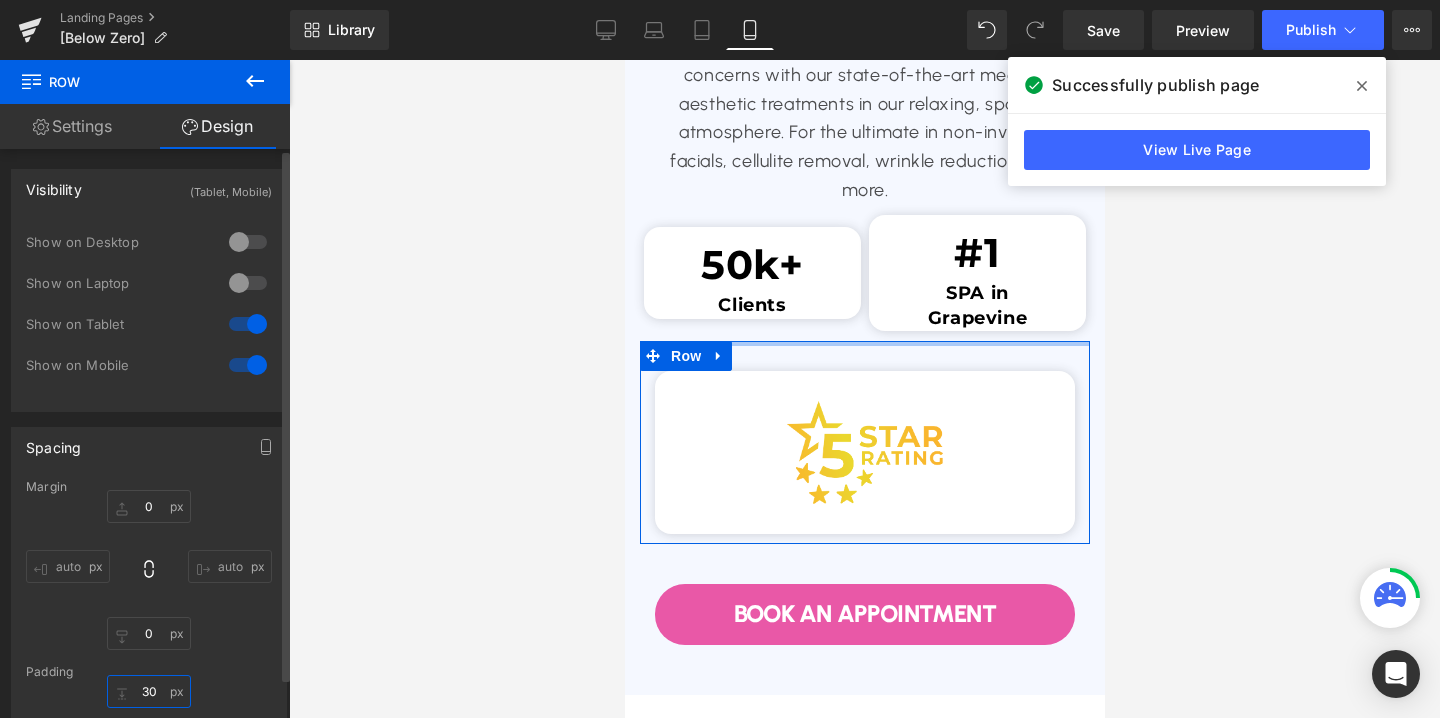 click on "30" at bounding box center (149, 691) 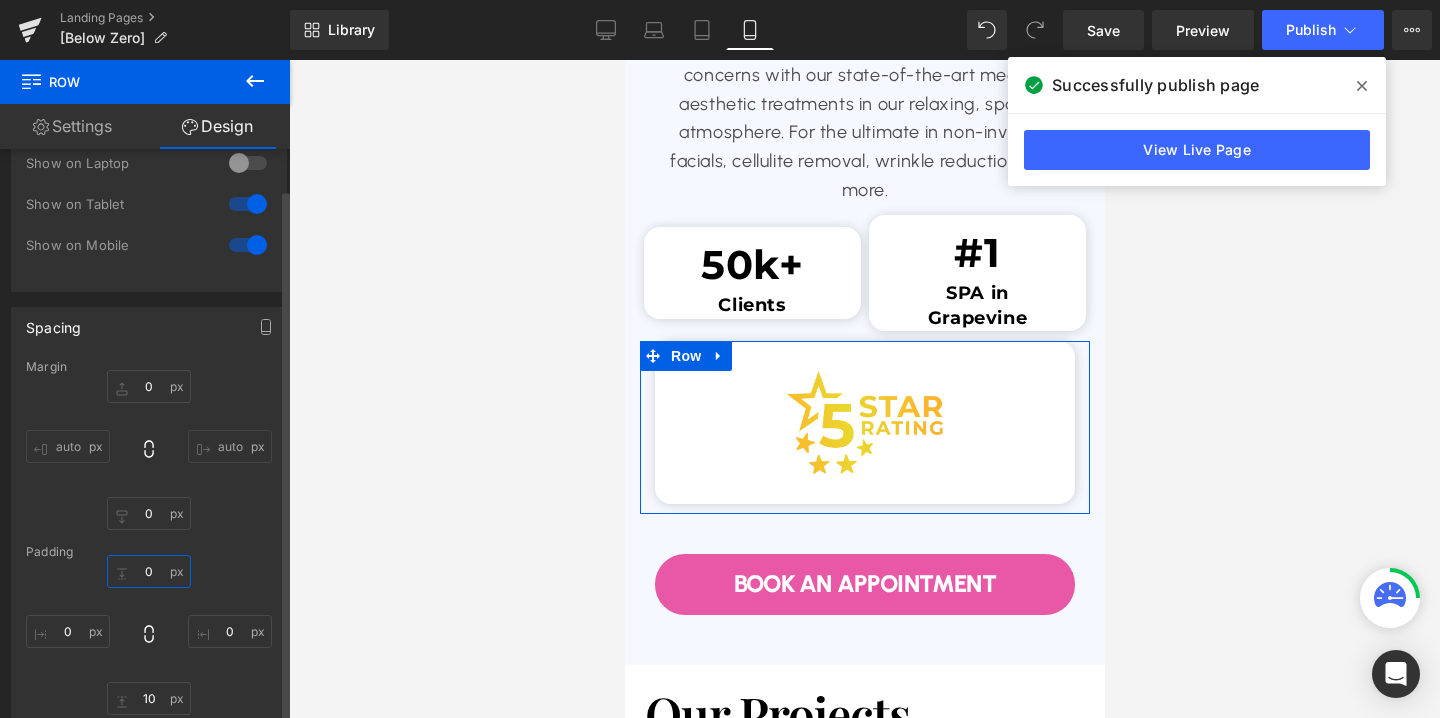 scroll, scrollTop: 133, scrollLeft: 0, axis: vertical 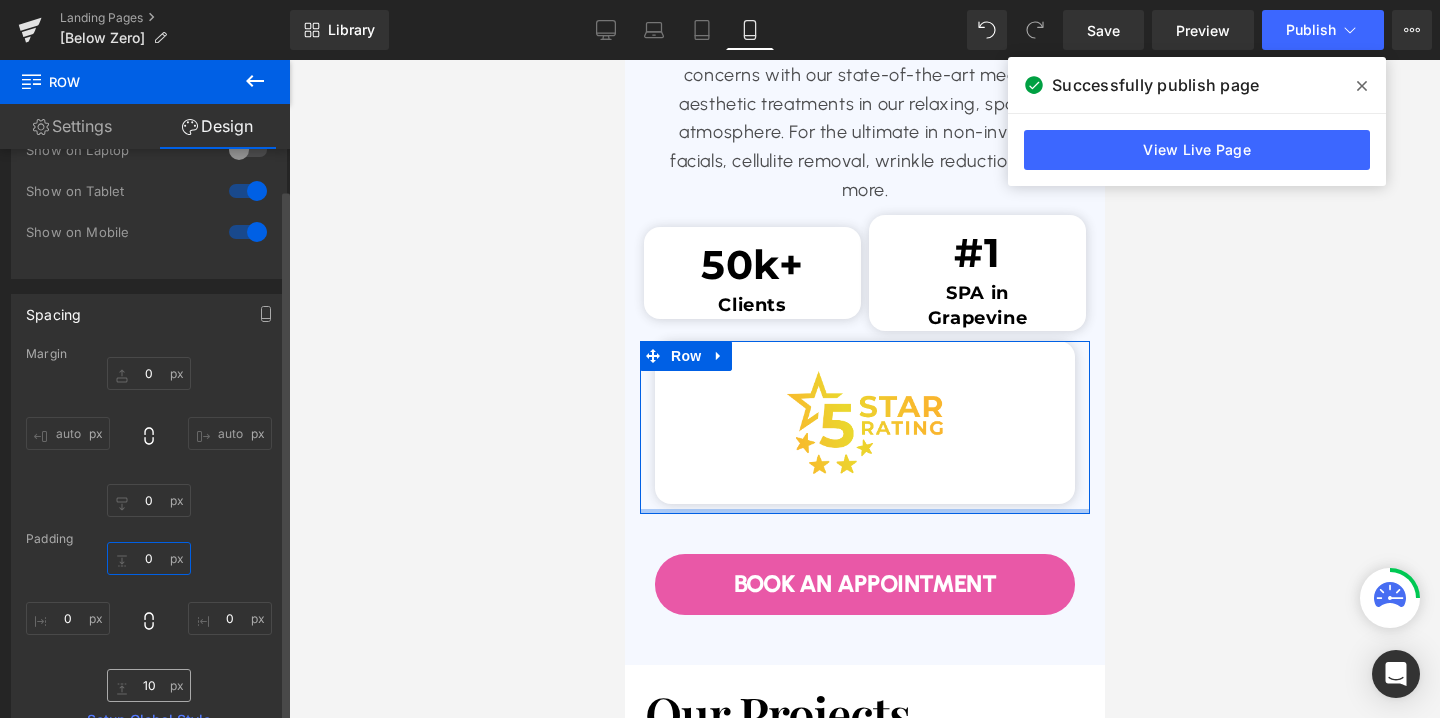 type on "0" 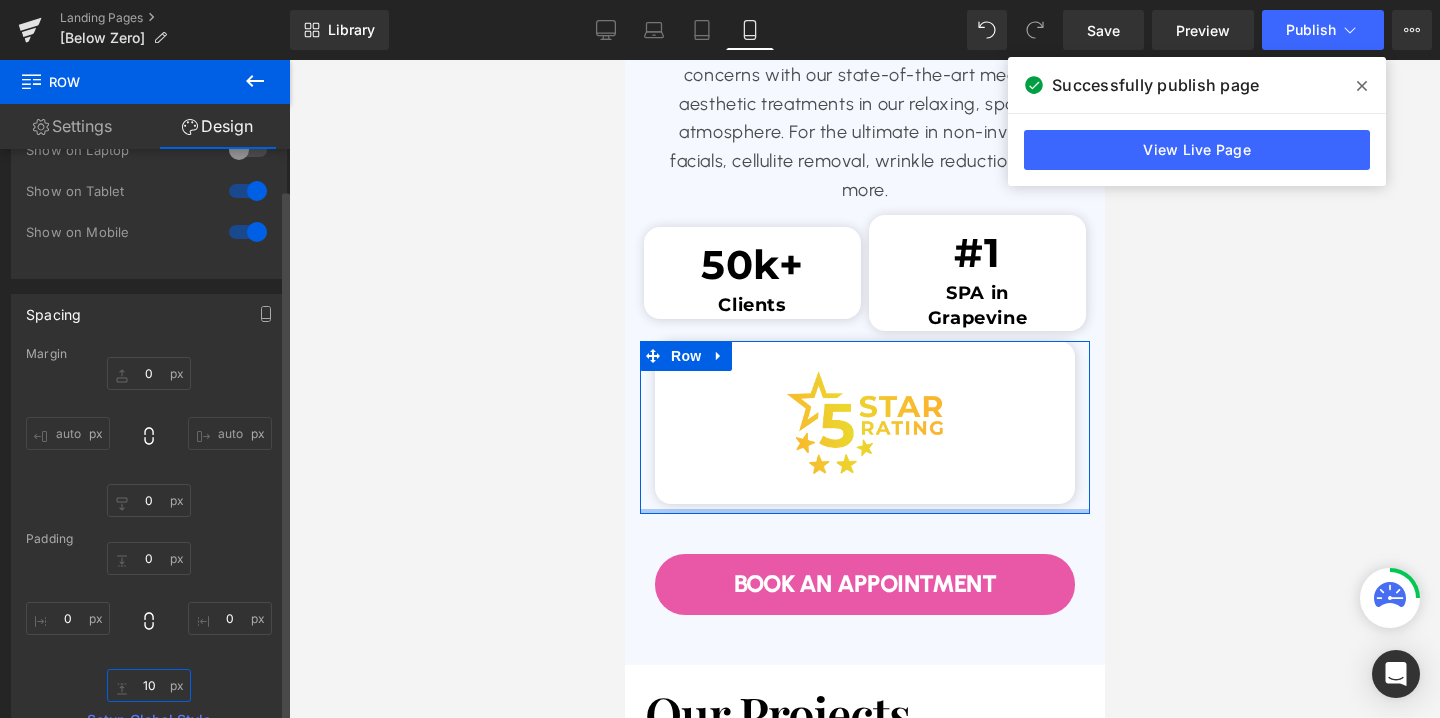 click on "10" at bounding box center (149, 685) 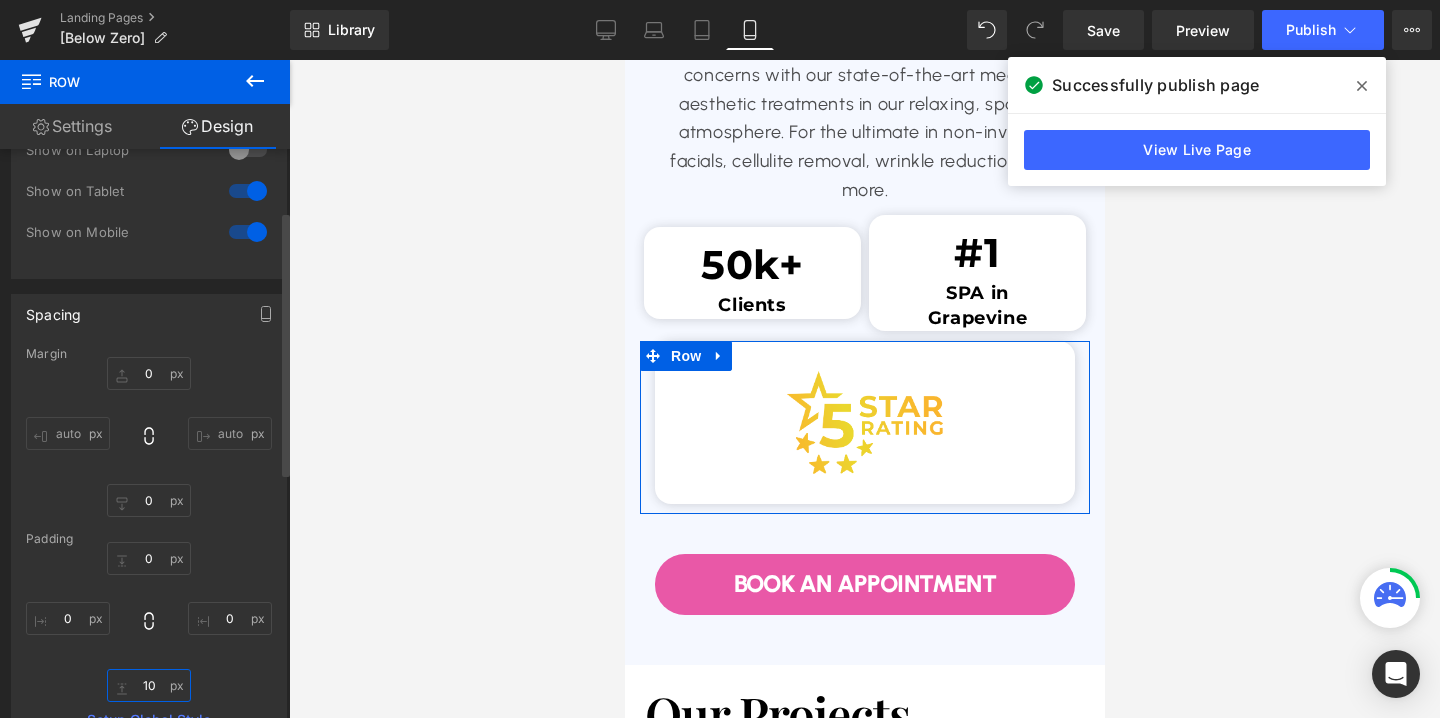 type on "0" 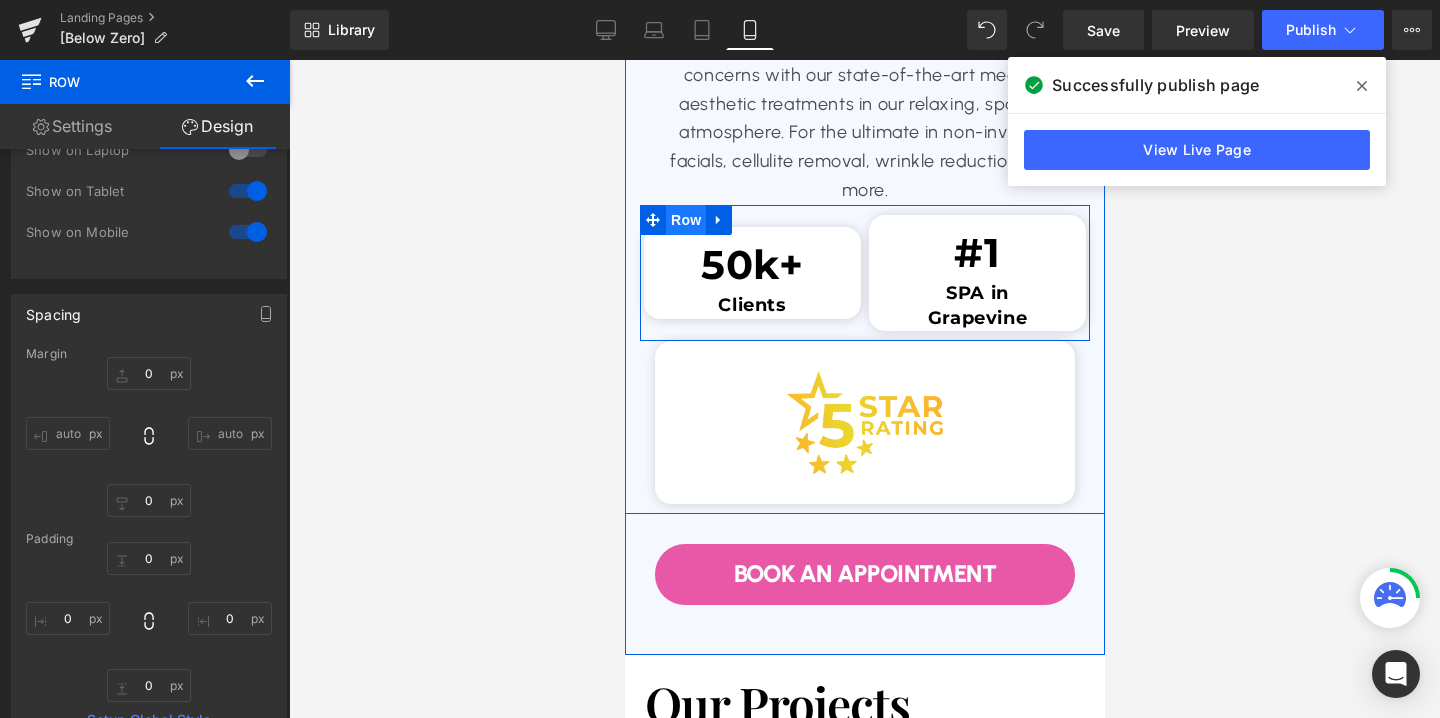 click on "Row" at bounding box center (685, 220) 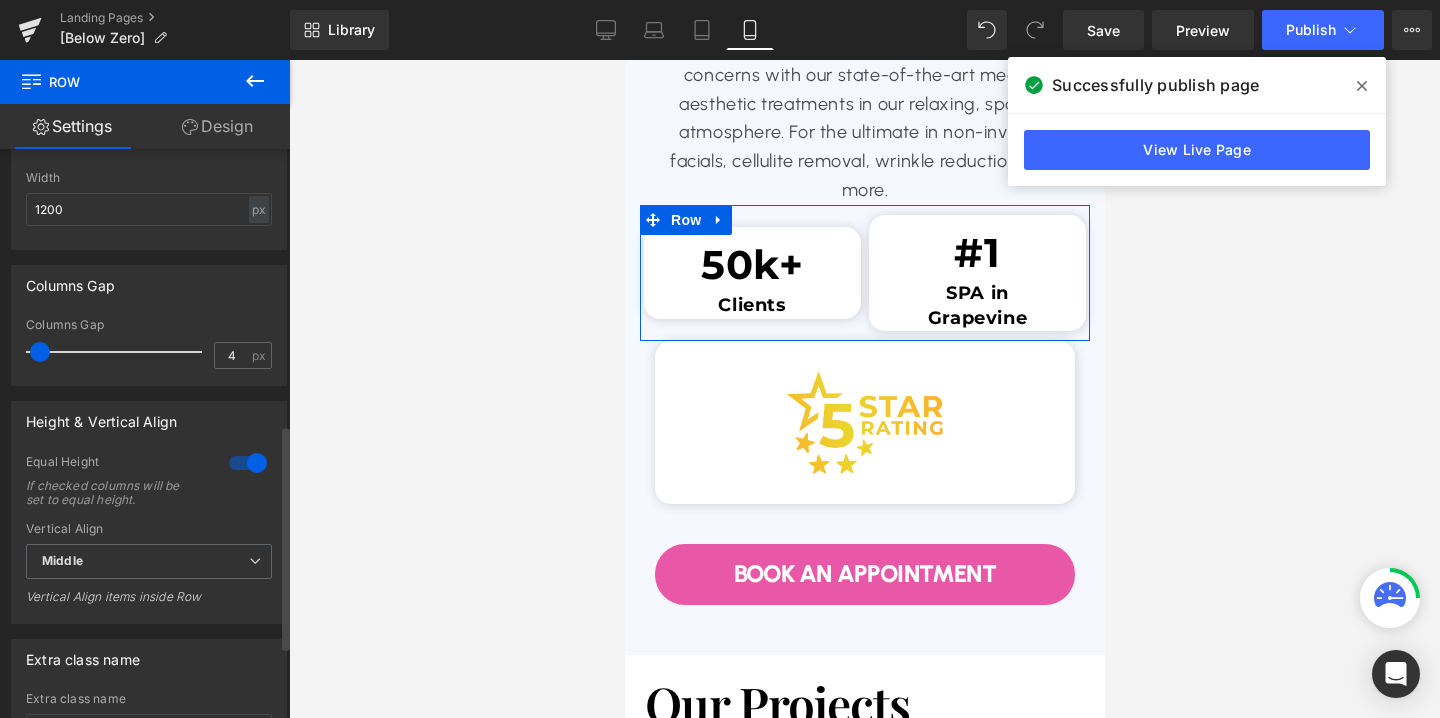scroll, scrollTop: 698, scrollLeft: 0, axis: vertical 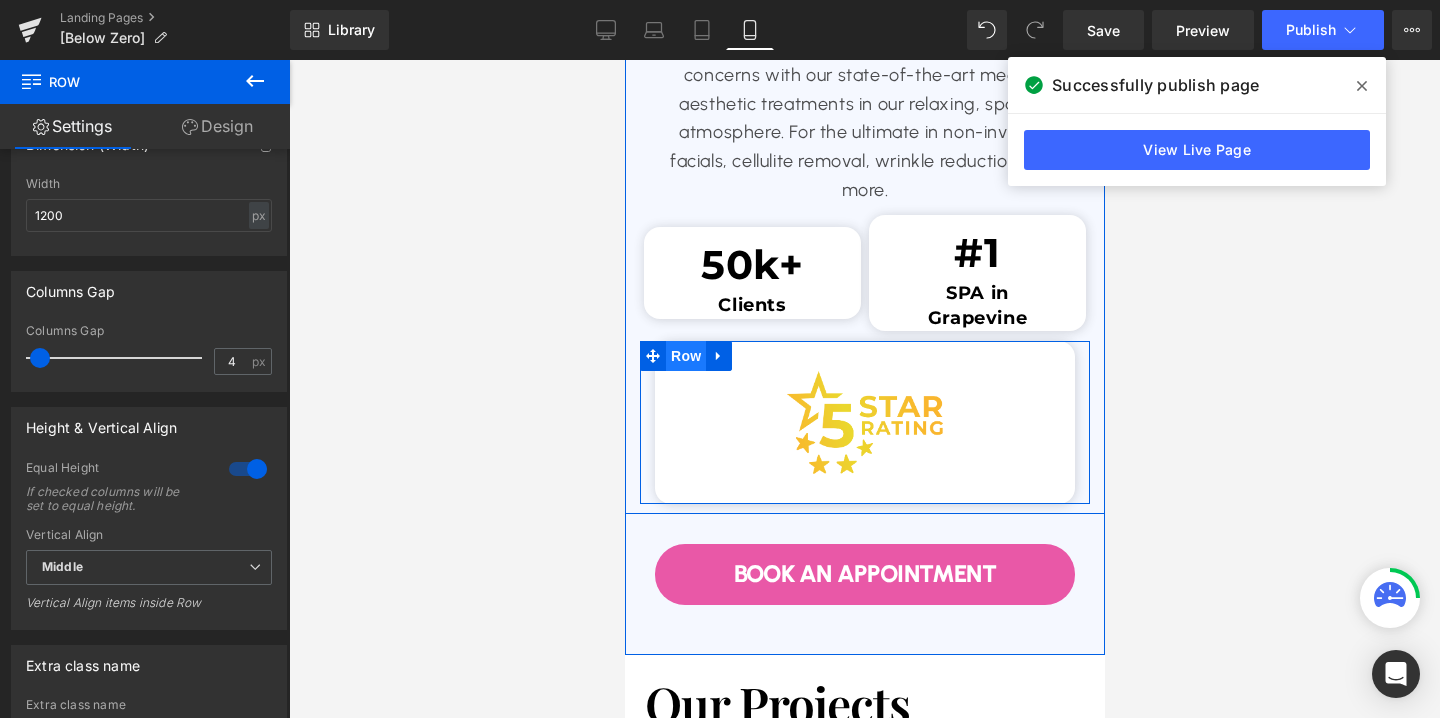 click on "Row" at bounding box center [685, 356] 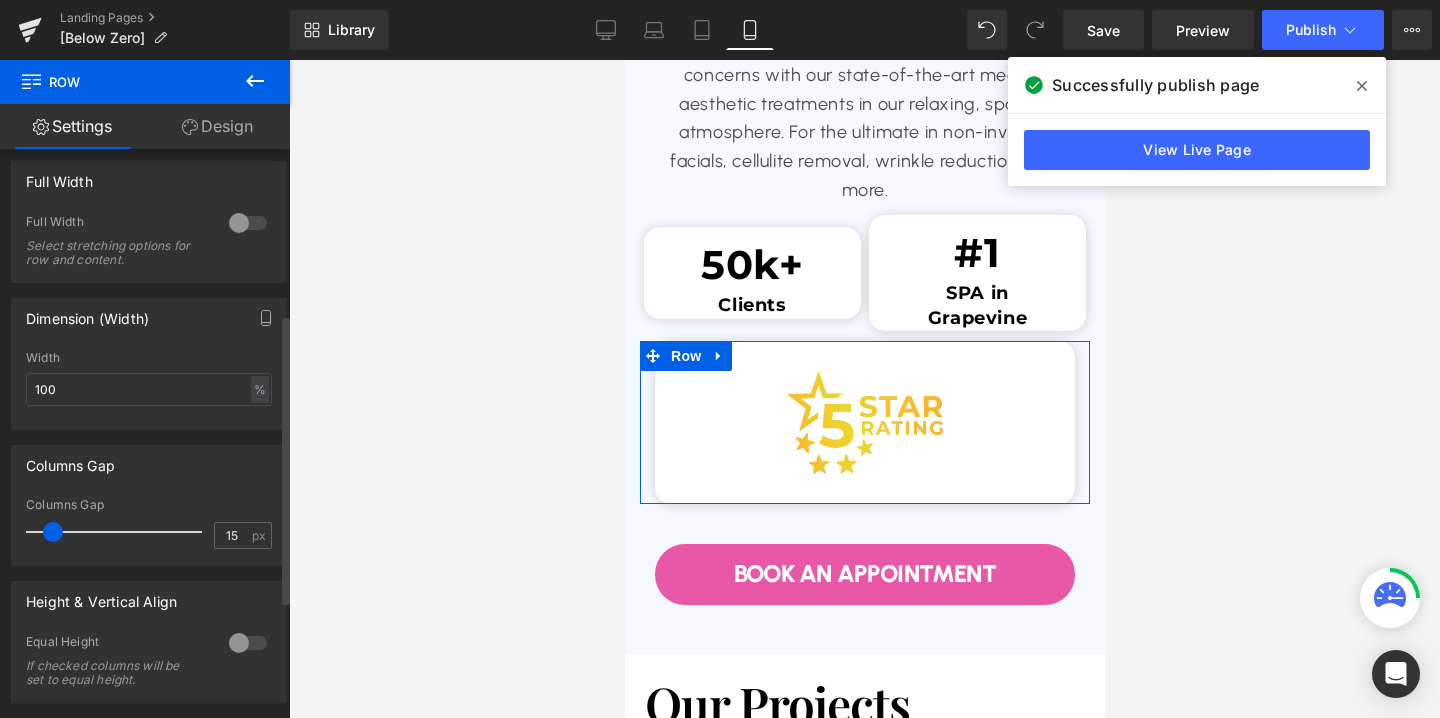 scroll, scrollTop: 323, scrollLeft: 0, axis: vertical 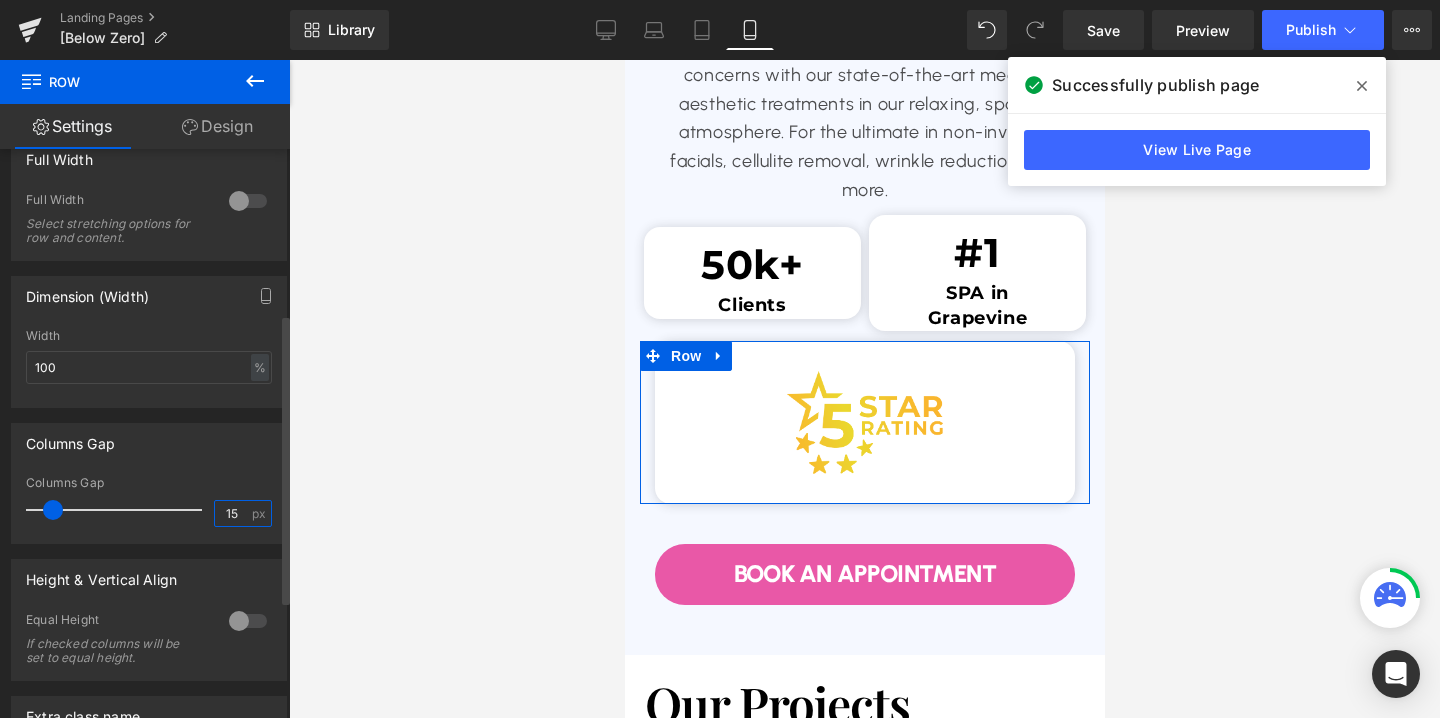 click on "15" at bounding box center (232, 513) 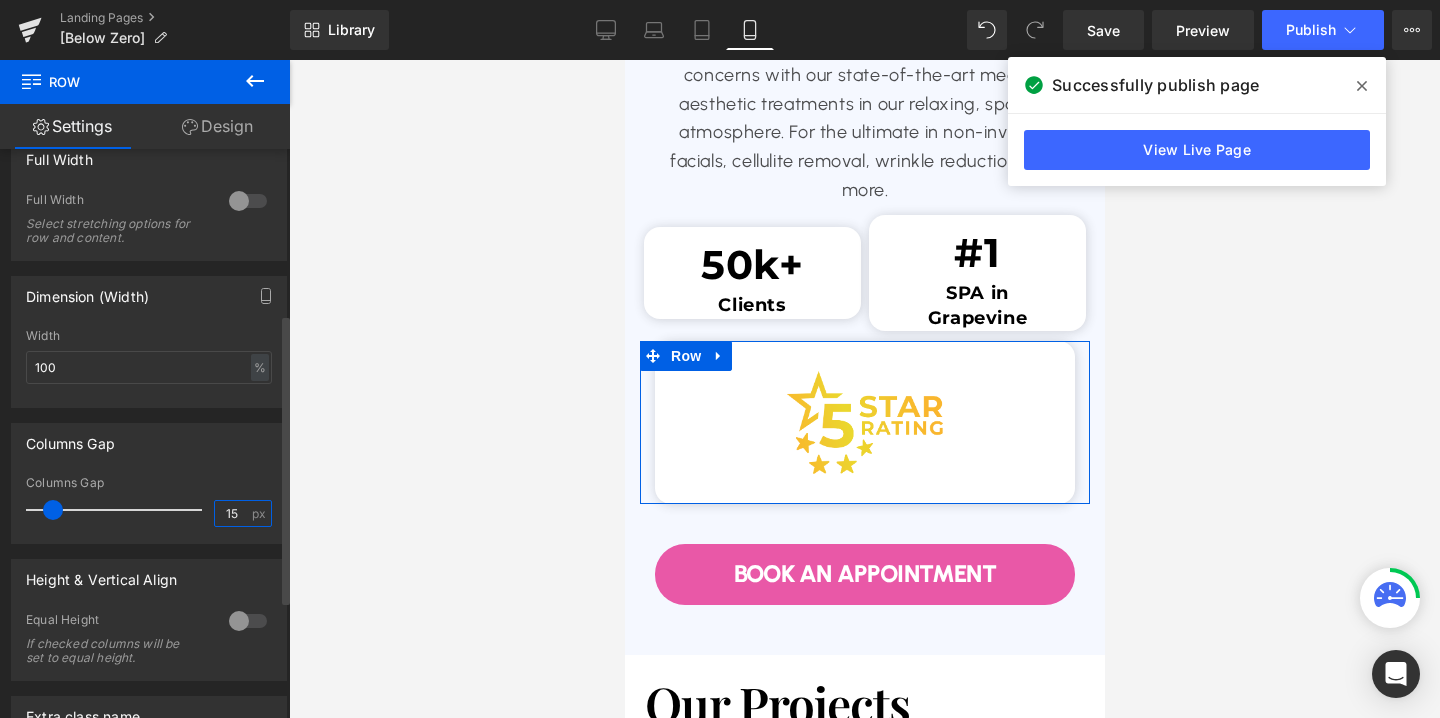 click on "15" at bounding box center [232, 513] 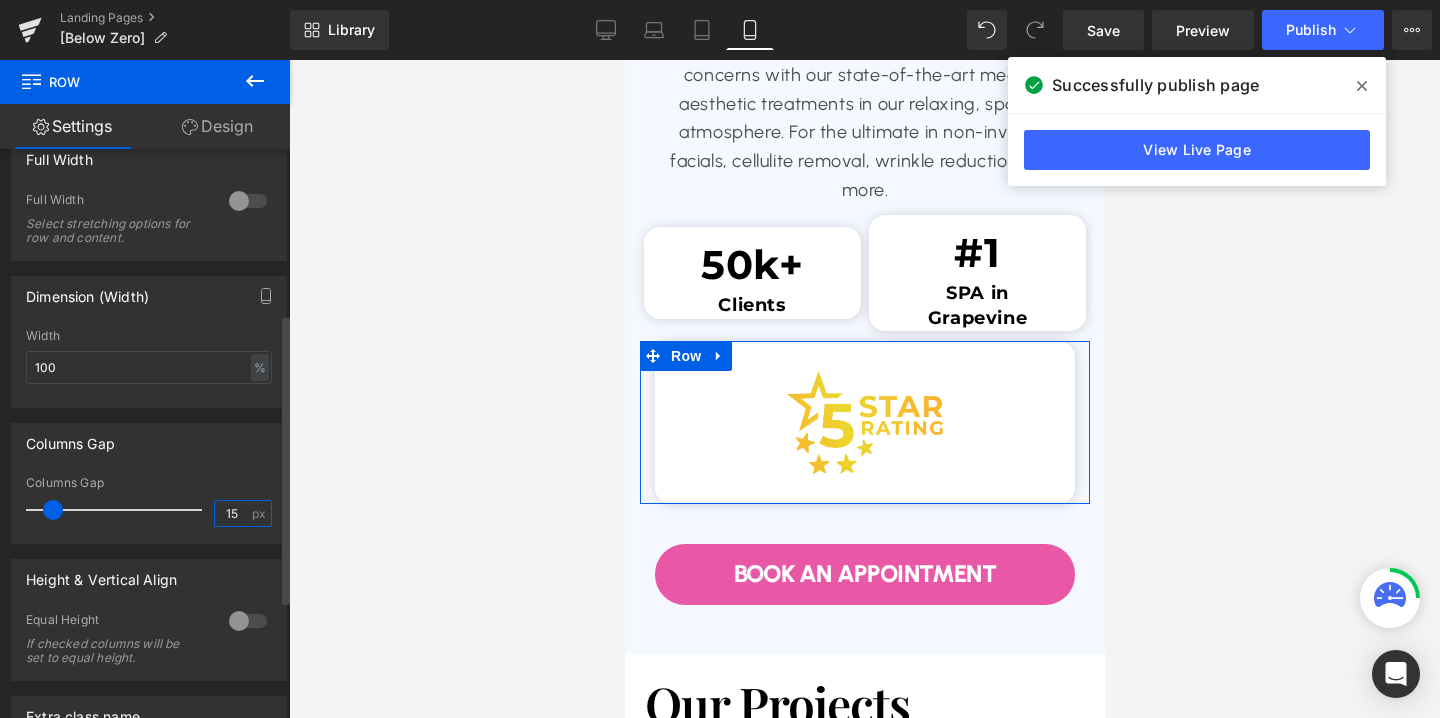 type on "4" 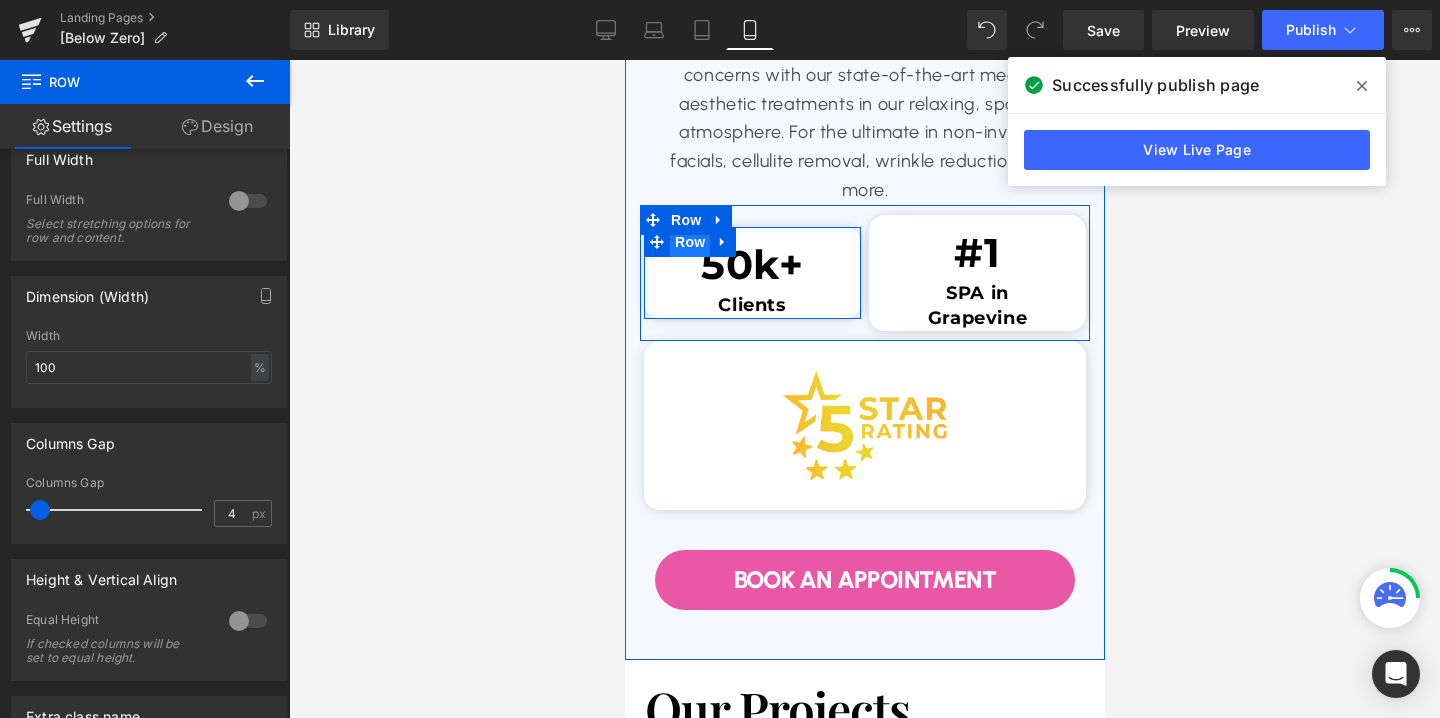 click on "Row" at bounding box center (689, 242) 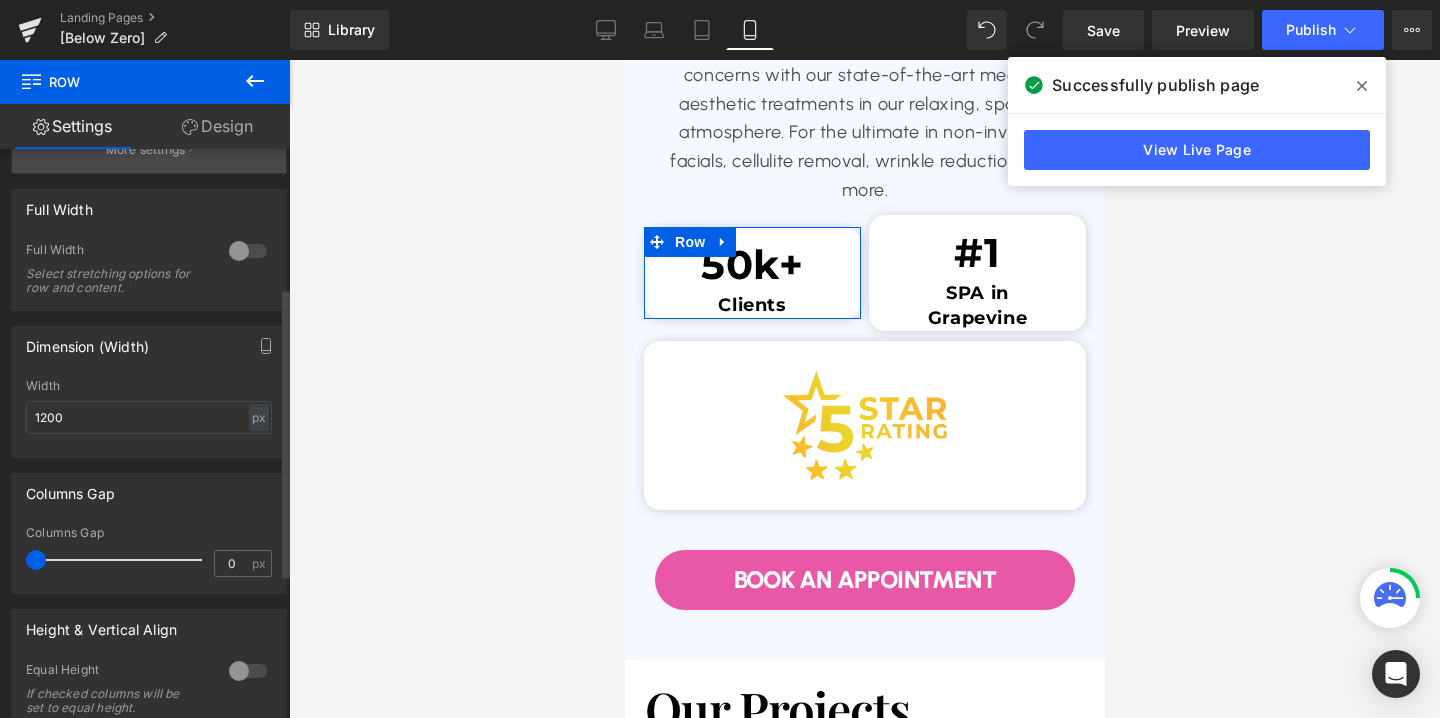 scroll, scrollTop: 276, scrollLeft: 0, axis: vertical 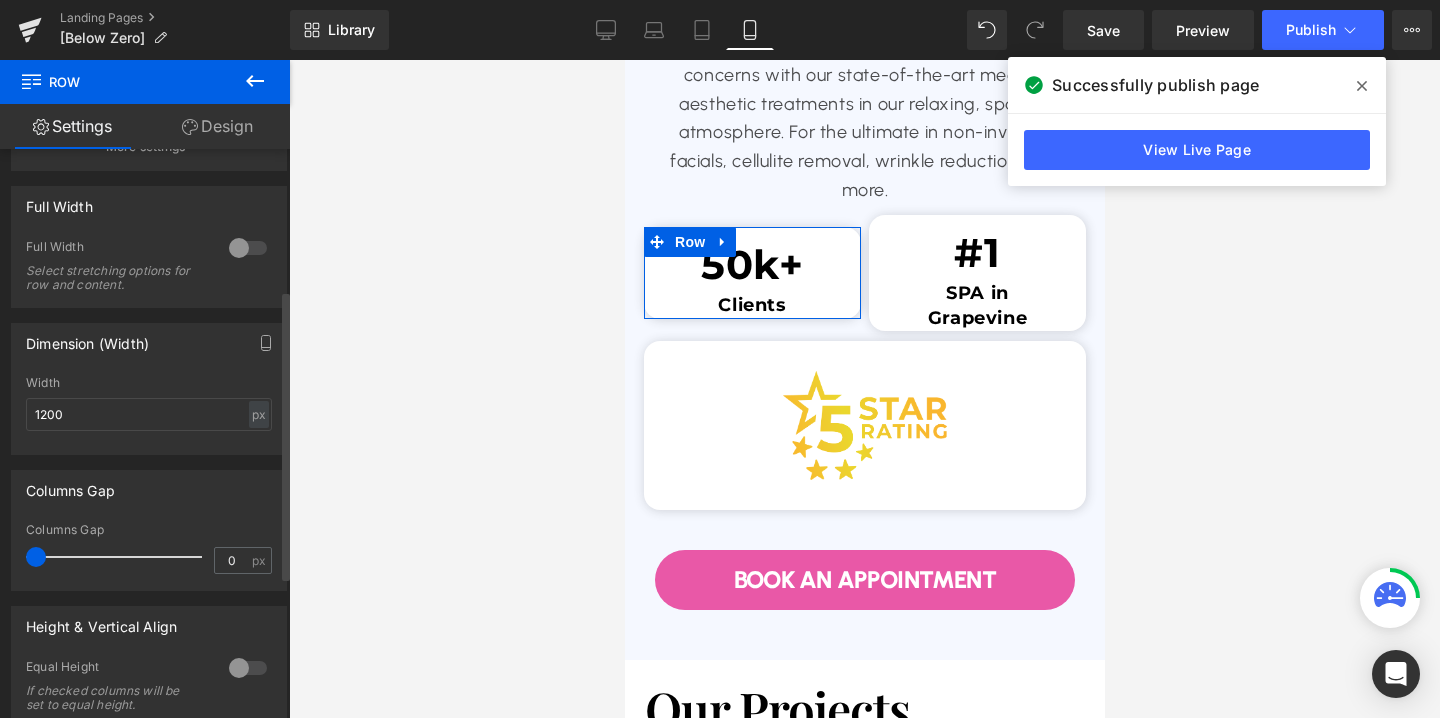 click at bounding box center [248, 248] 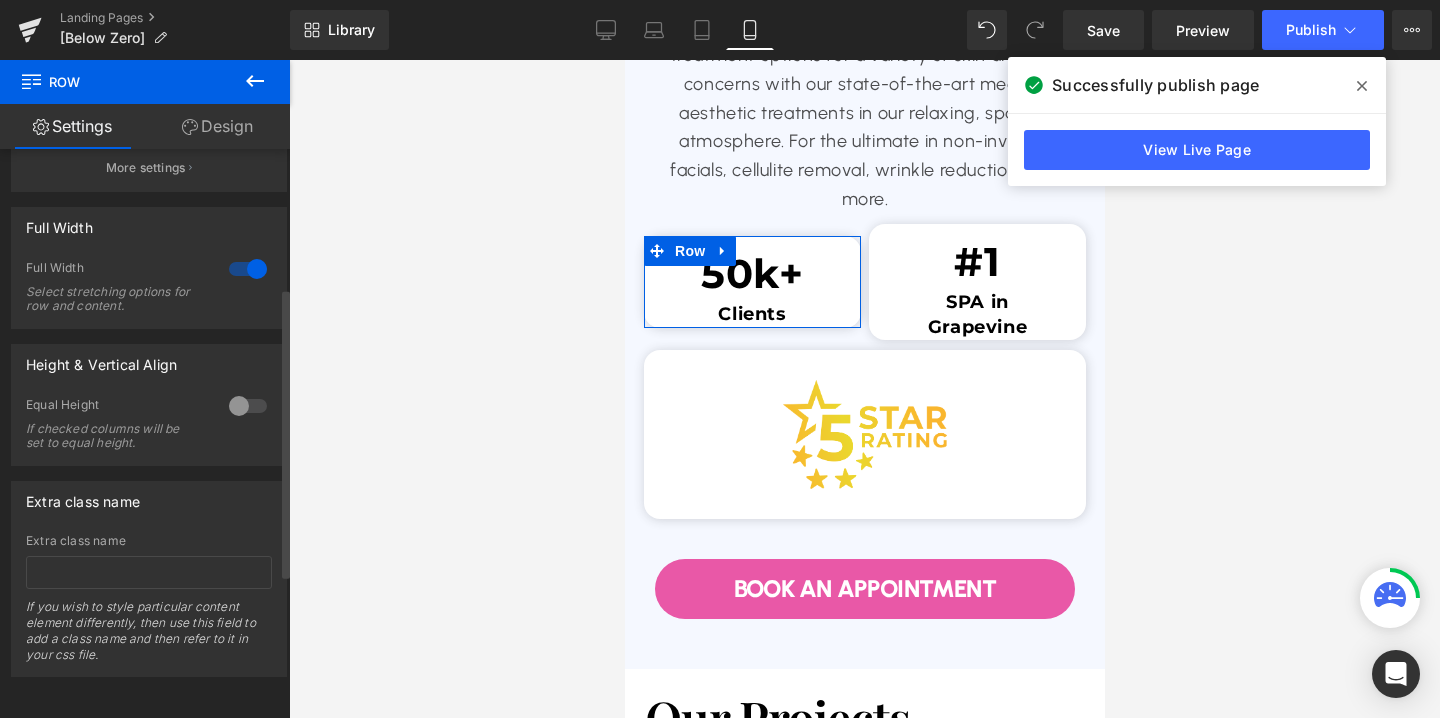 scroll, scrollTop: 271, scrollLeft: 0, axis: vertical 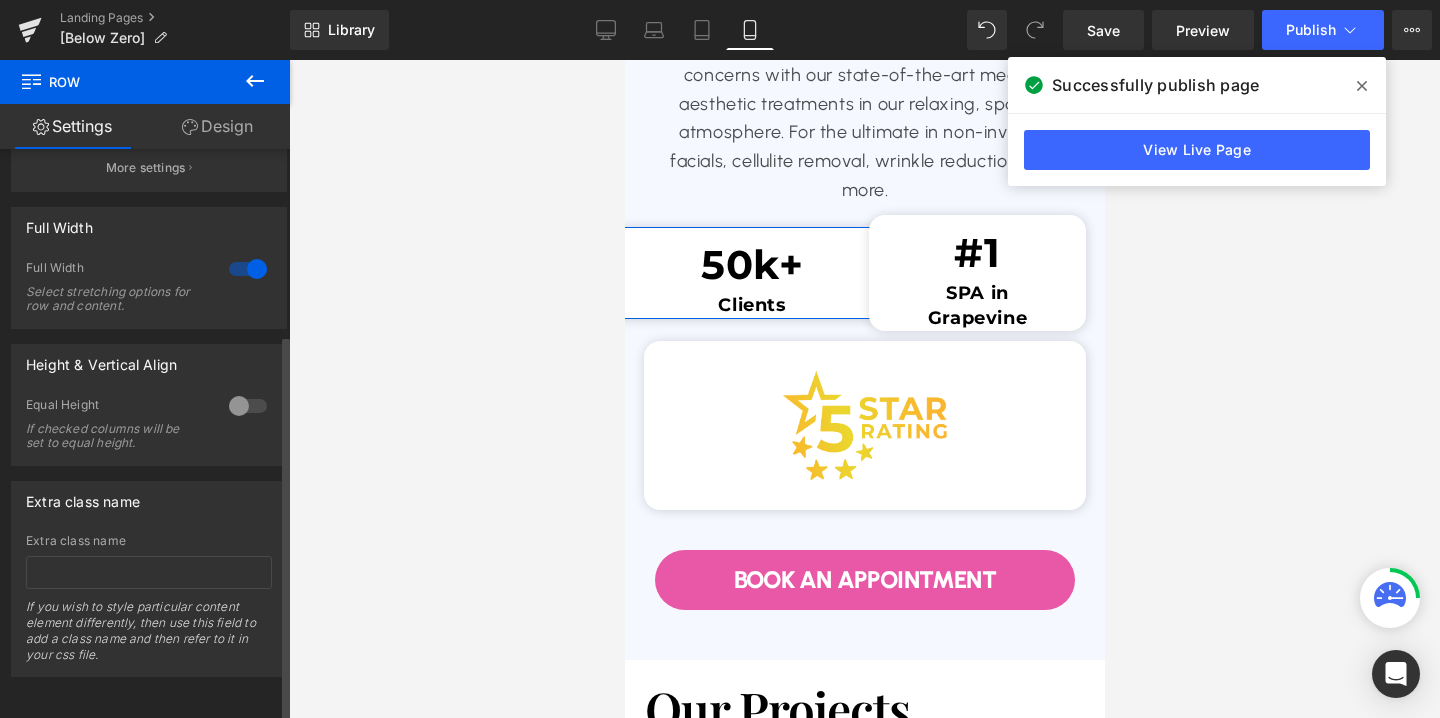 click at bounding box center [248, 269] 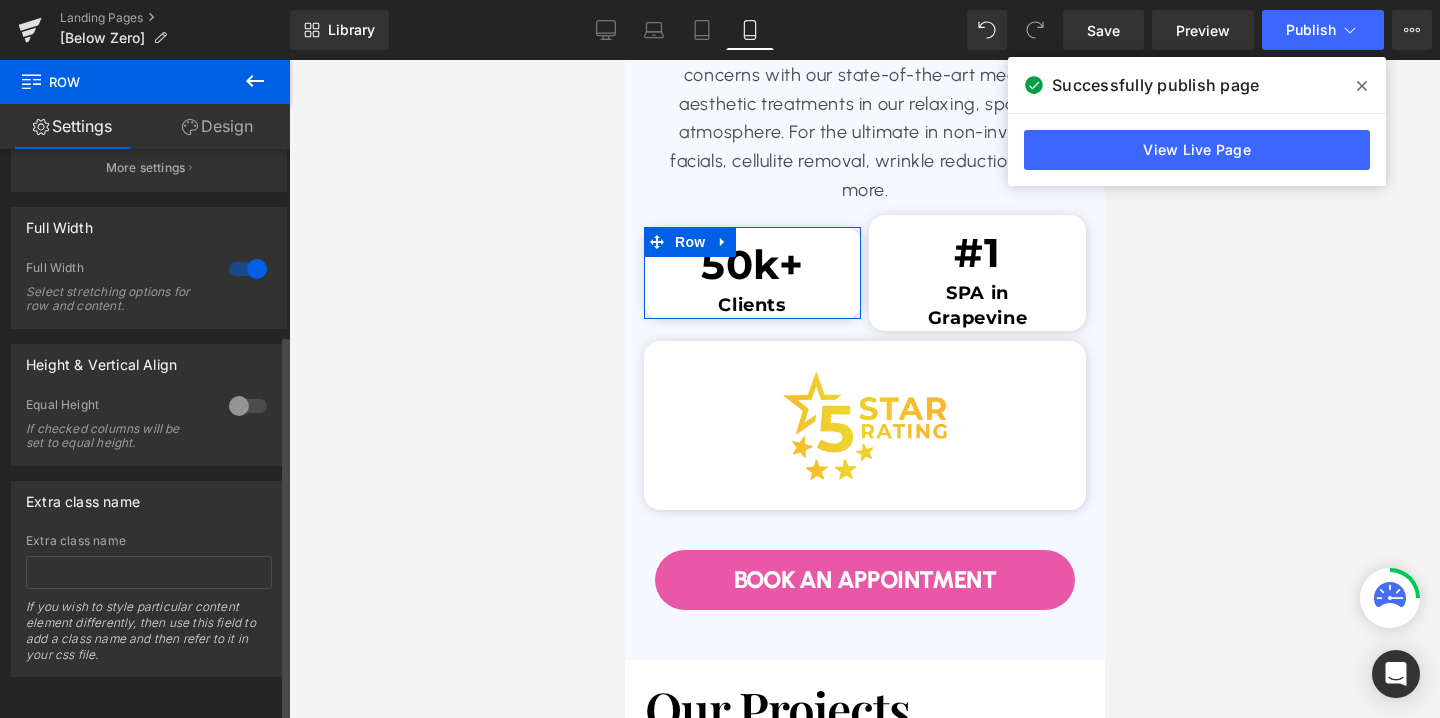 scroll, scrollTop: 276, scrollLeft: 0, axis: vertical 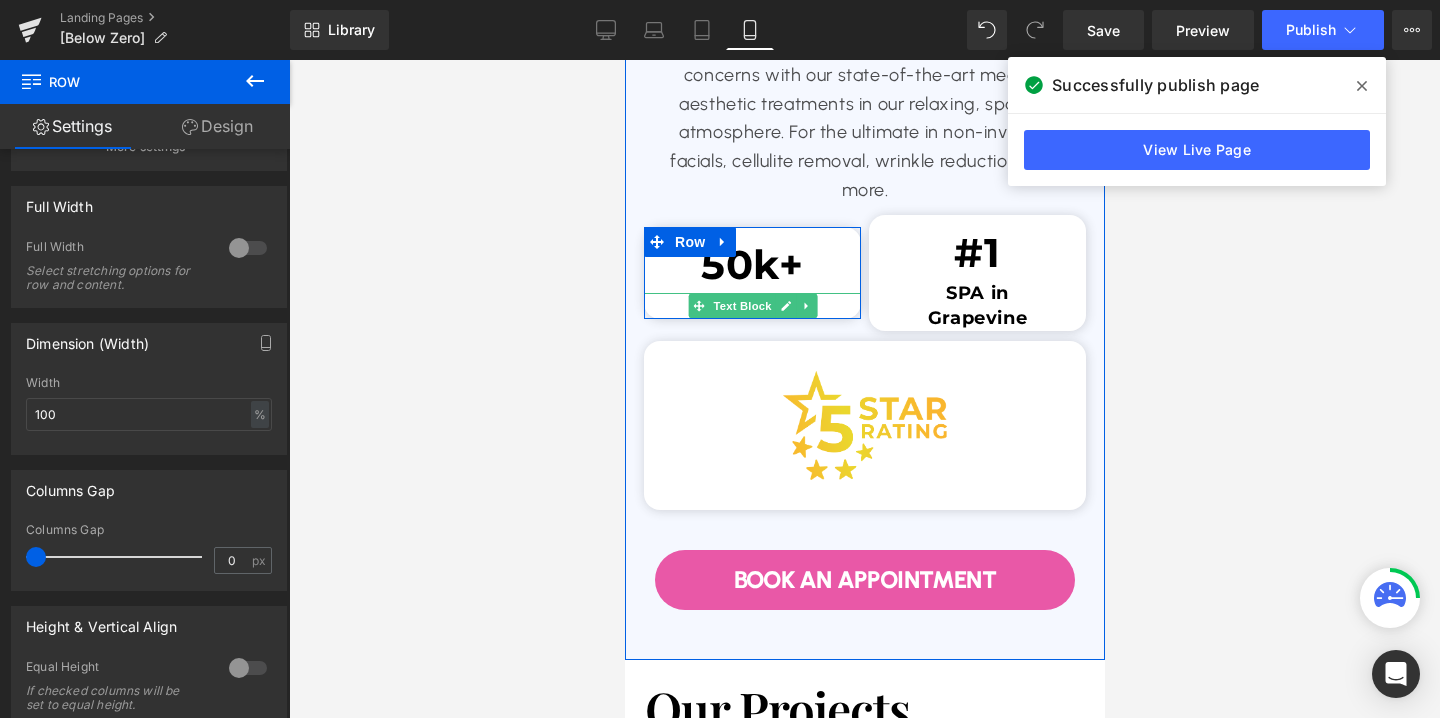 click on "Clients" at bounding box center (751, 305) 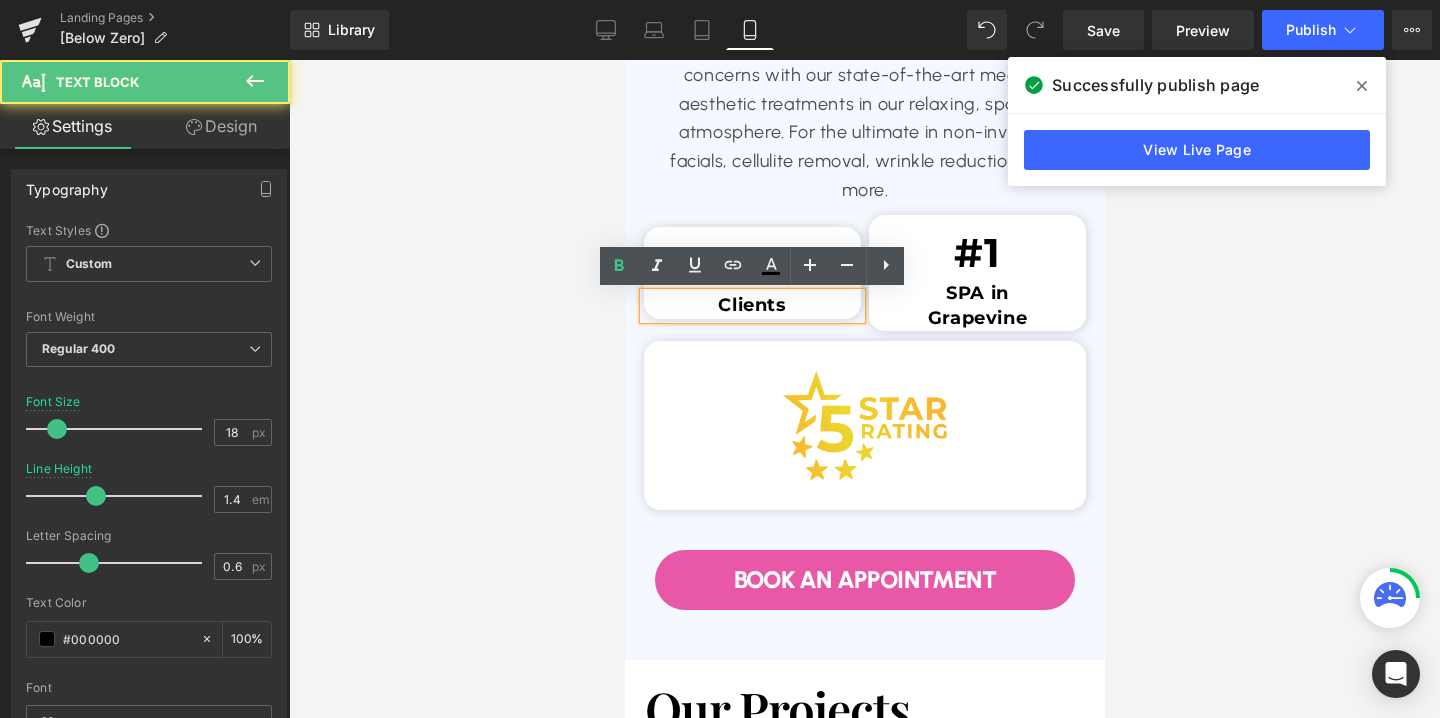type 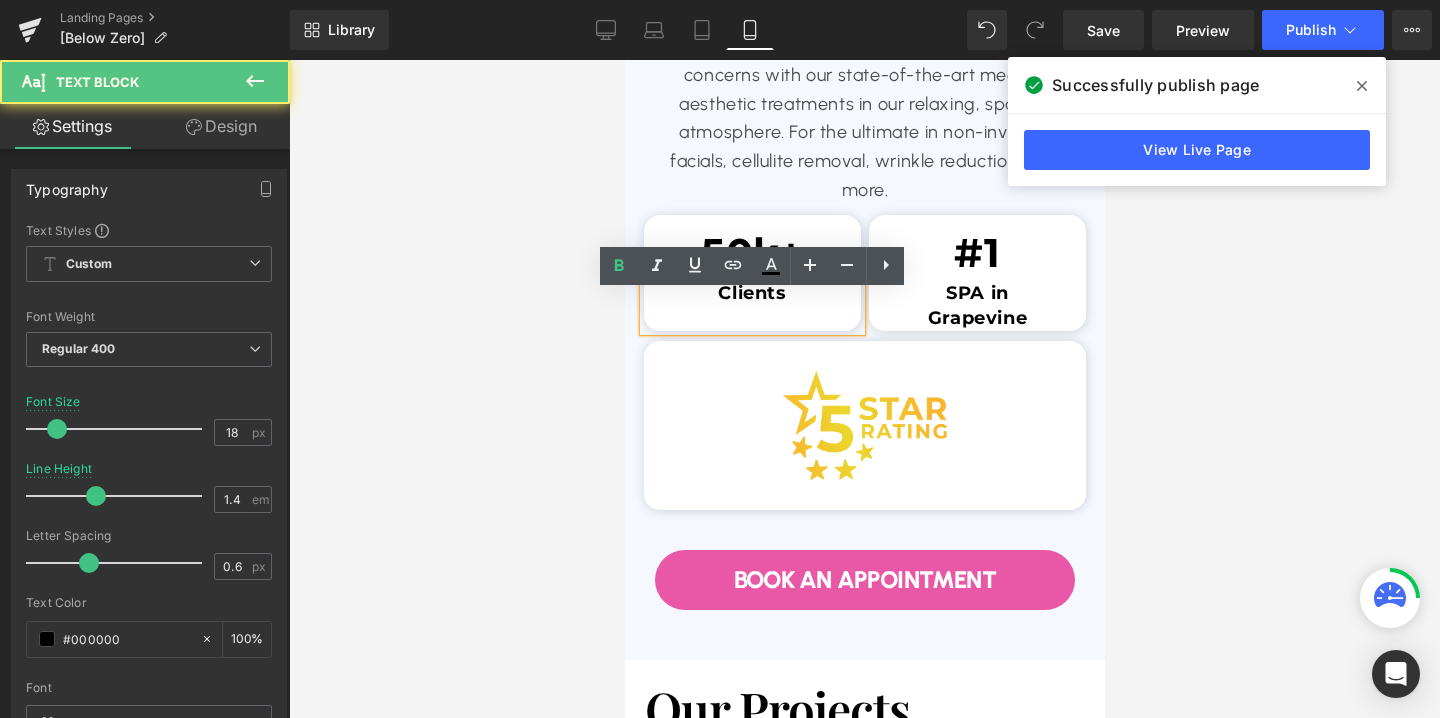 scroll, scrollTop: 4025, scrollLeft: 0, axis: vertical 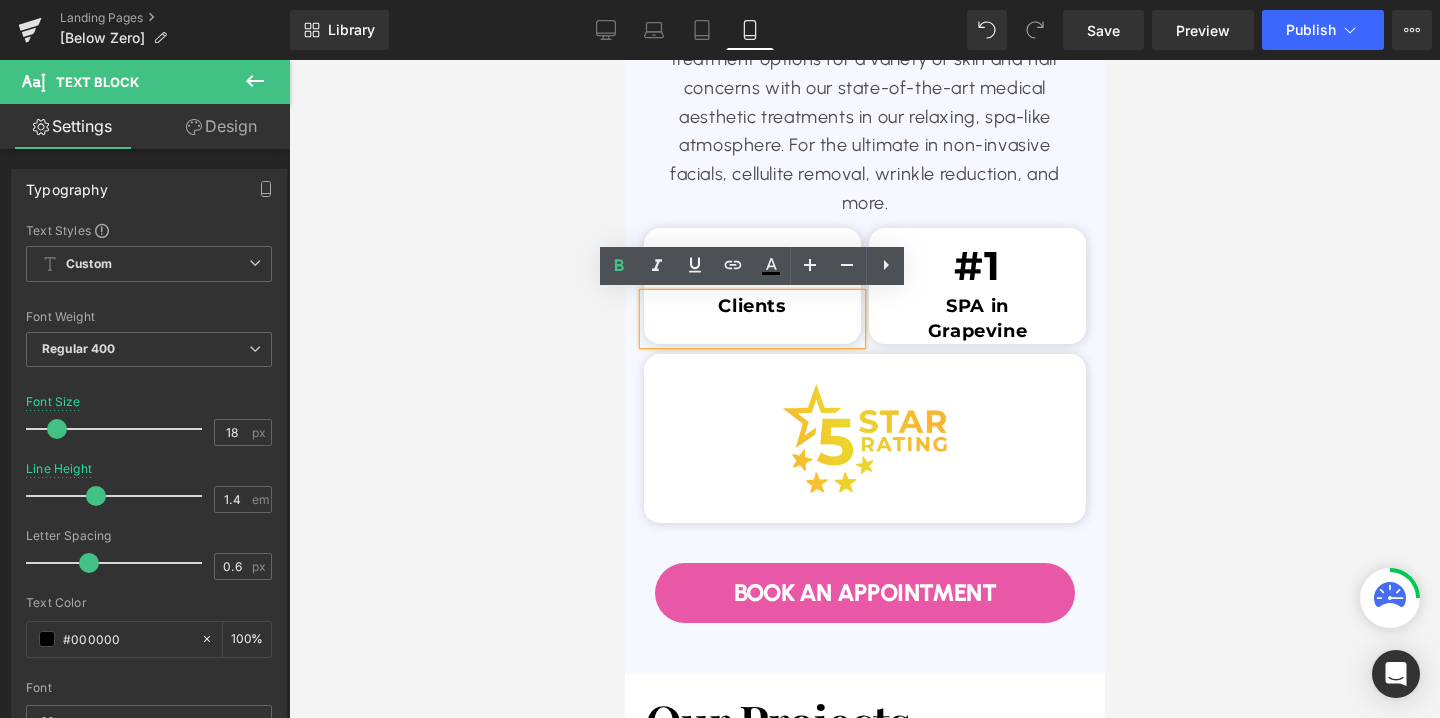 click at bounding box center [864, 389] 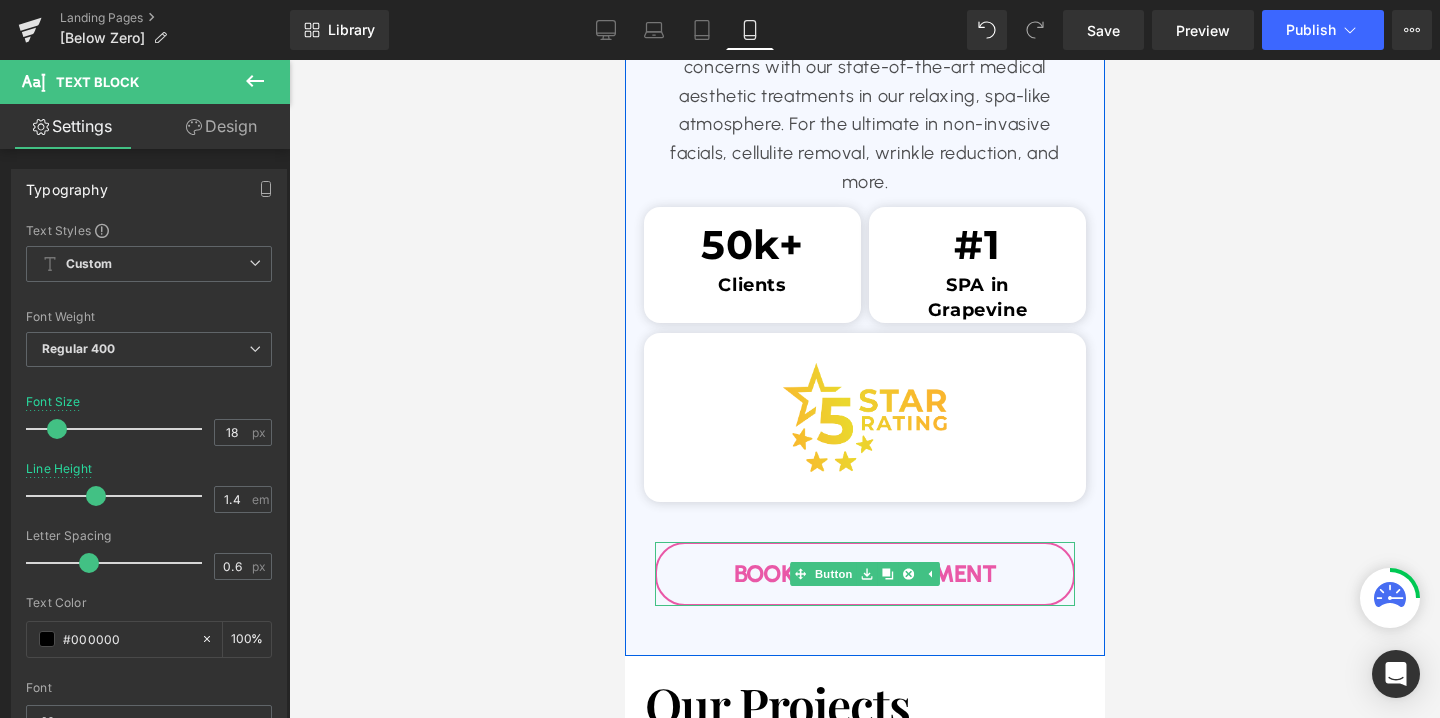 scroll, scrollTop: 4051, scrollLeft: 0, axis: vertical 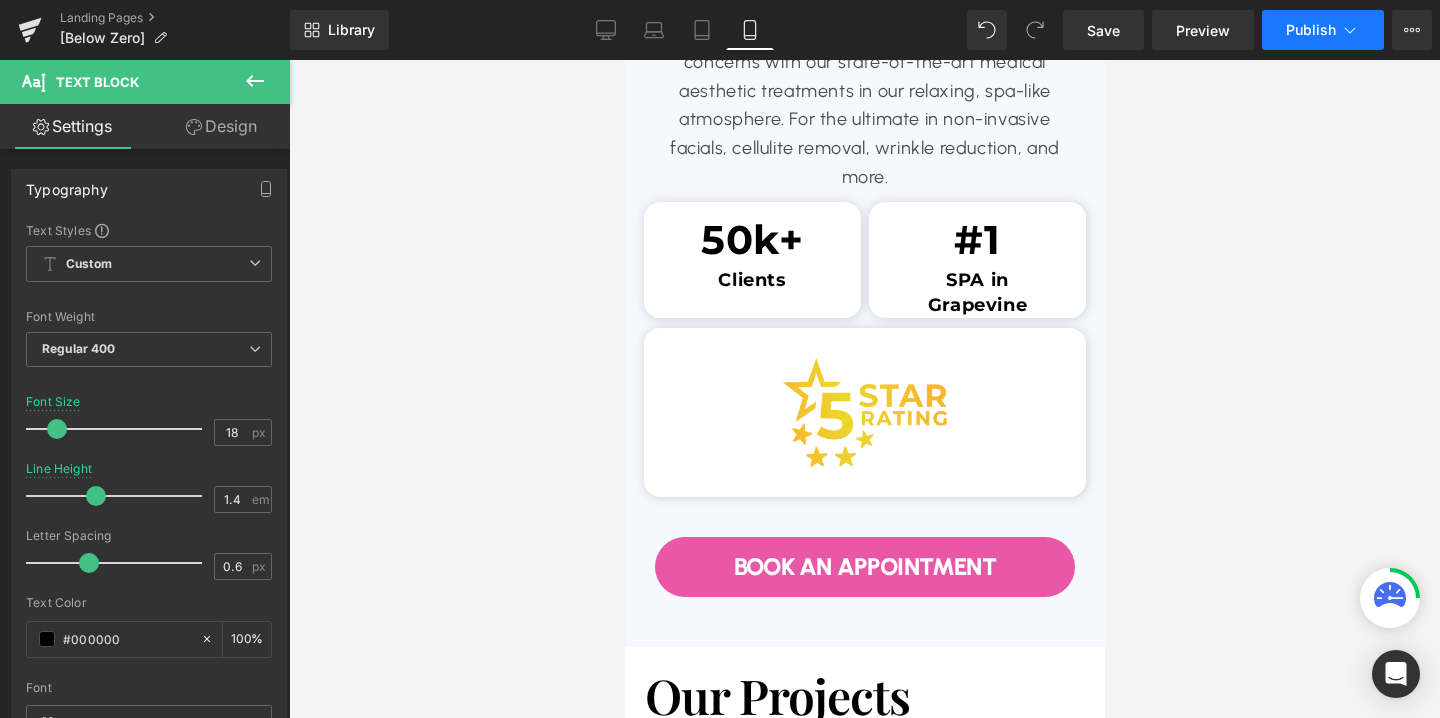 click on "Publish" at bounding box center (1311, 30) 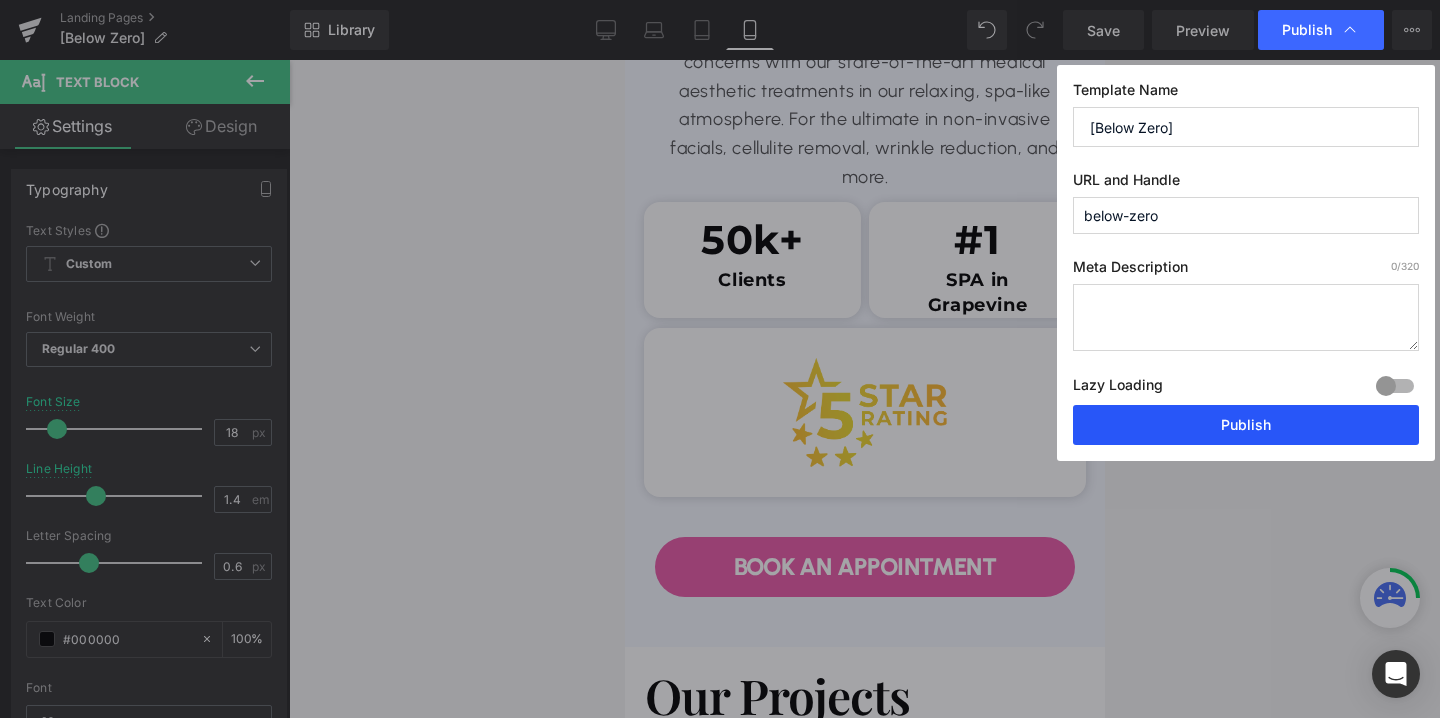 click on "Publish" at bounding box center (1246, 425) 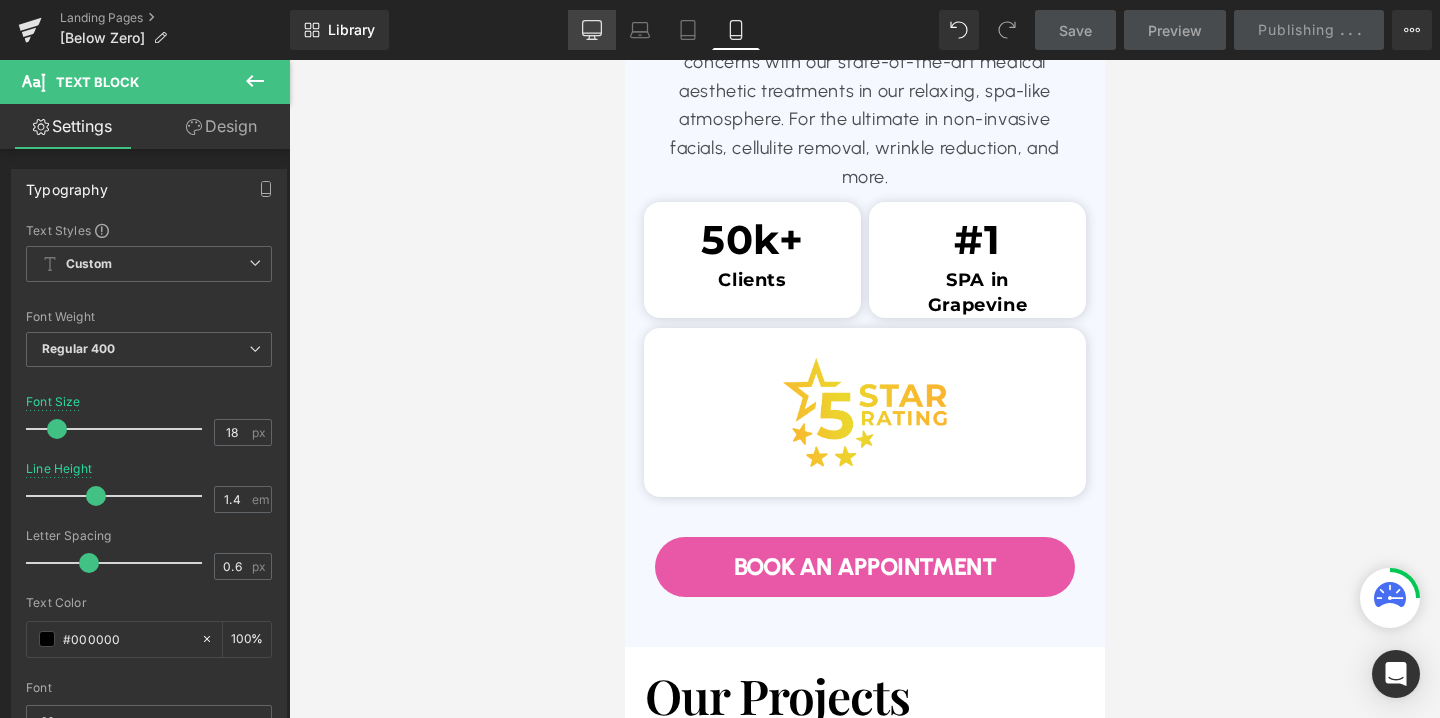 click on "Desktop" at bounding box center (592, 30) 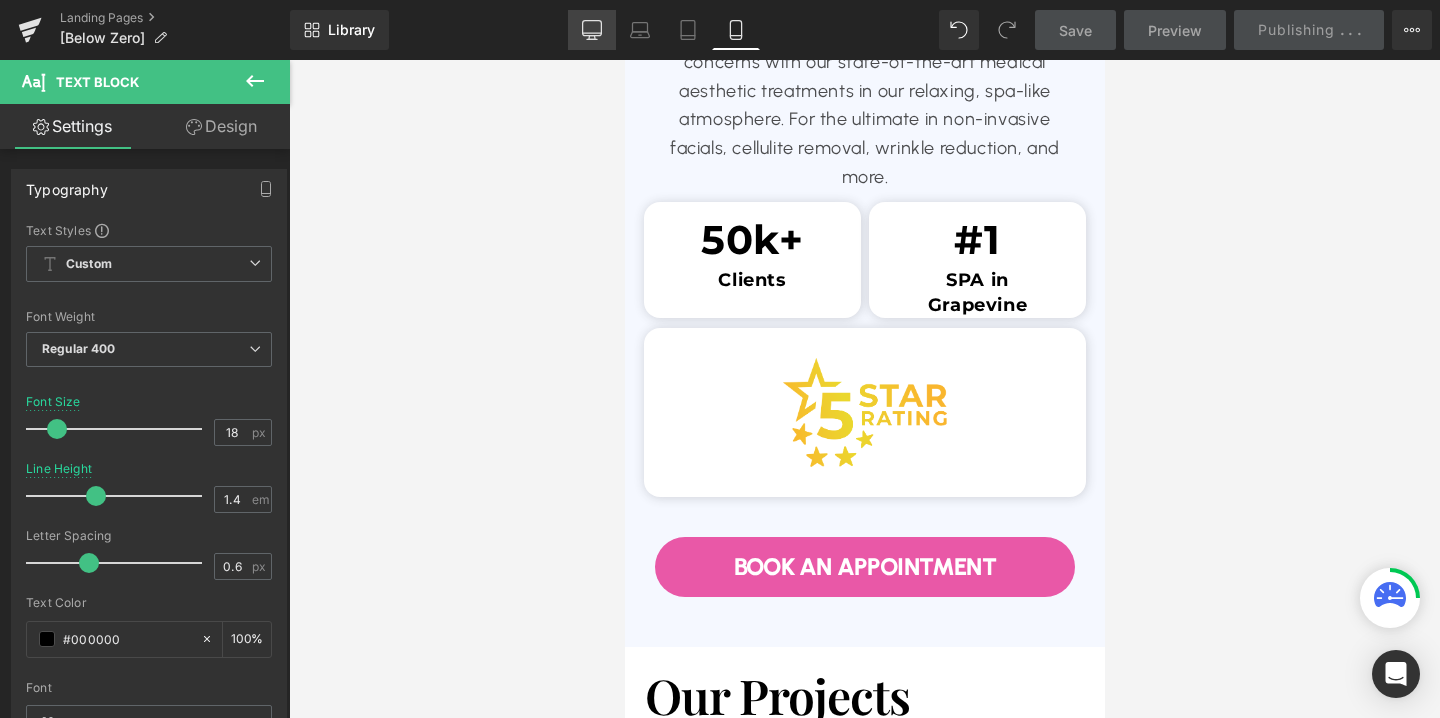 type on "20" 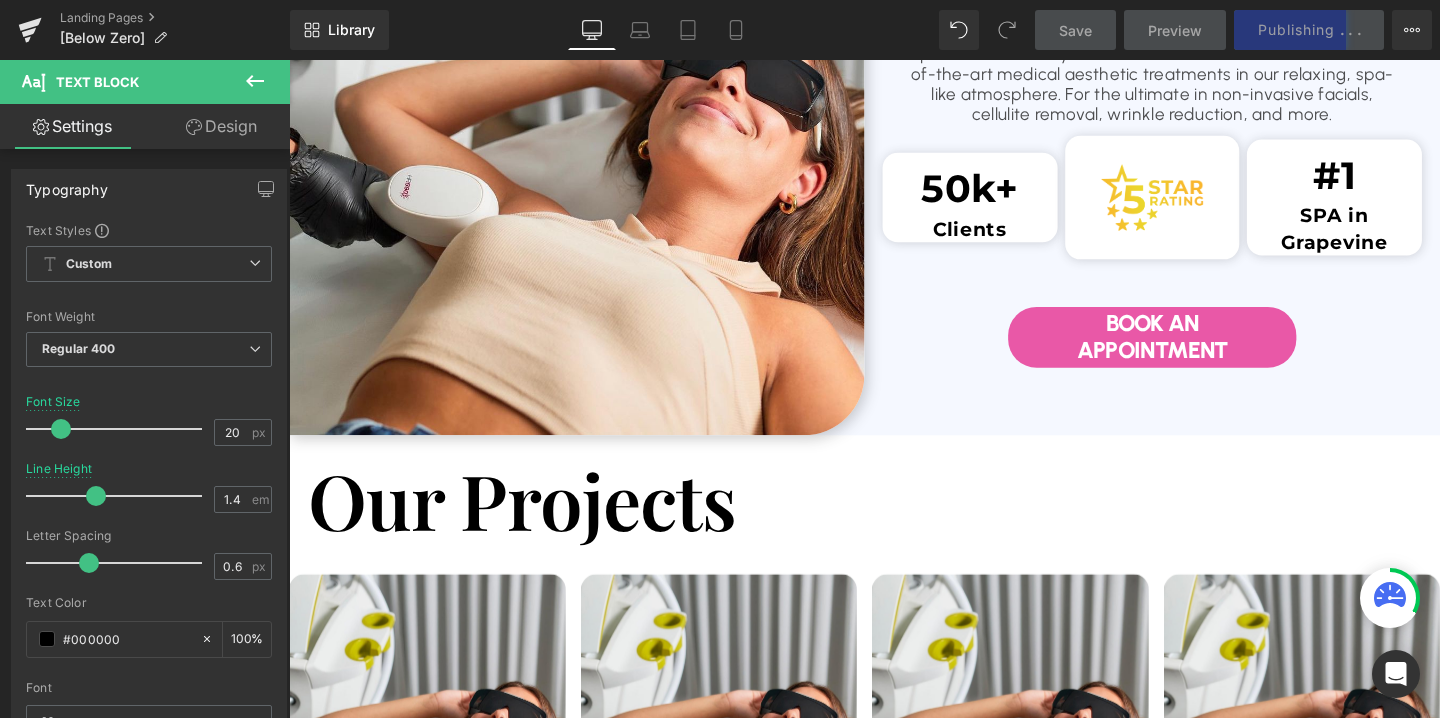 scroll, scrollTop: 3338, scrollLeft: 0, axis: vertical 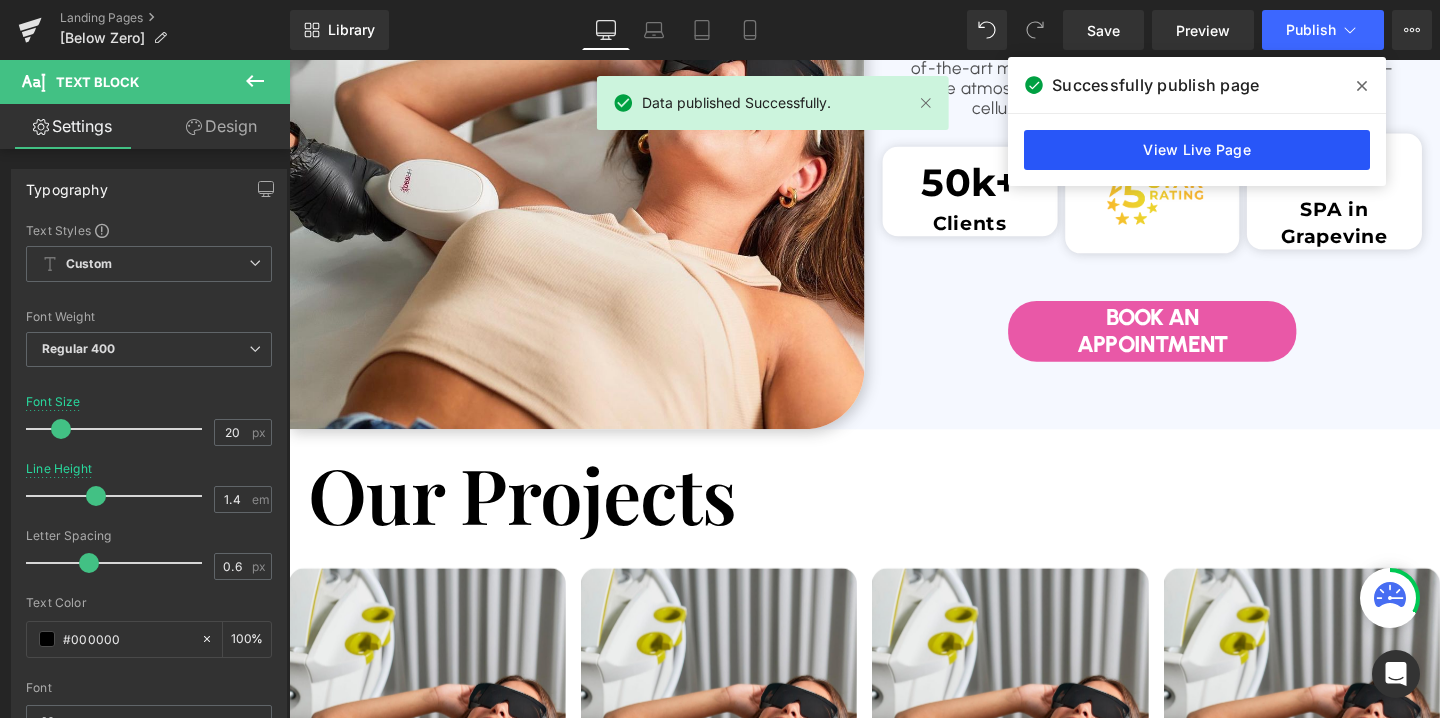 click on "View Live Page" at bounding box center [1197, 150] 